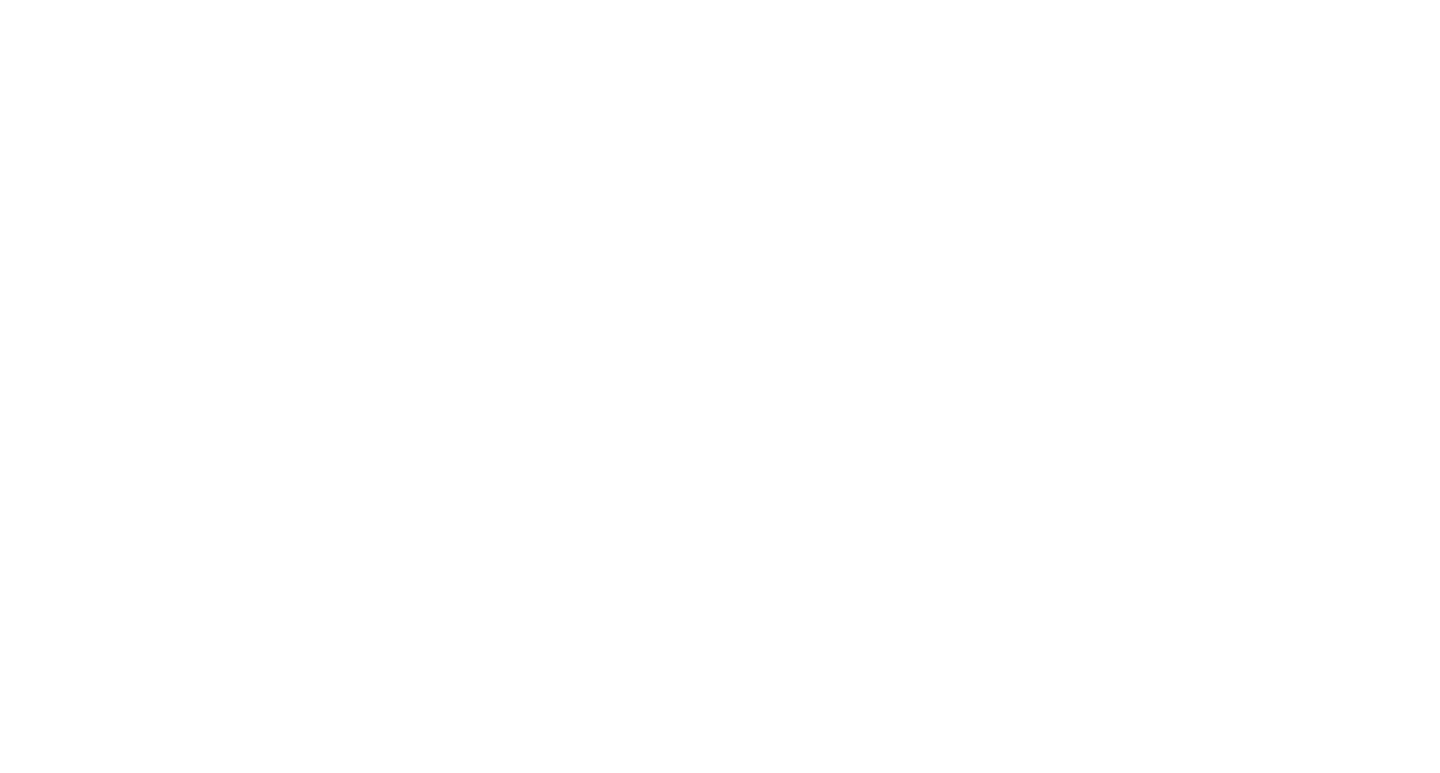 scroll, scrollTop: 0, scrollLeft: 0, axis: both 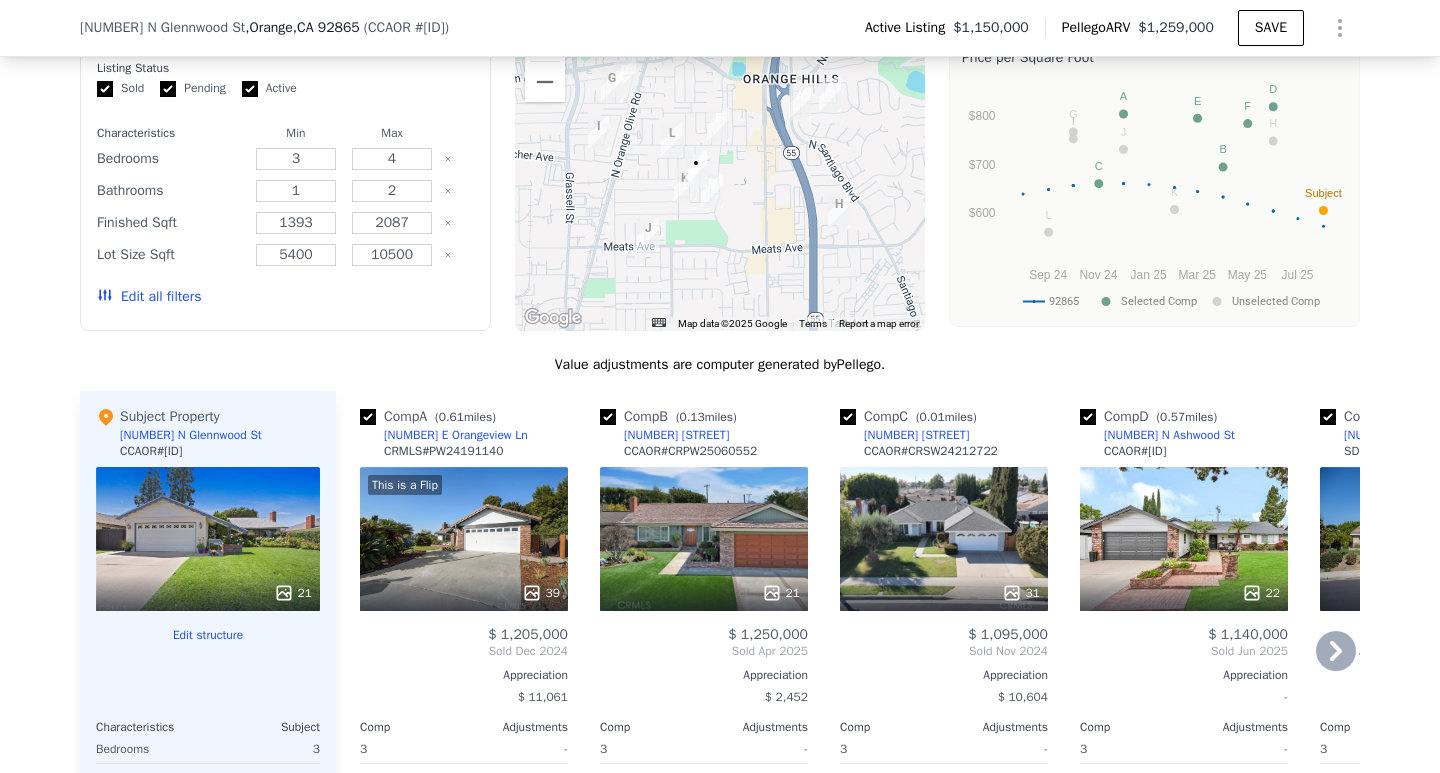 click at bounding box center (368, 417) 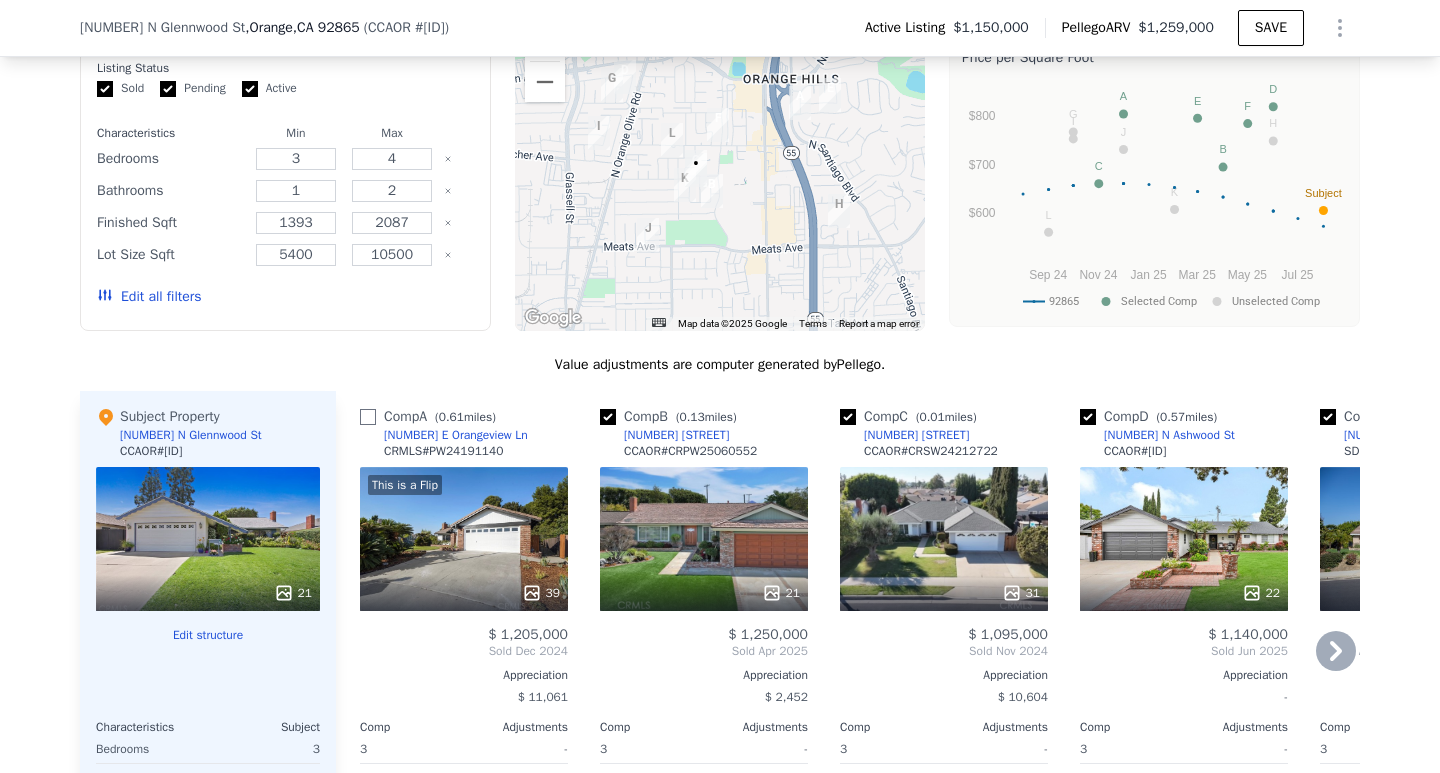checkbox on "false" 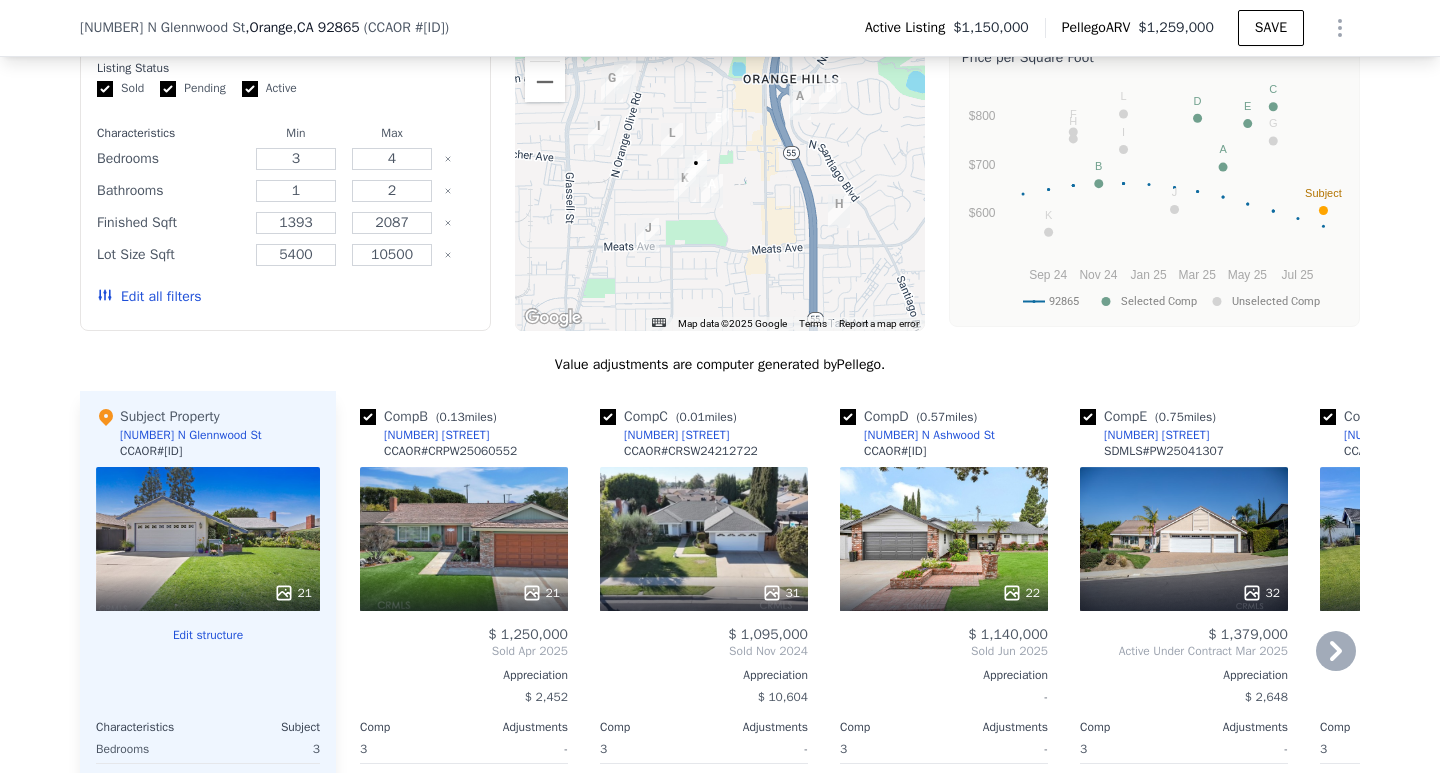 click on "Comp E ( 0.75 miles)" at bounding box center (1152, 417) 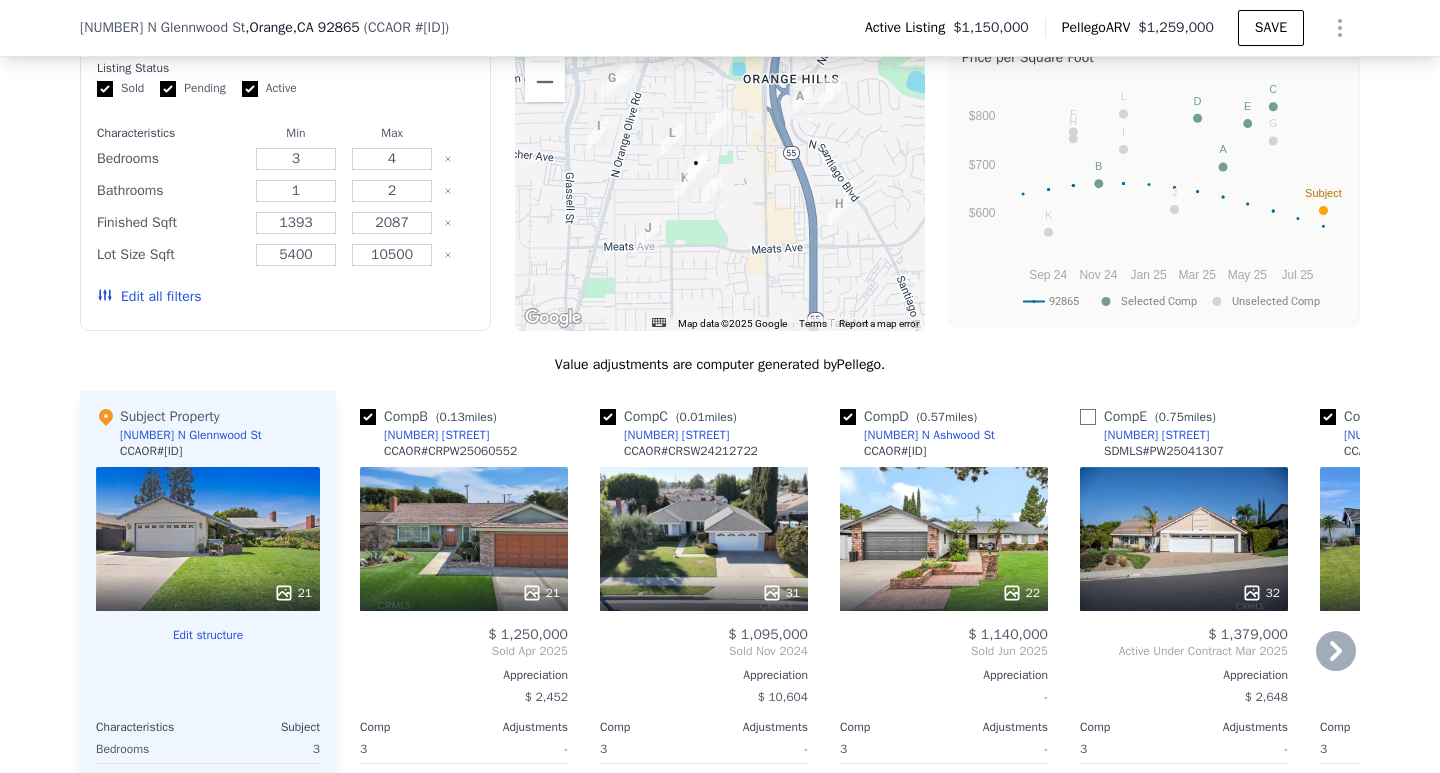 checkbox on "false" 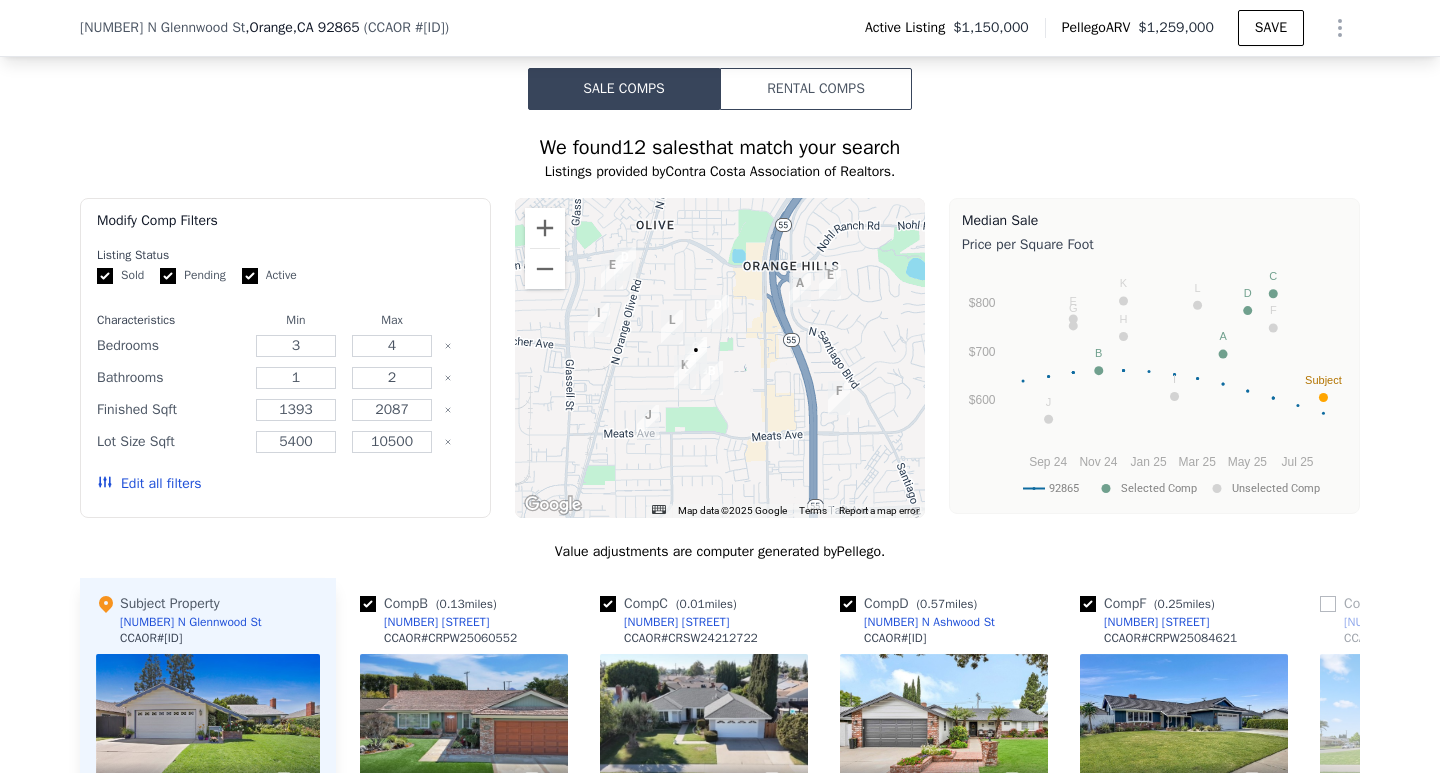 scroll, scrollTop: 1693, scrollLeft: 0, axis: vertical 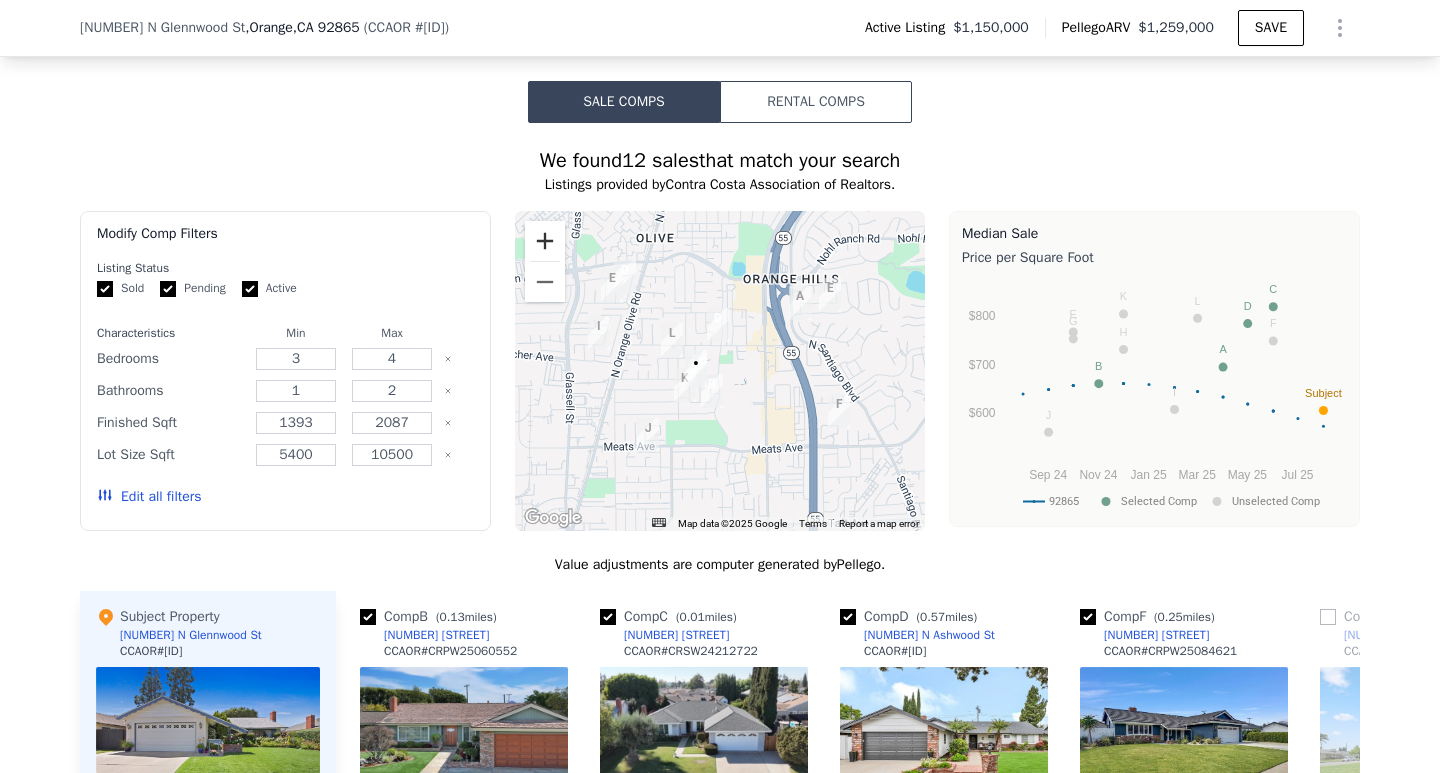 click at bounding box center (545, 241) 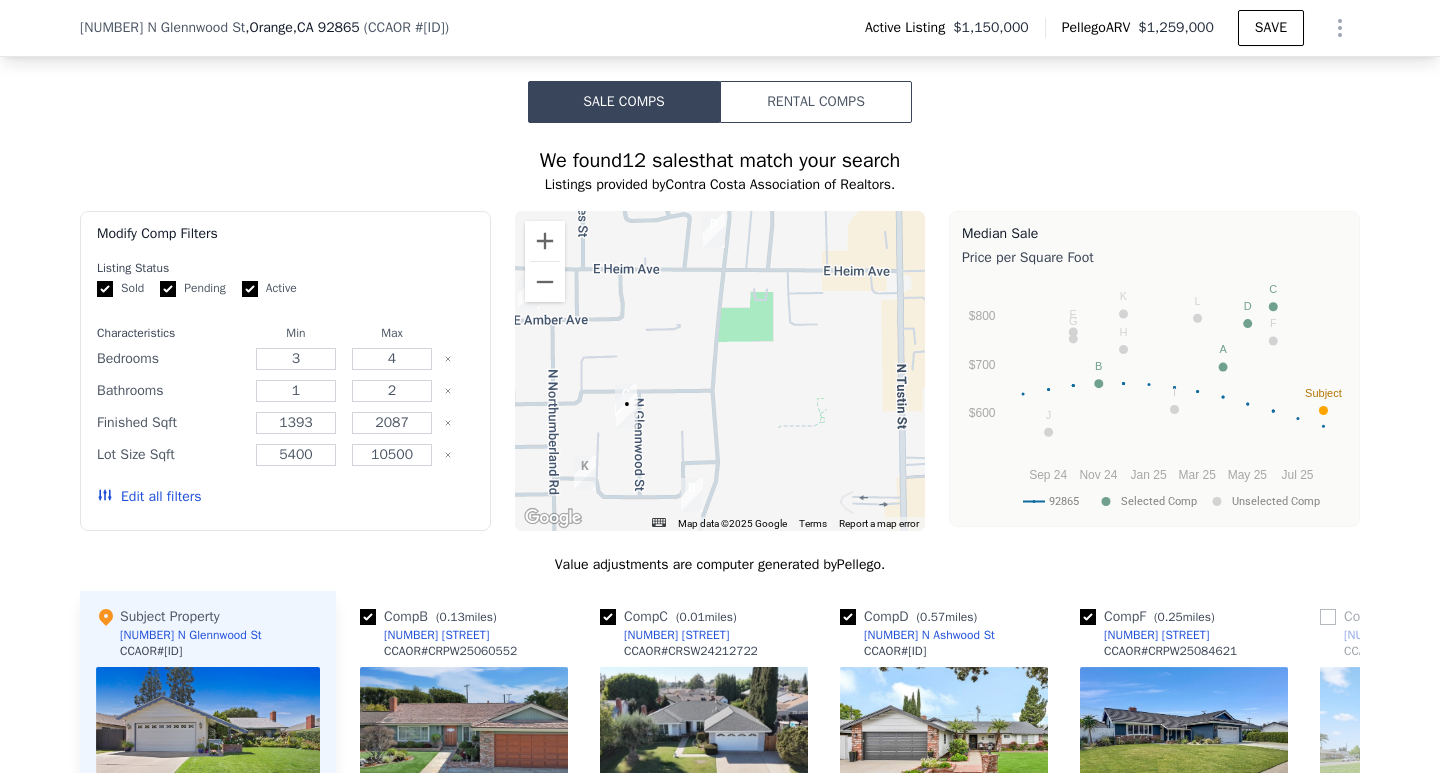 click at bounding box center [714, 231] 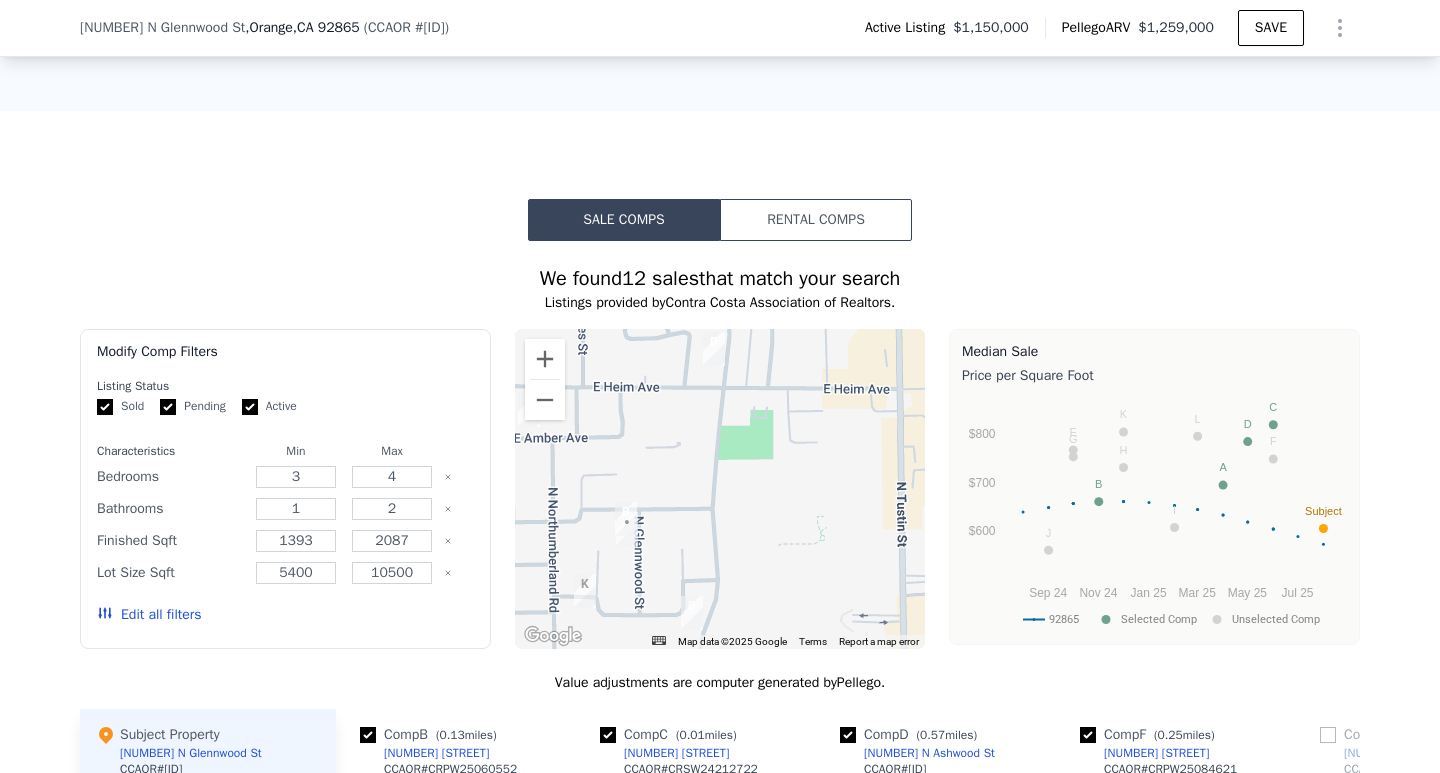 scroll, scrollTop: 1593, scrollLeft: 0, axis: vertical 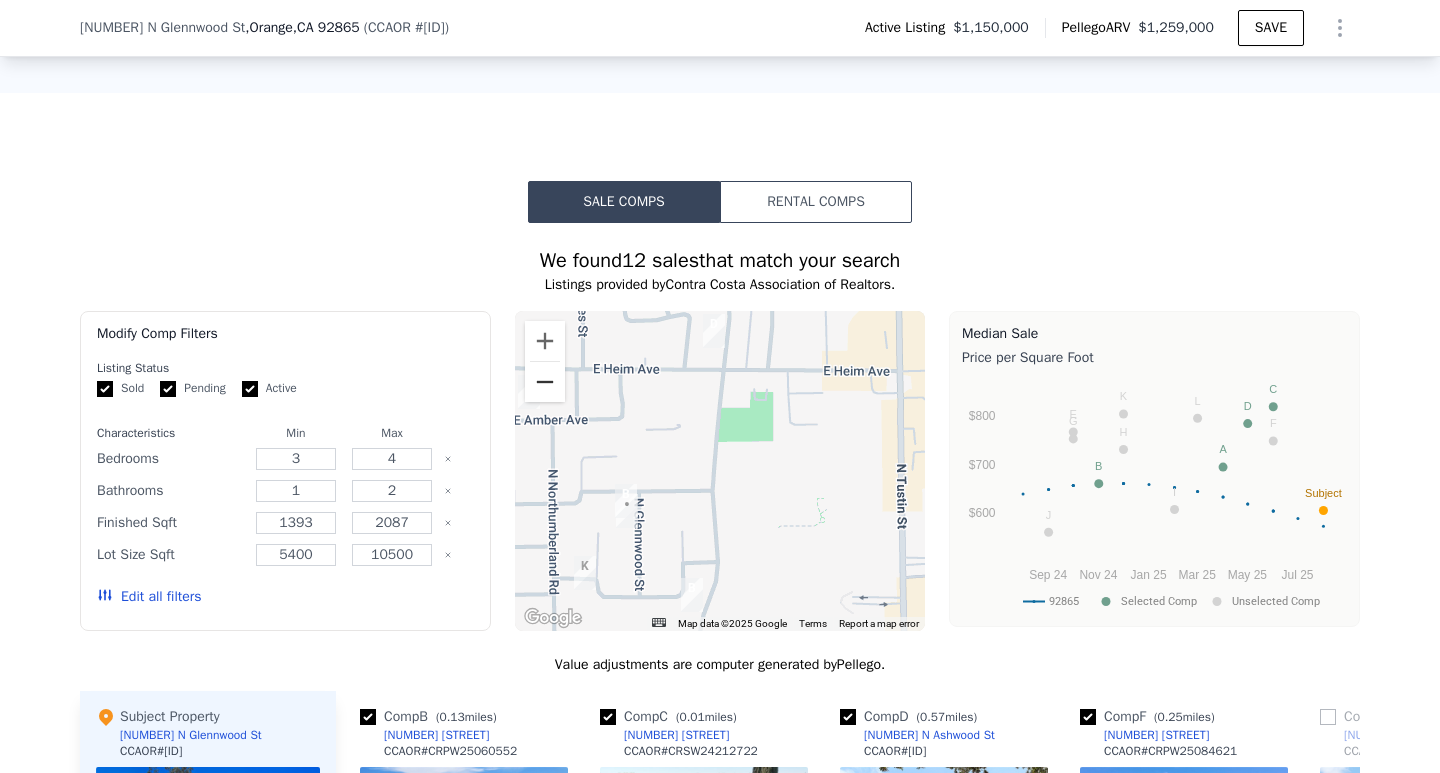 click at bounding box center [545, 382] 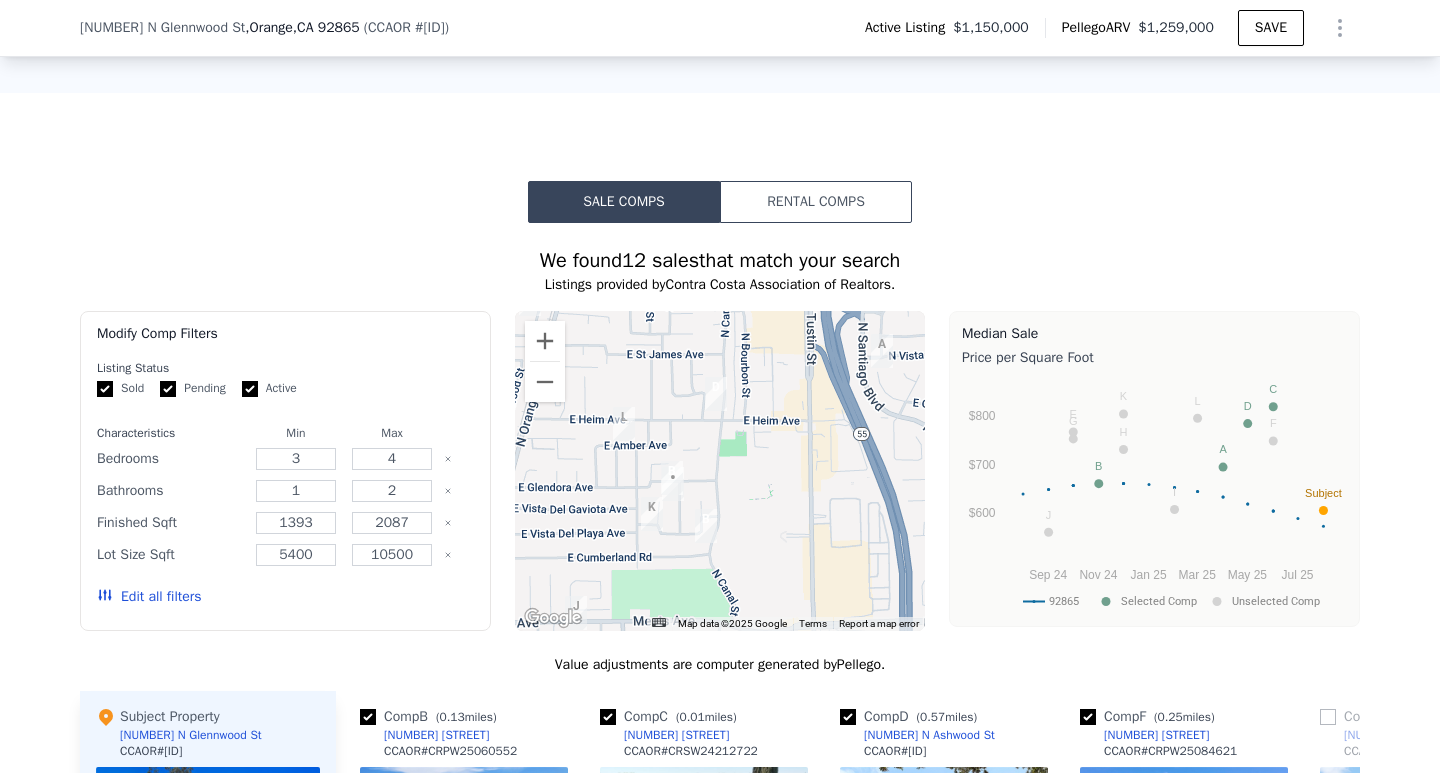 click at bounding box center [652, 514] 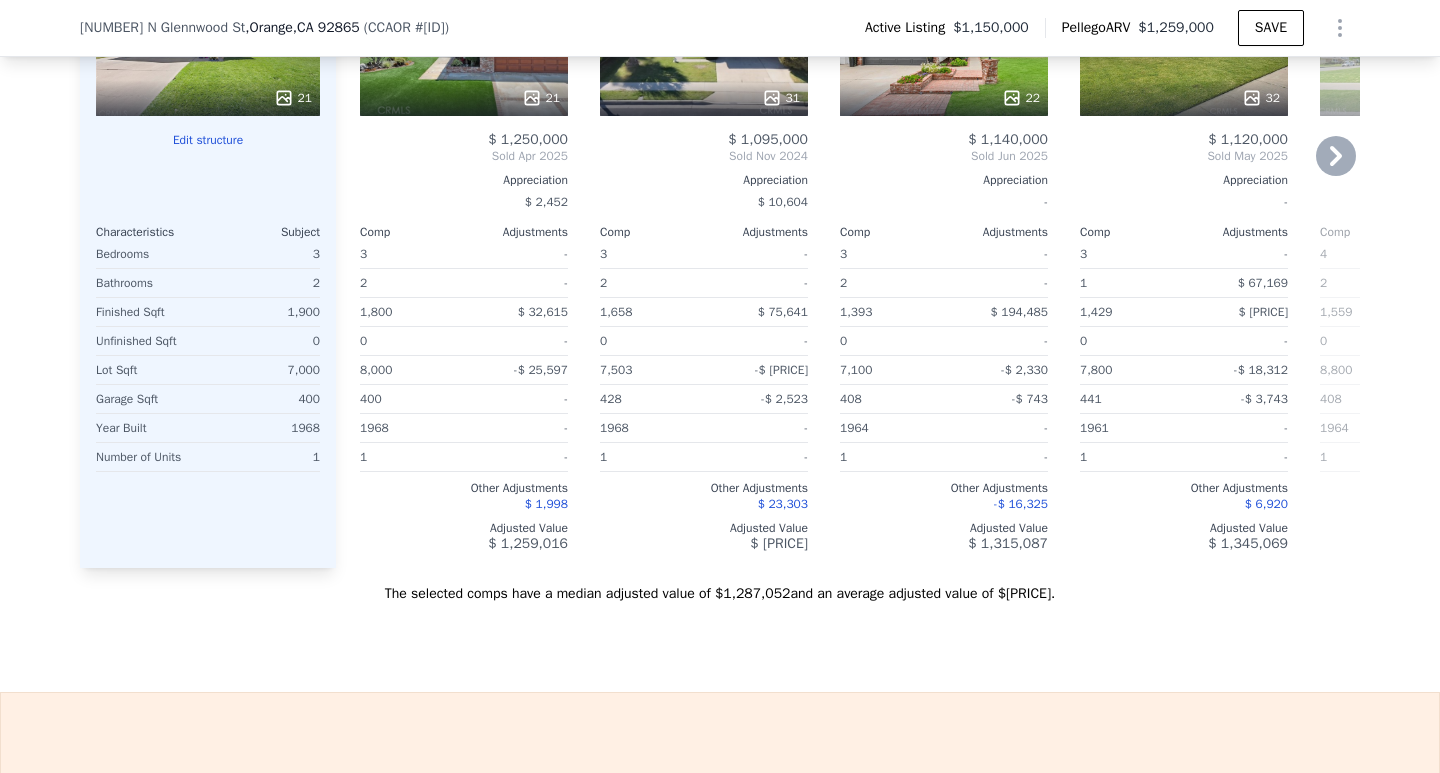 scroll, scrollTop: 2393, scrollLeft: 0, axis: vertical 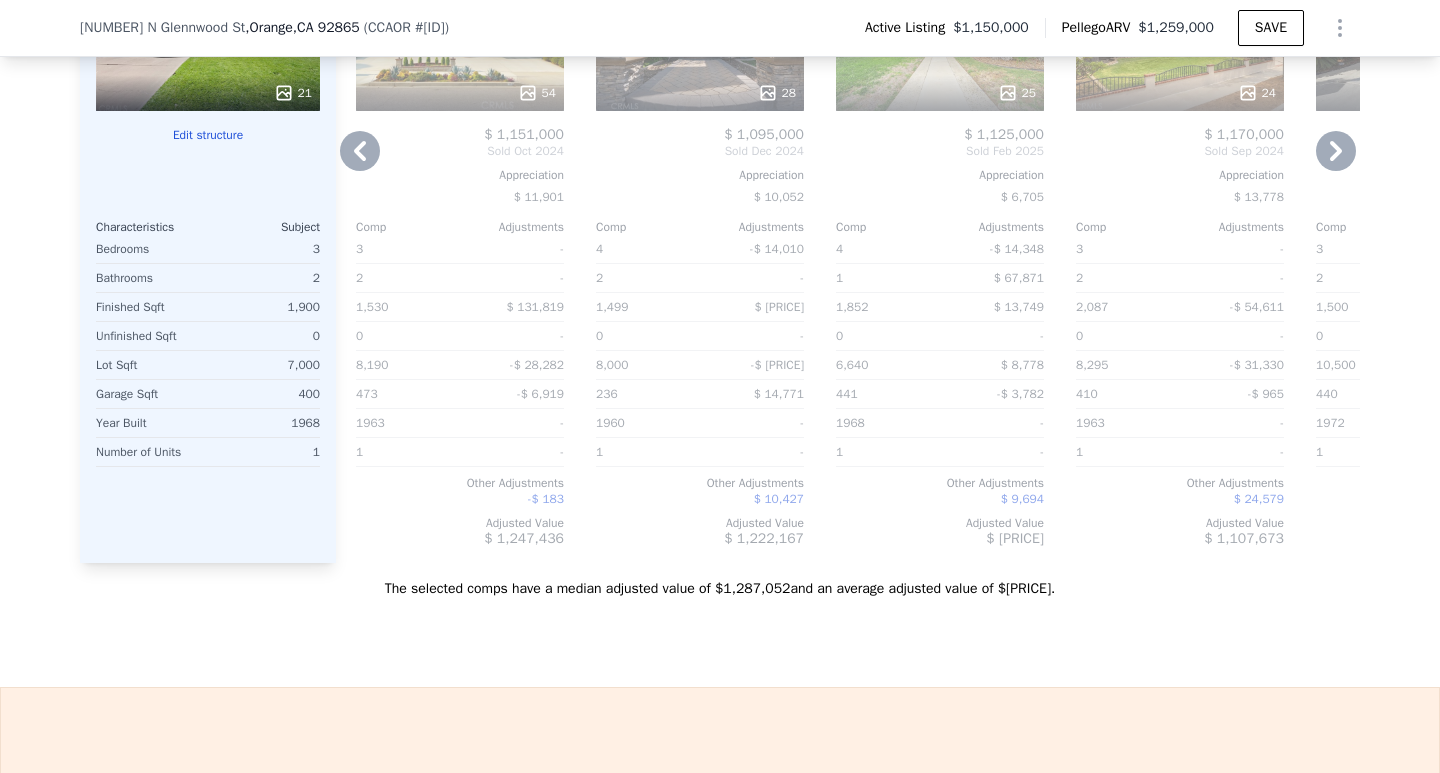 drag, startPoint x: 959, startPoint y: 575, endPoint x: 892, endPoint y: 578, distance: 67.06713 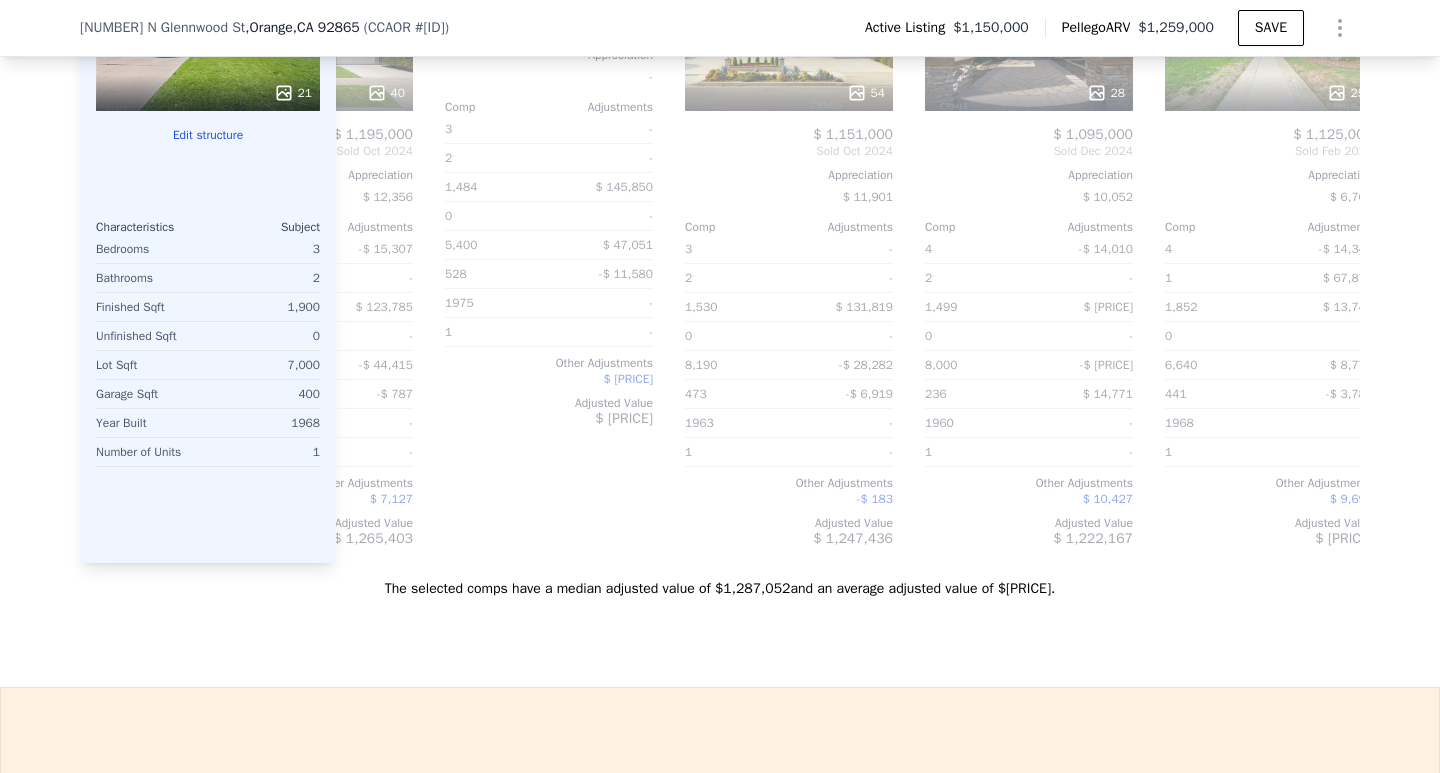 scroll, scrollTop: 0, scrollLeft: 1062, axis: horizontal 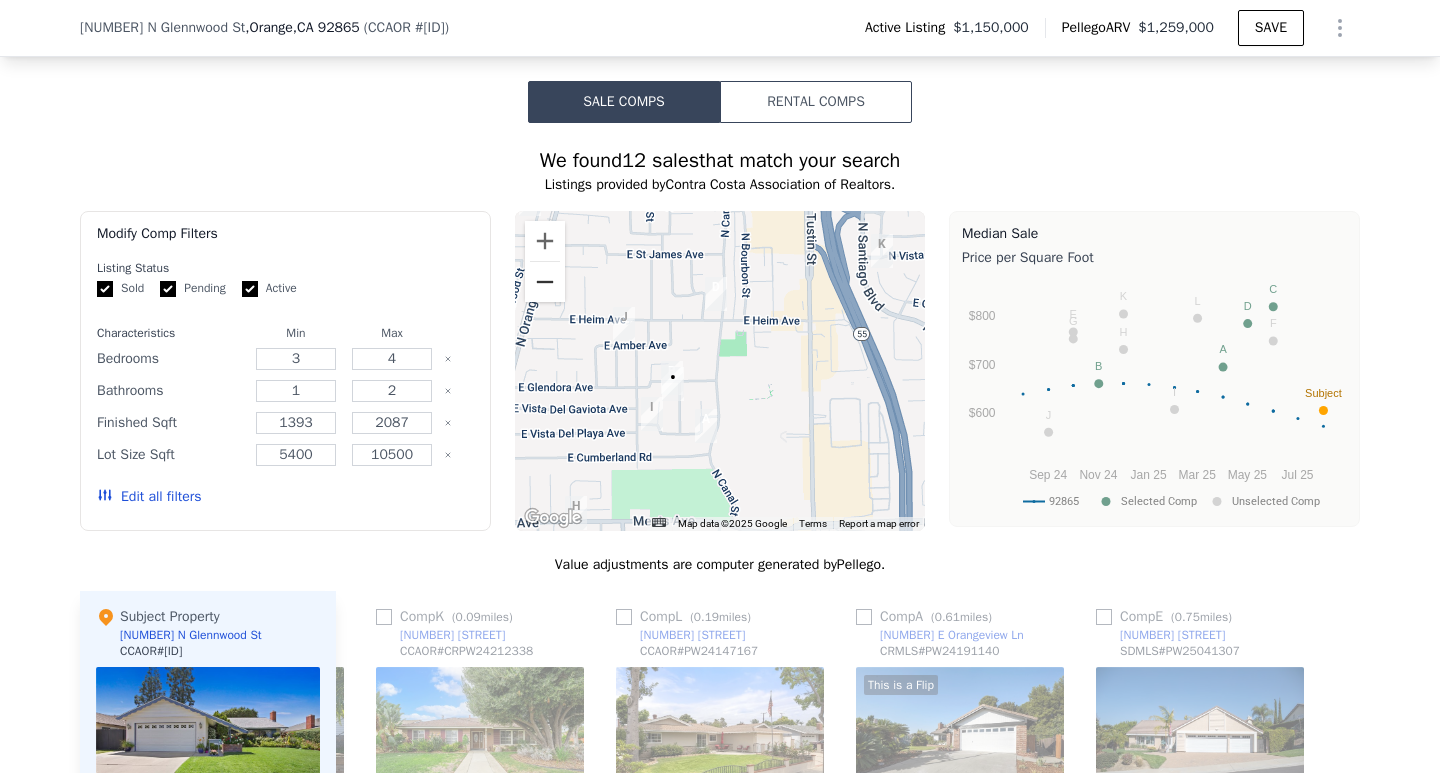 click at bounding box center [545, 282] 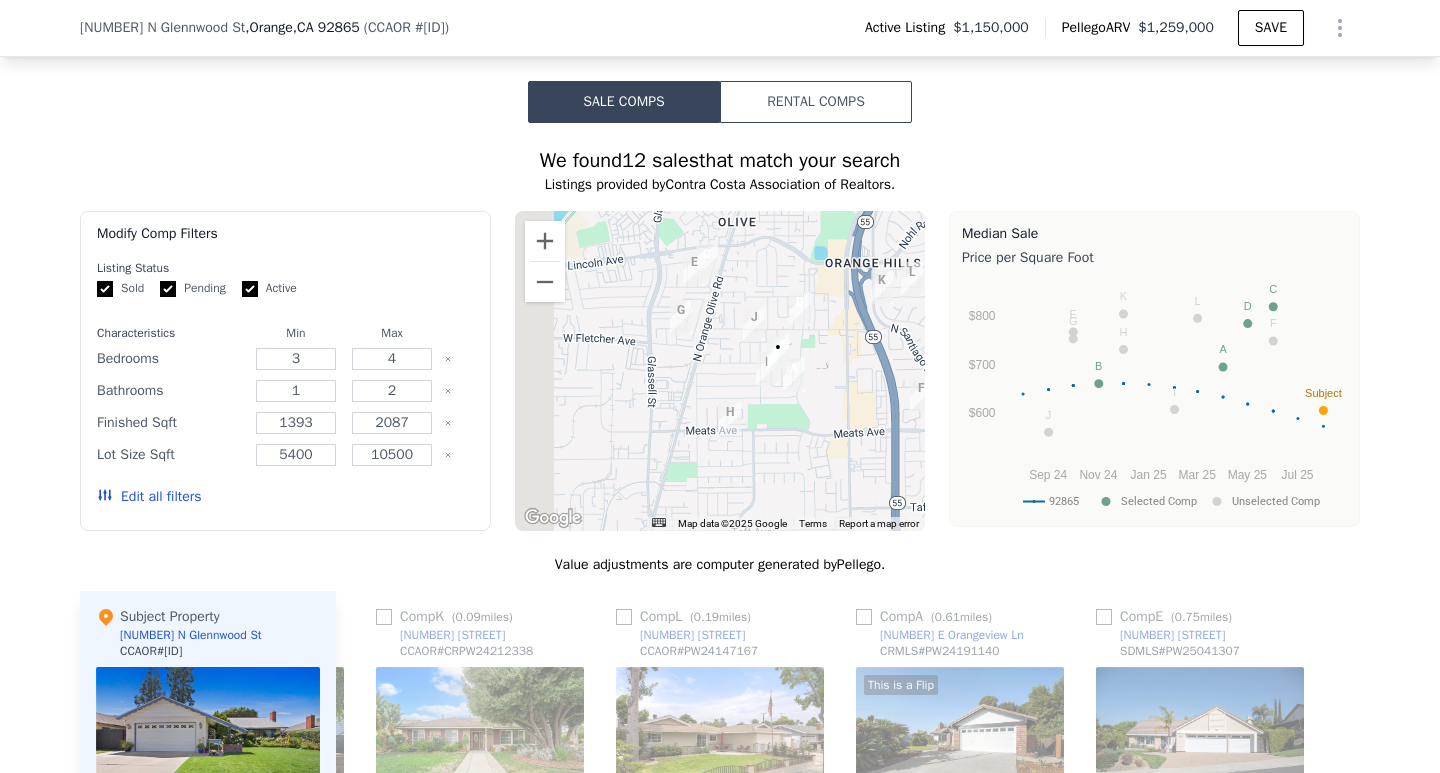 drag, startPoint x: 615, startPoint y: 372, endPoint x: 670, endPoint y: 361, distance: 56.089214 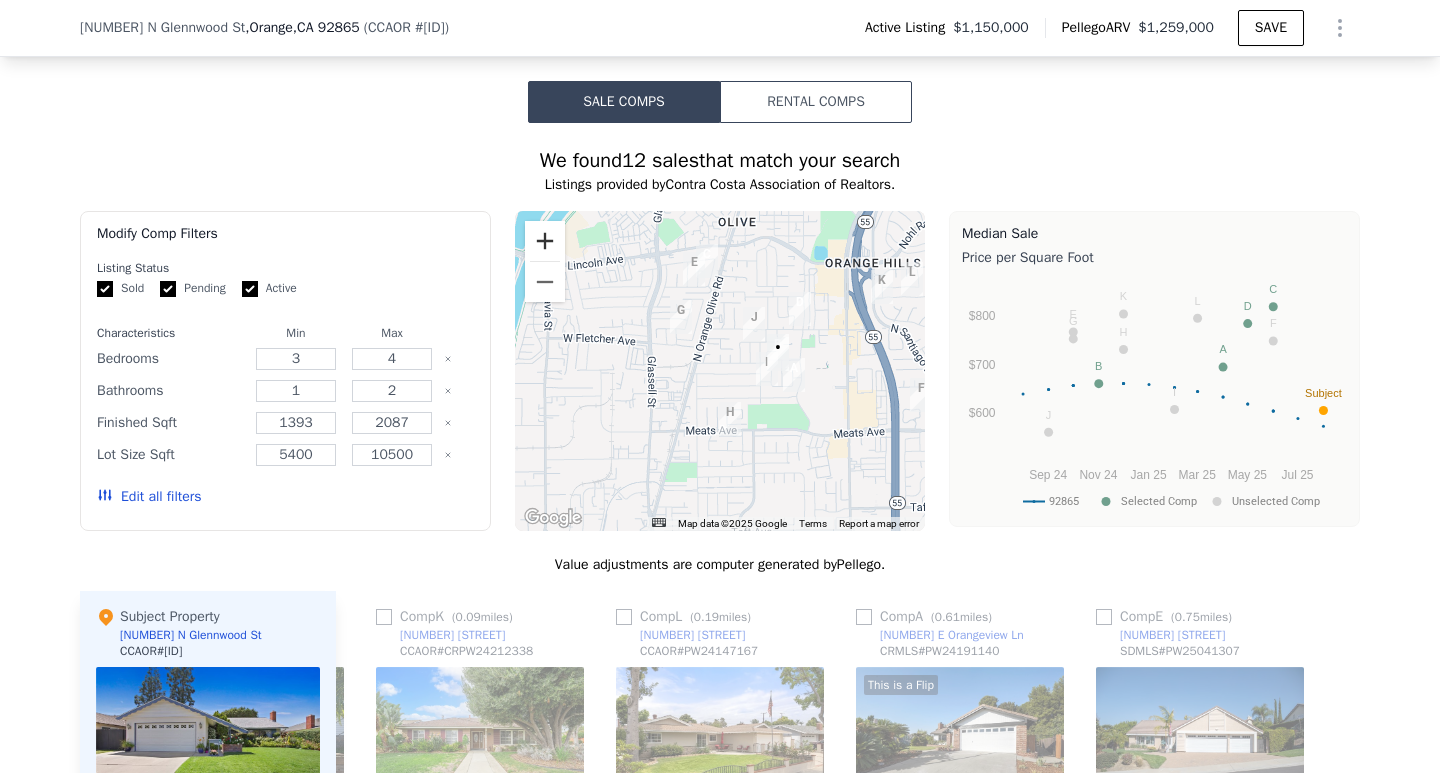 click at bounding box center [545, 241] 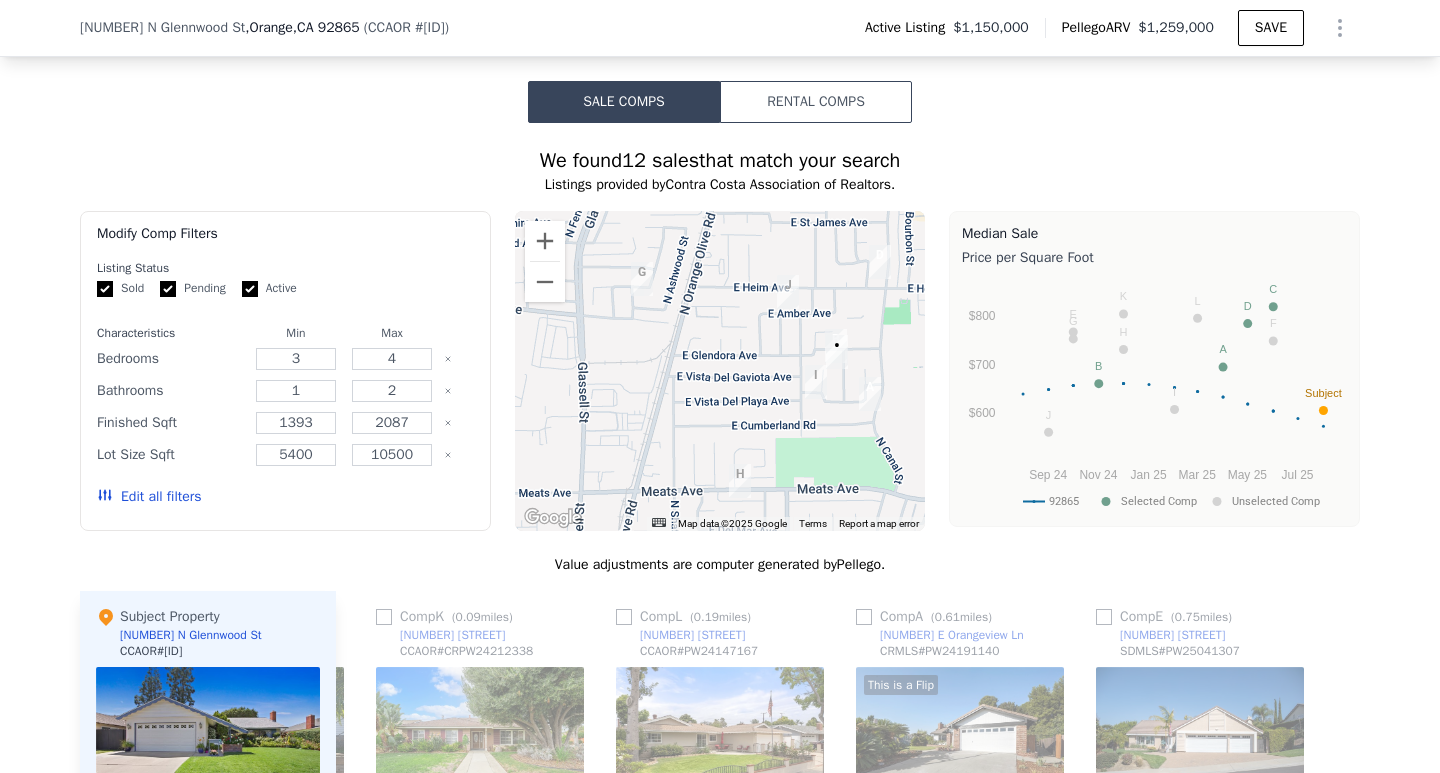 click at bounding box center (788, 292) 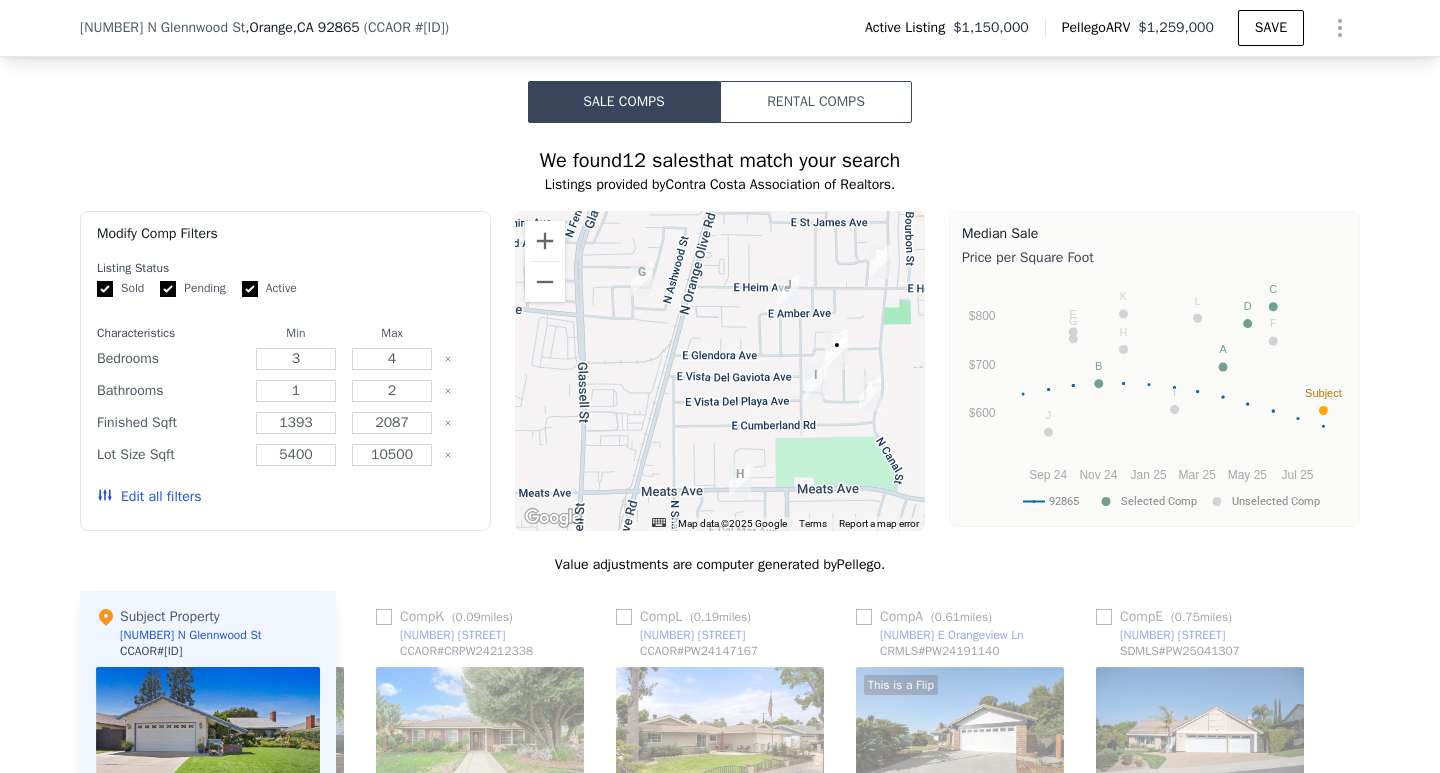 click on "Pending" at bounding box center [168, 289] 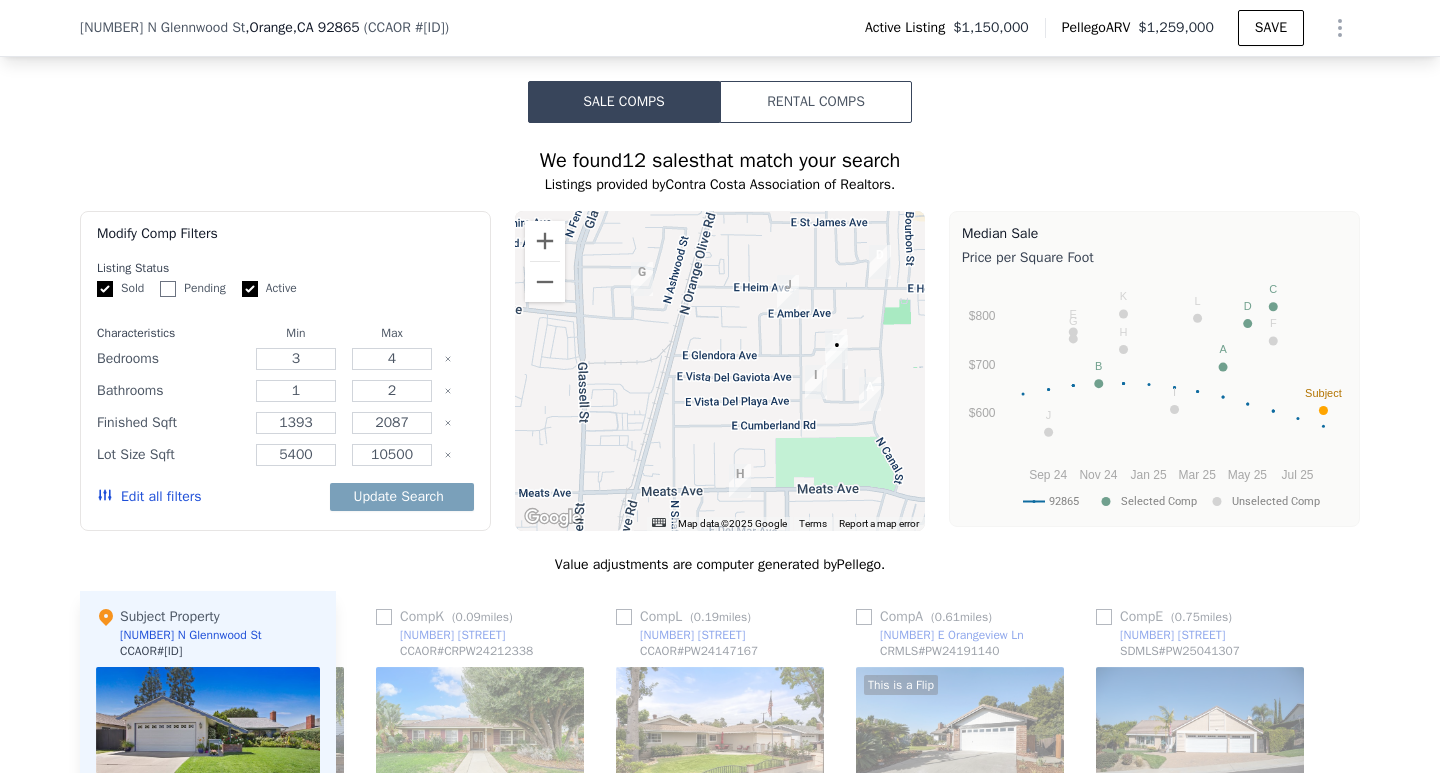 click on "Sold Pending Active" at bounding box center [285, 288] 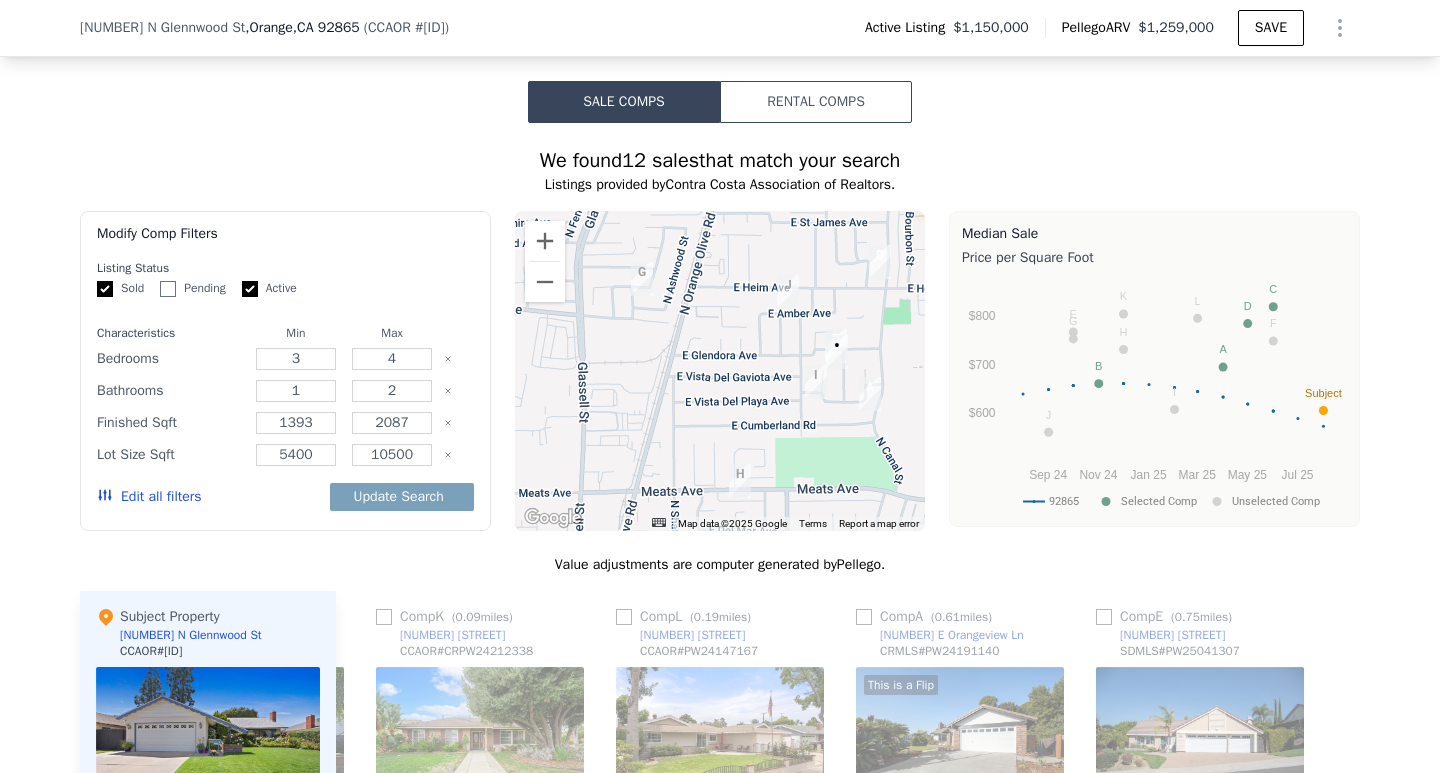 click on "Active" at bounding box center [250, 289] 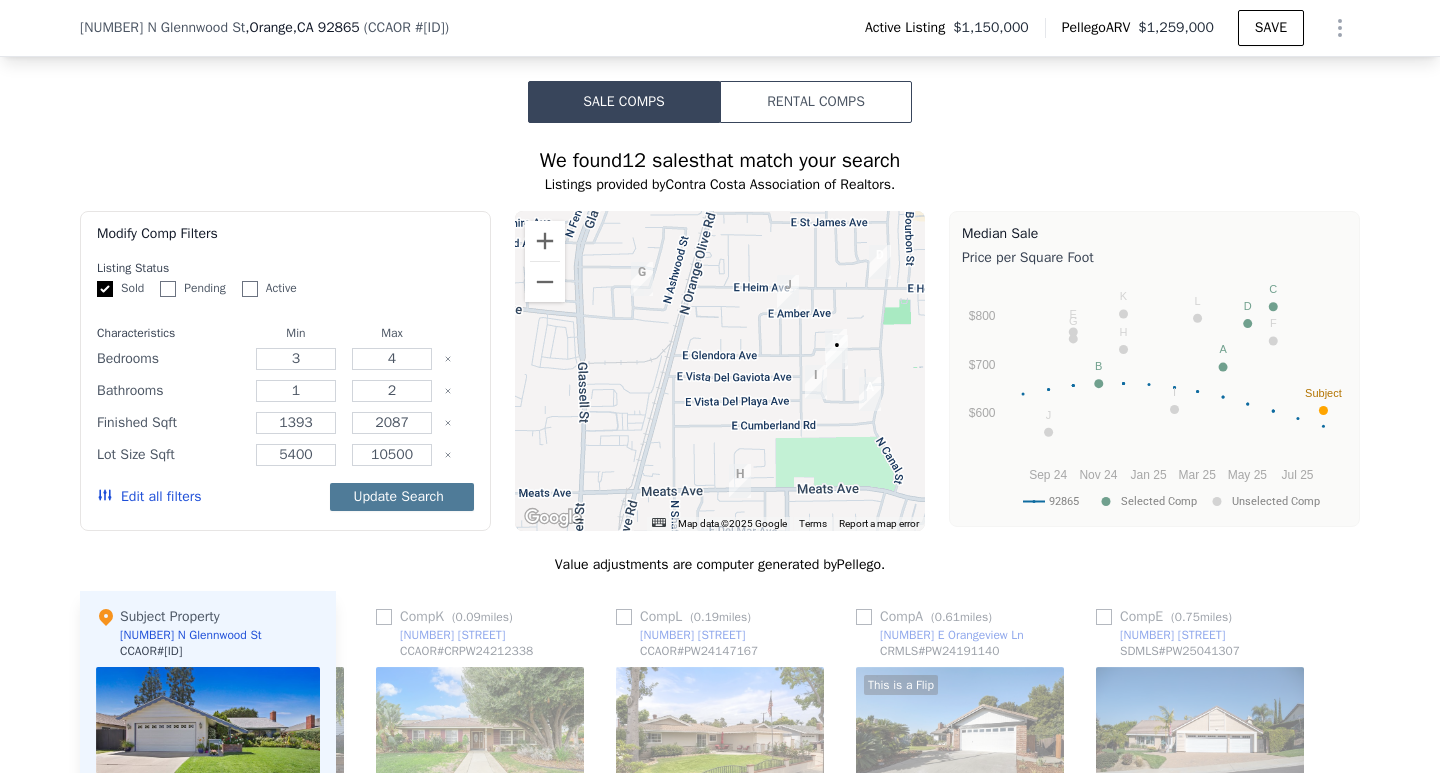 click on "Update Search" at bounding box center [402, 497] 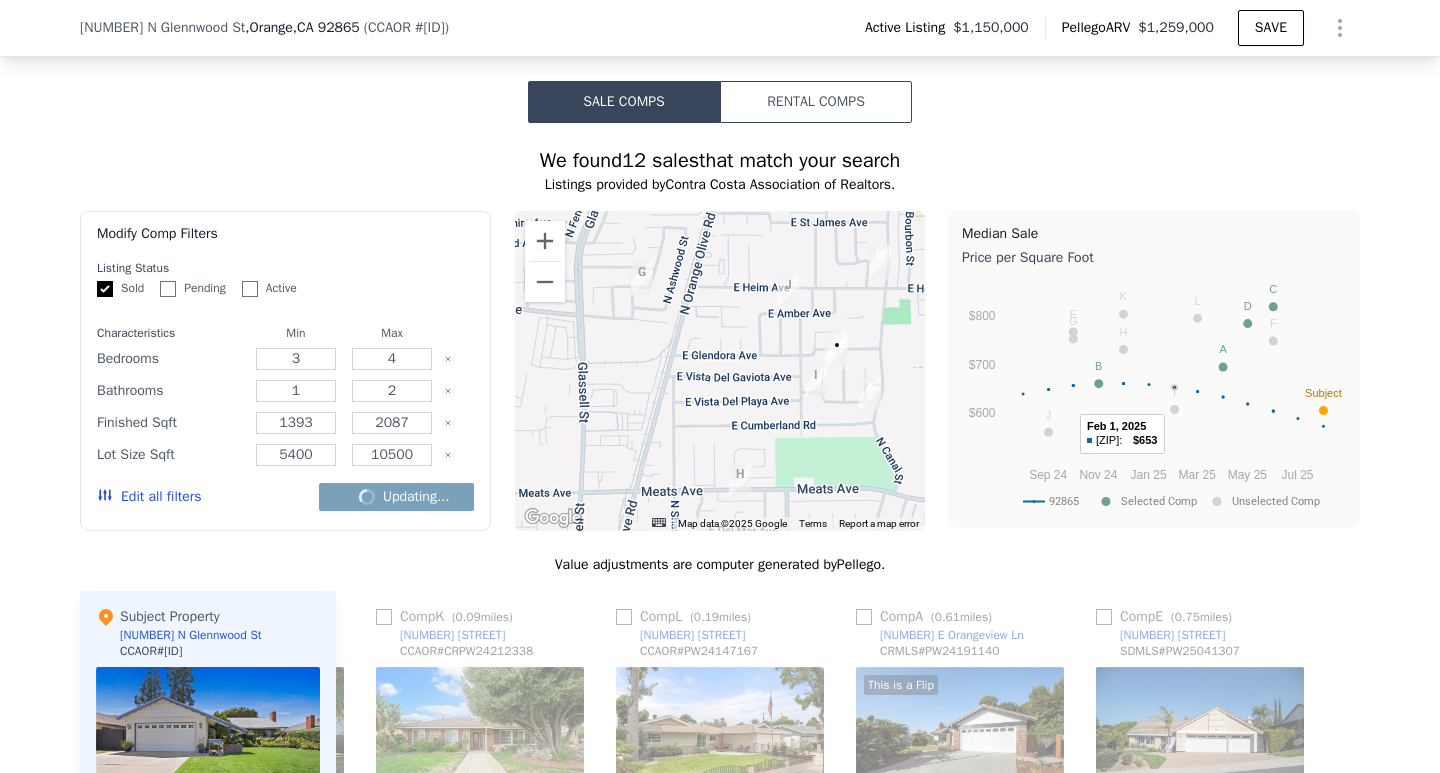 checkbox on "false" 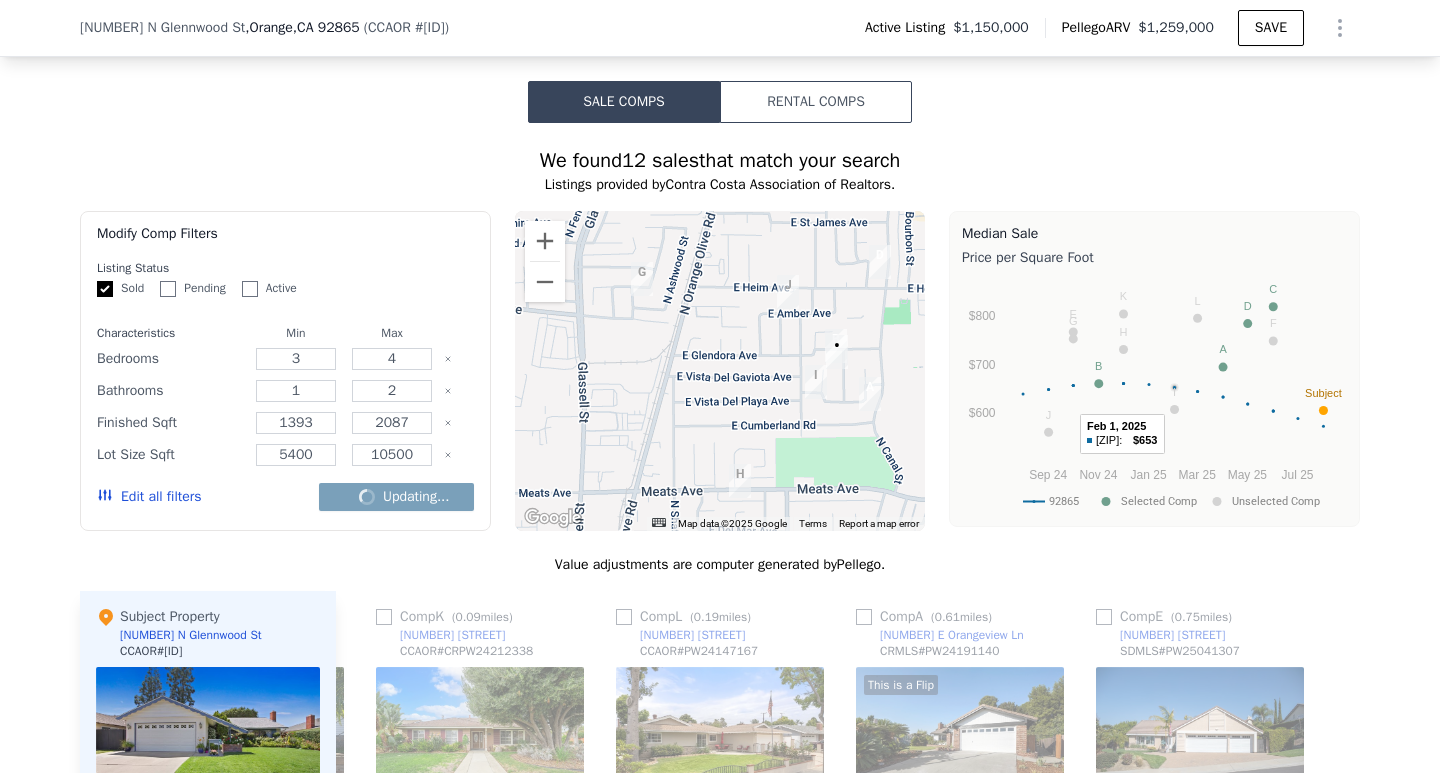 checkbox on "false" 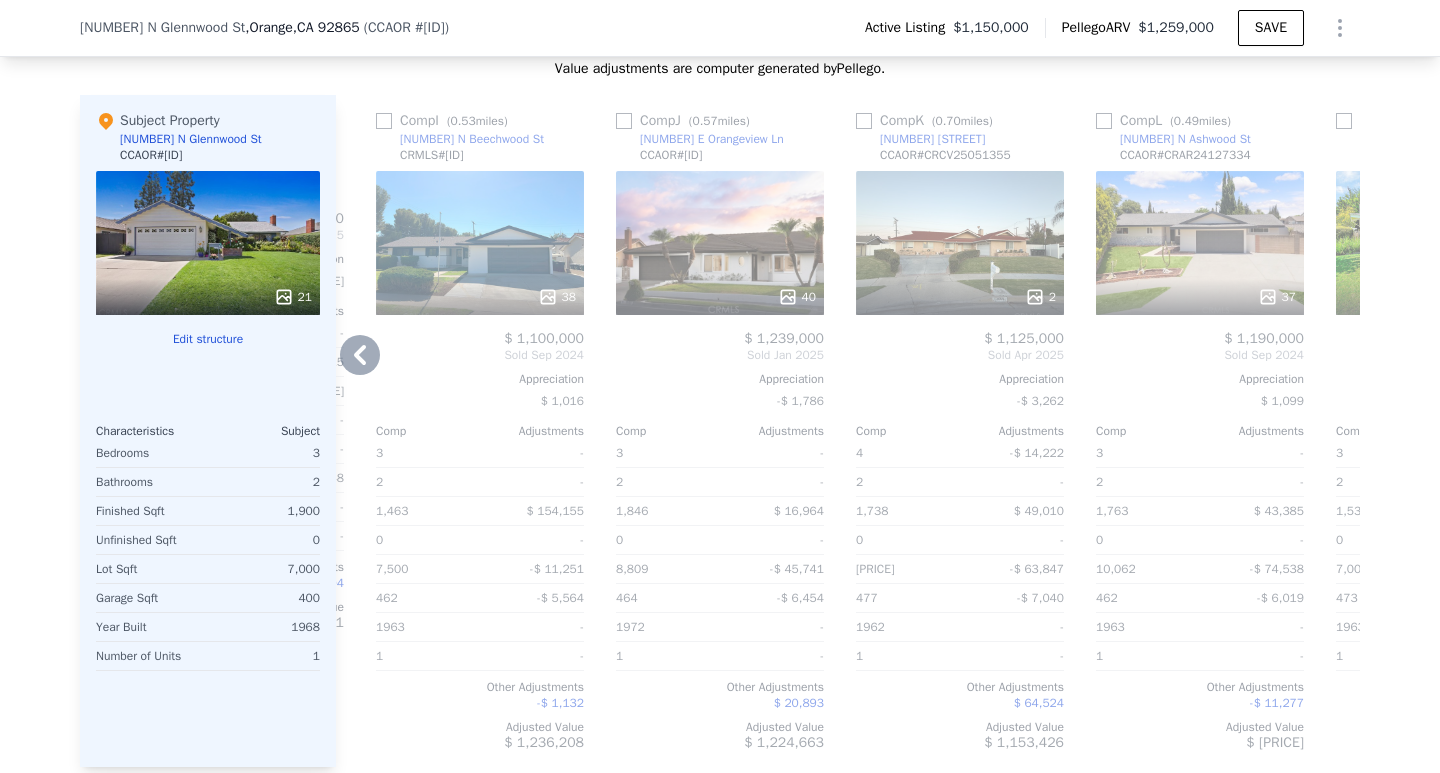 scroll, scrollTop: 2193, scrollLeft: 0, axis: vertical 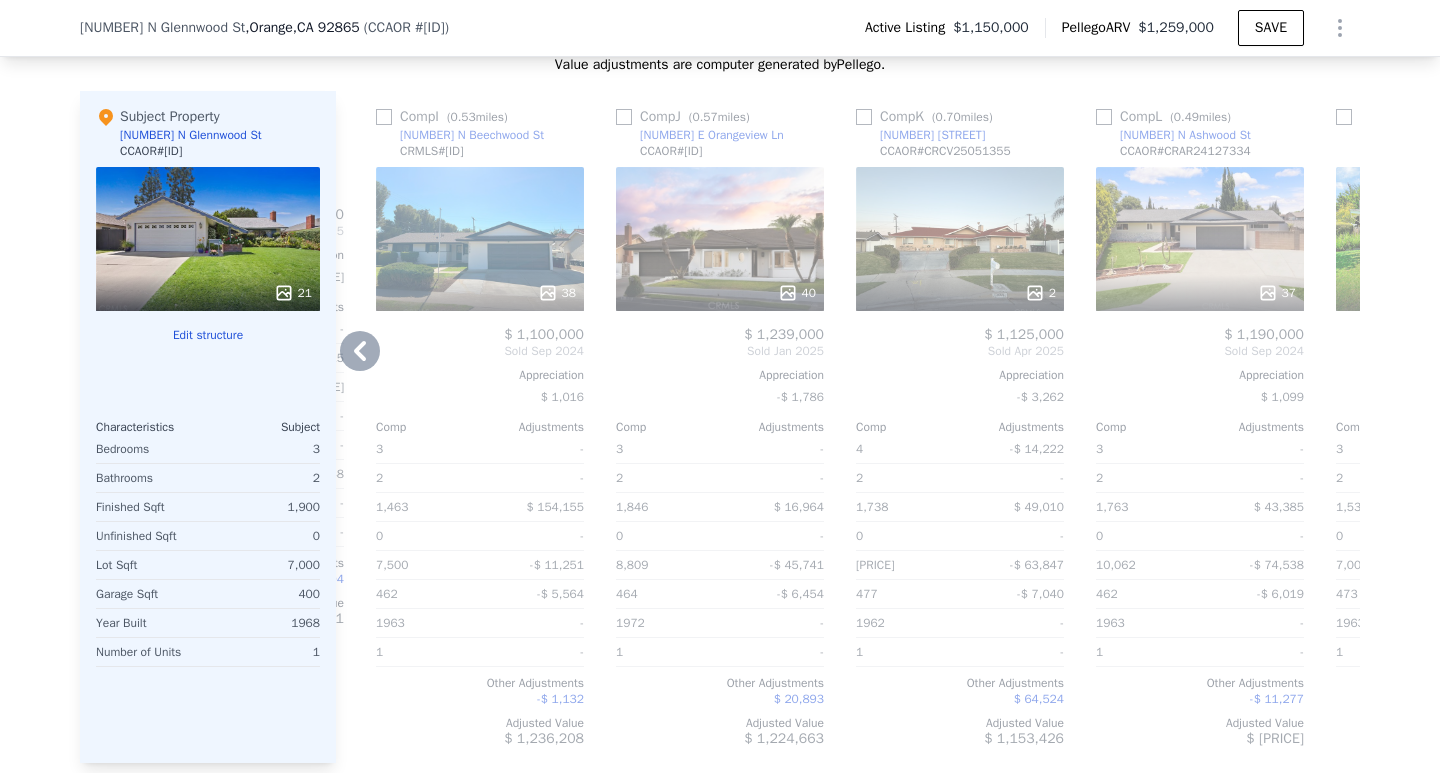 click 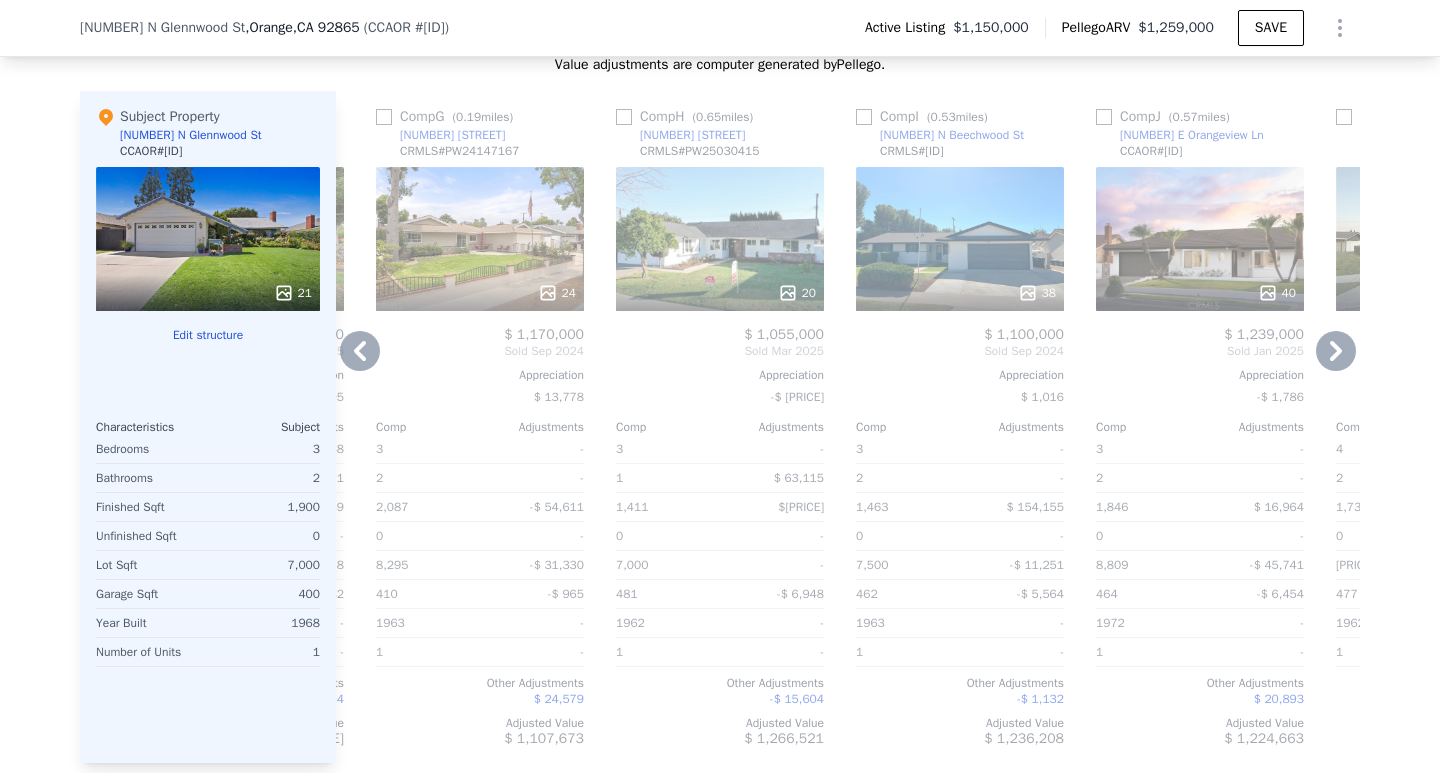 click 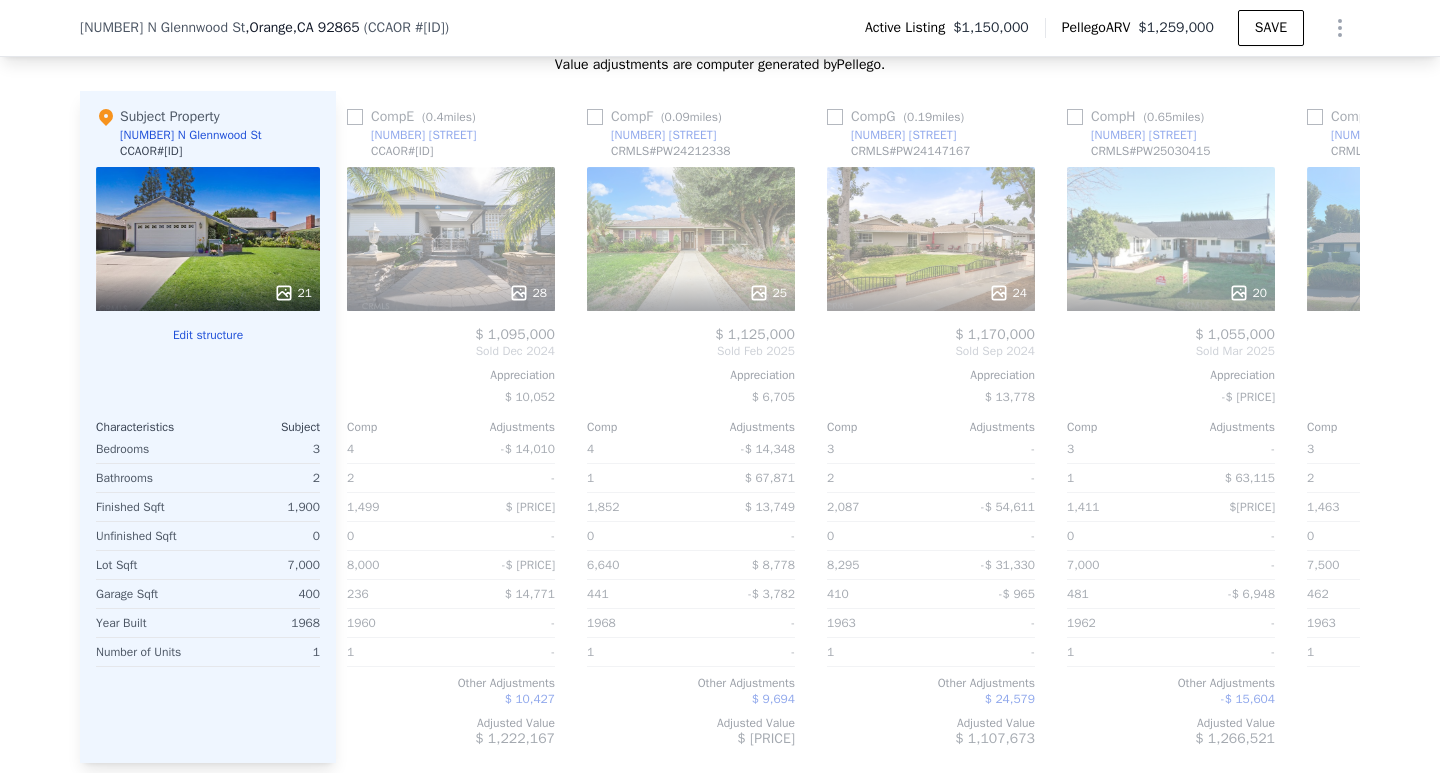scroll, scrollTop: 0, scrollLeft: 944, axis: horizontal 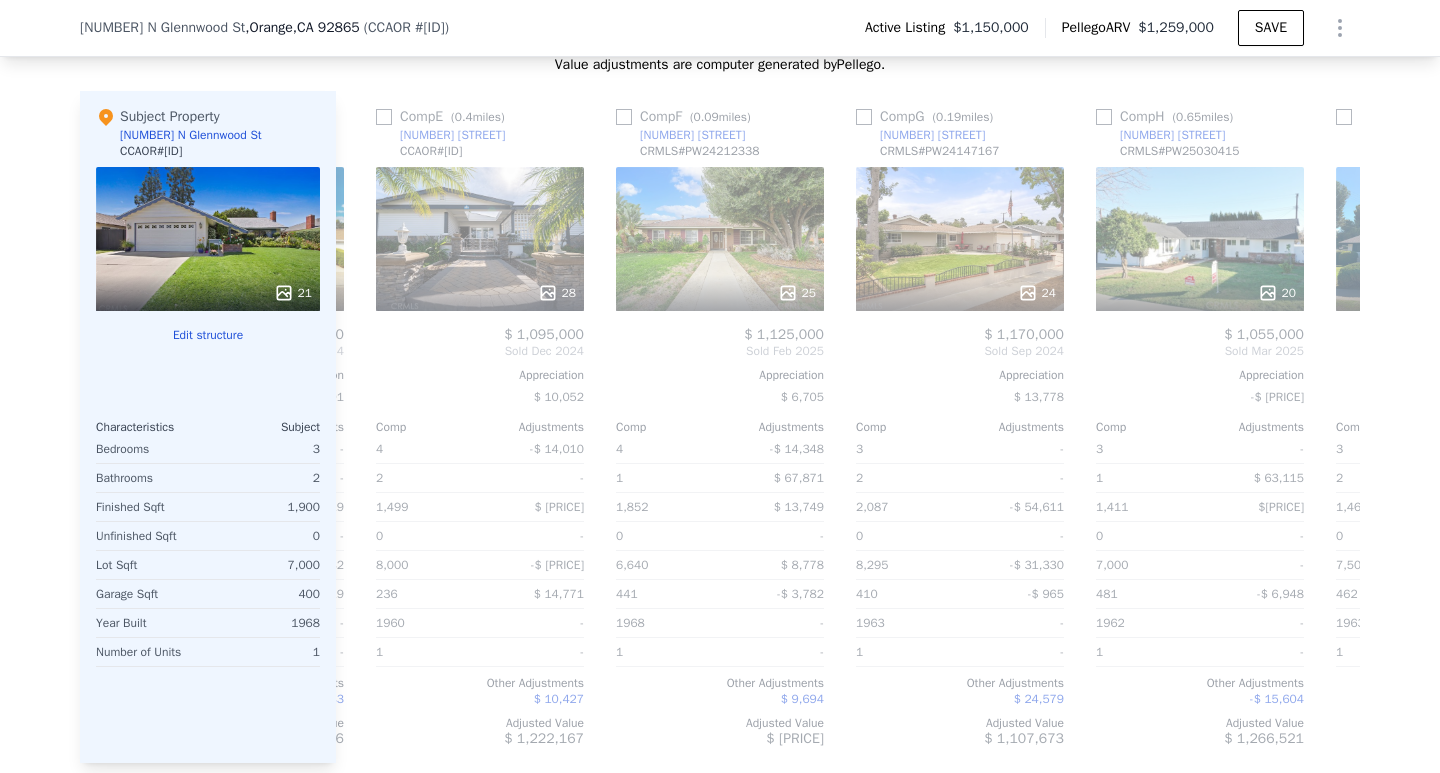 click on "Comp  D ( 0.51  miles) [NUMBER] [STREET] CCAOR  # CROC24188599 54 $ 1,151,000 Sold   Oct 2024 Appreciation $ 11,901 Comp Adjustments 3 - 2 - 1,530 $ 131,819 0 - 8,190 -$ 28,282 473 -$ 6,919 1963 - 1 - Other Adjustments -$ 183 Adjusted Value $ 1,247,436" at bounding box center (240, 427) 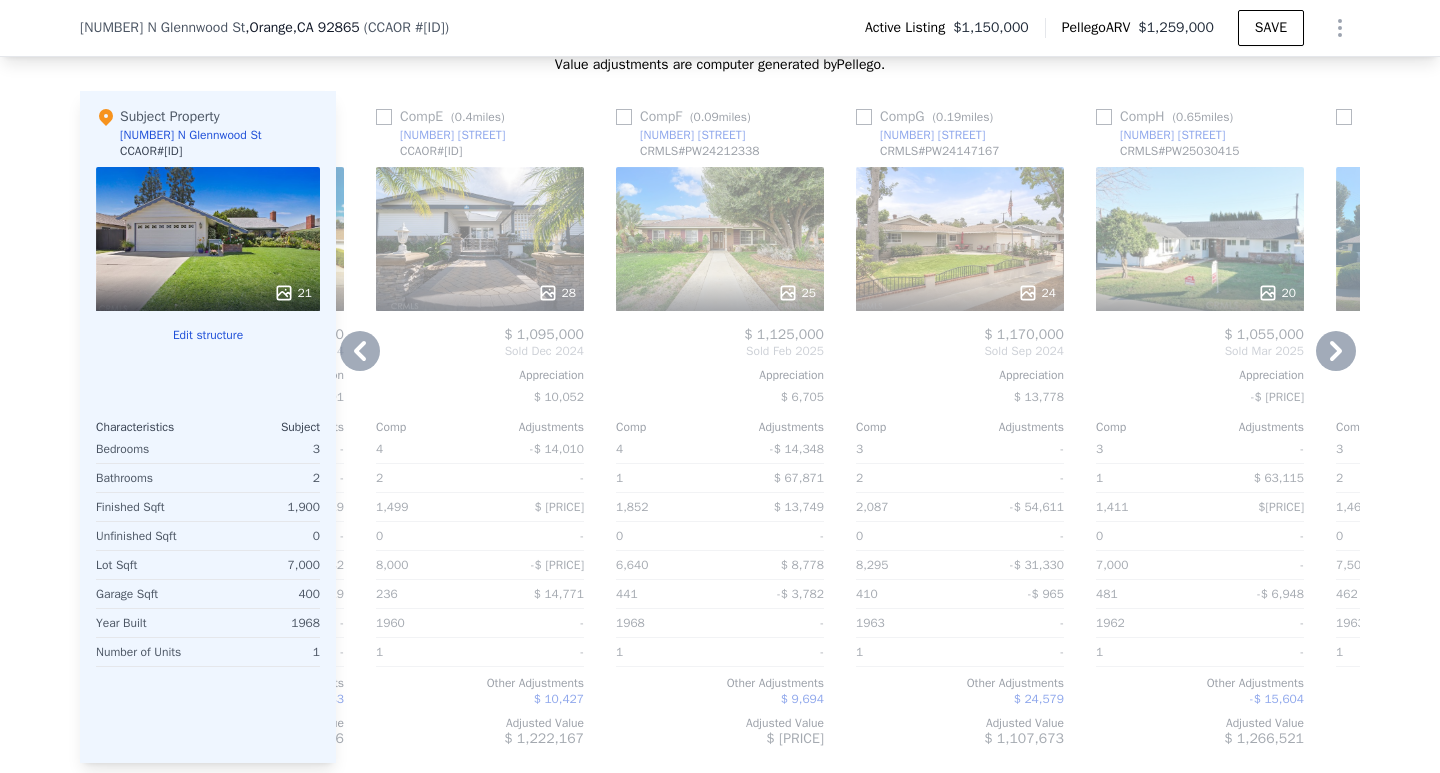 click 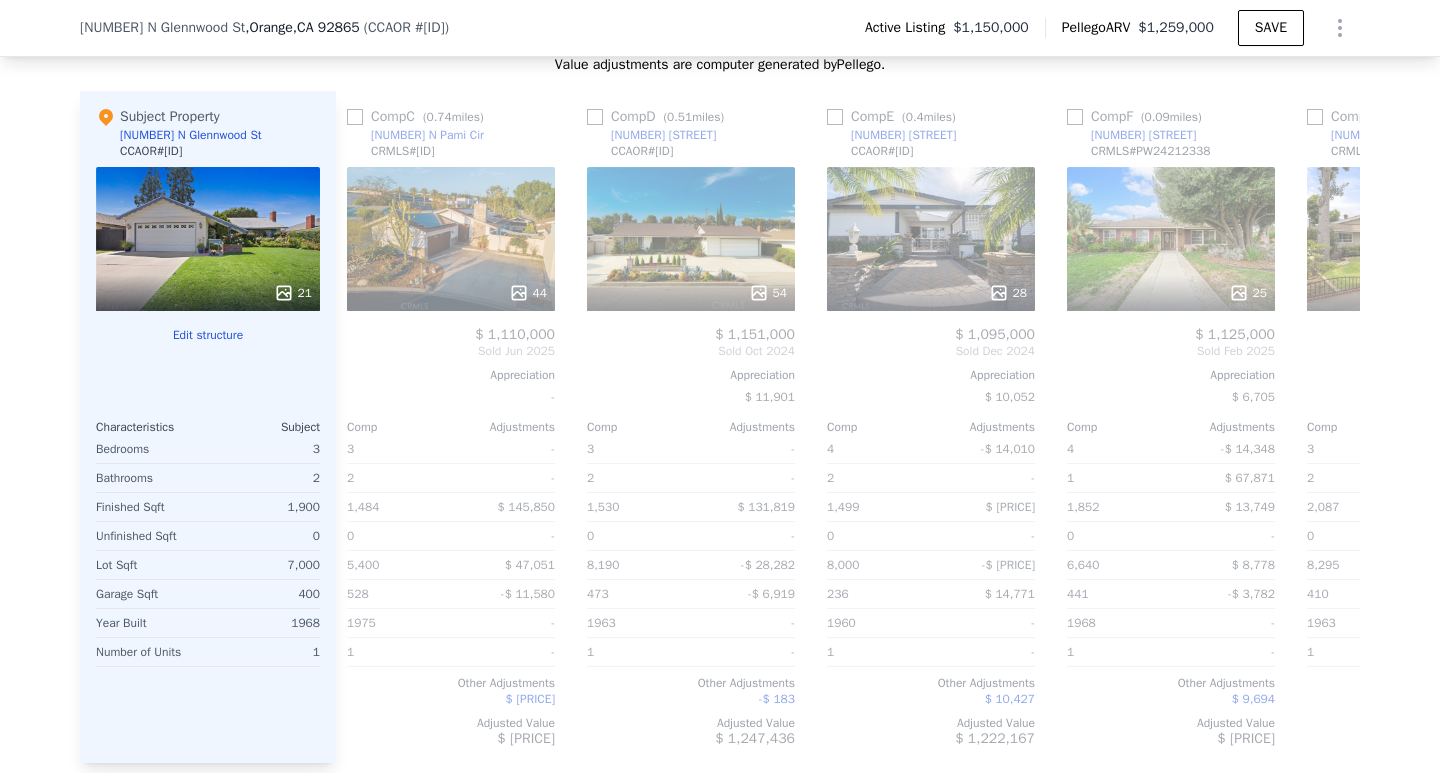 scroll, scrollTop: 0, scrollLeft: 464, axis: horizontal 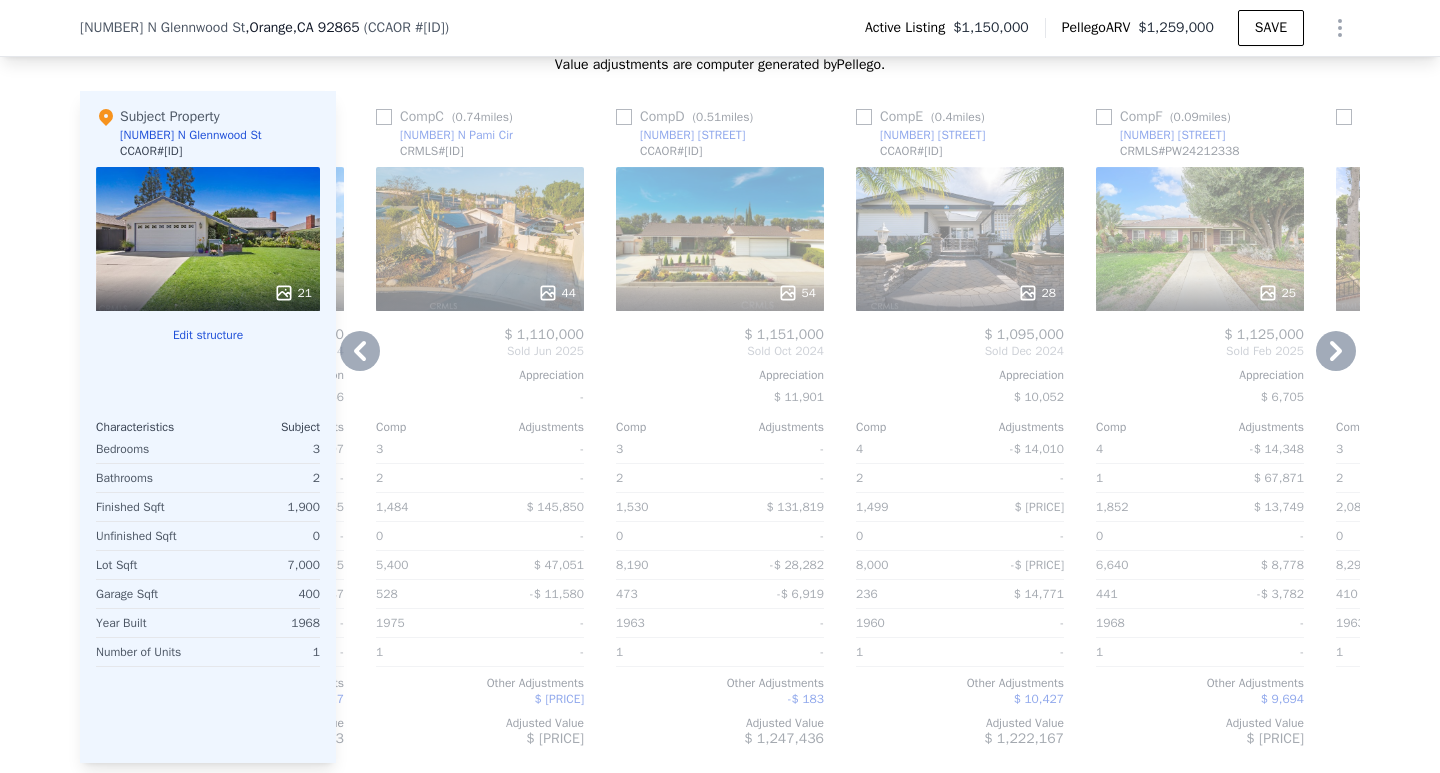 click 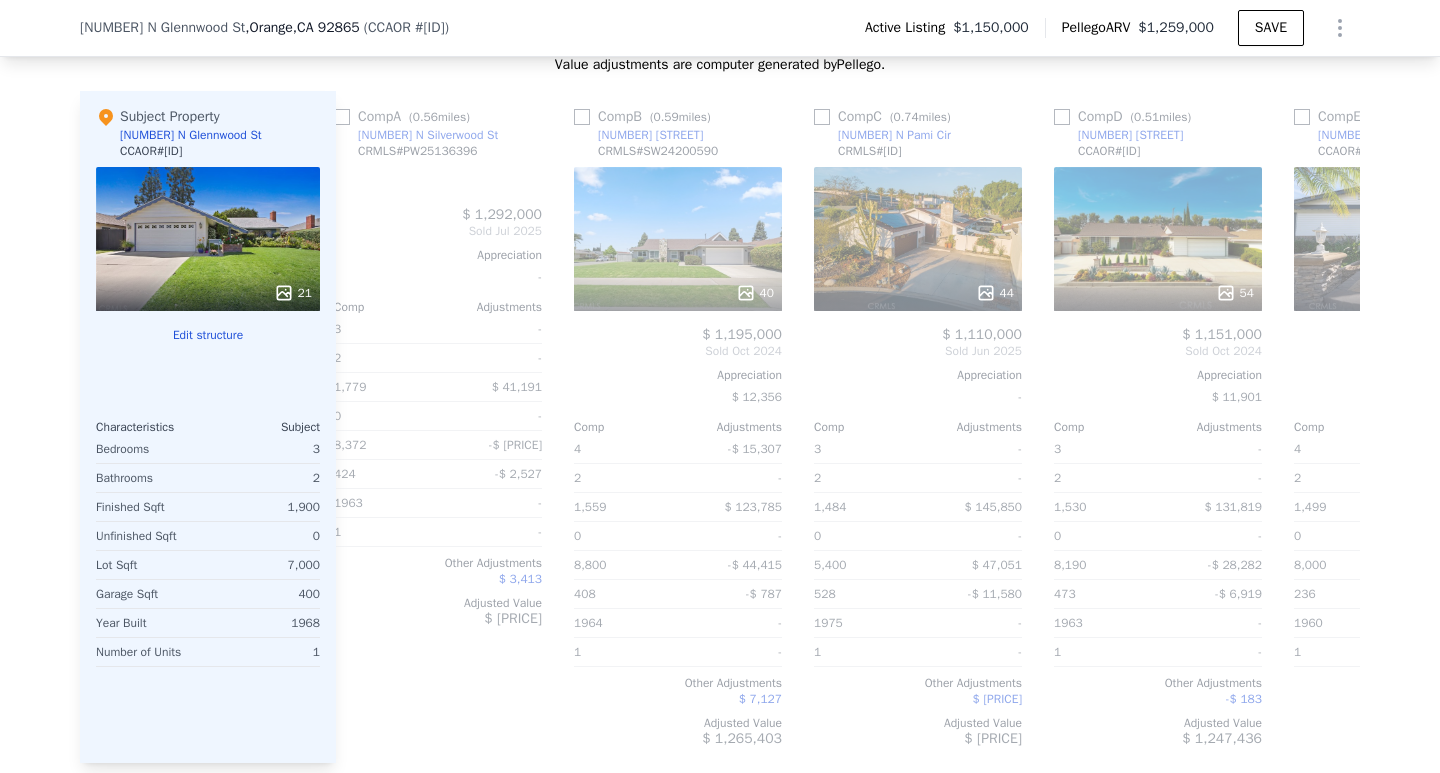 scroll, scrollTop: 0, scrollLeft: 0, axis: both 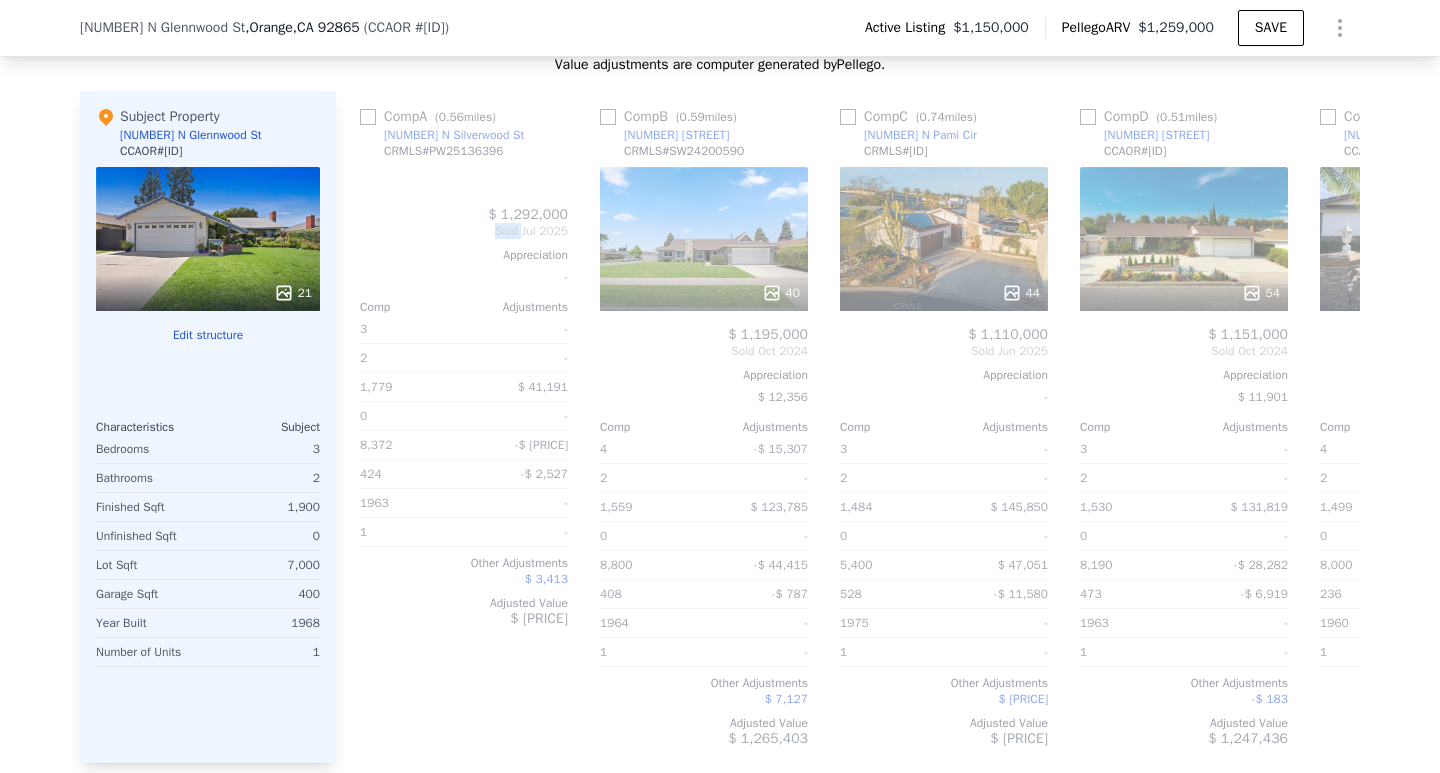 click on "Comp A ( 0.56 miles) [NUMBER] N Silverwood St CRMLS # PW25136396 $ 1,292,000 Sold Jul [YEAR] Appreciation - Comp Adjustments 3 - 2 - 1,779 $ 41,191 0 - 8,372 -$ 36,228 424 -$ 2,527 1963 - 1 - Other Adjustments $ 3,413 Adjusted Value $ 1,297,848" at bounding box center (456, 427) 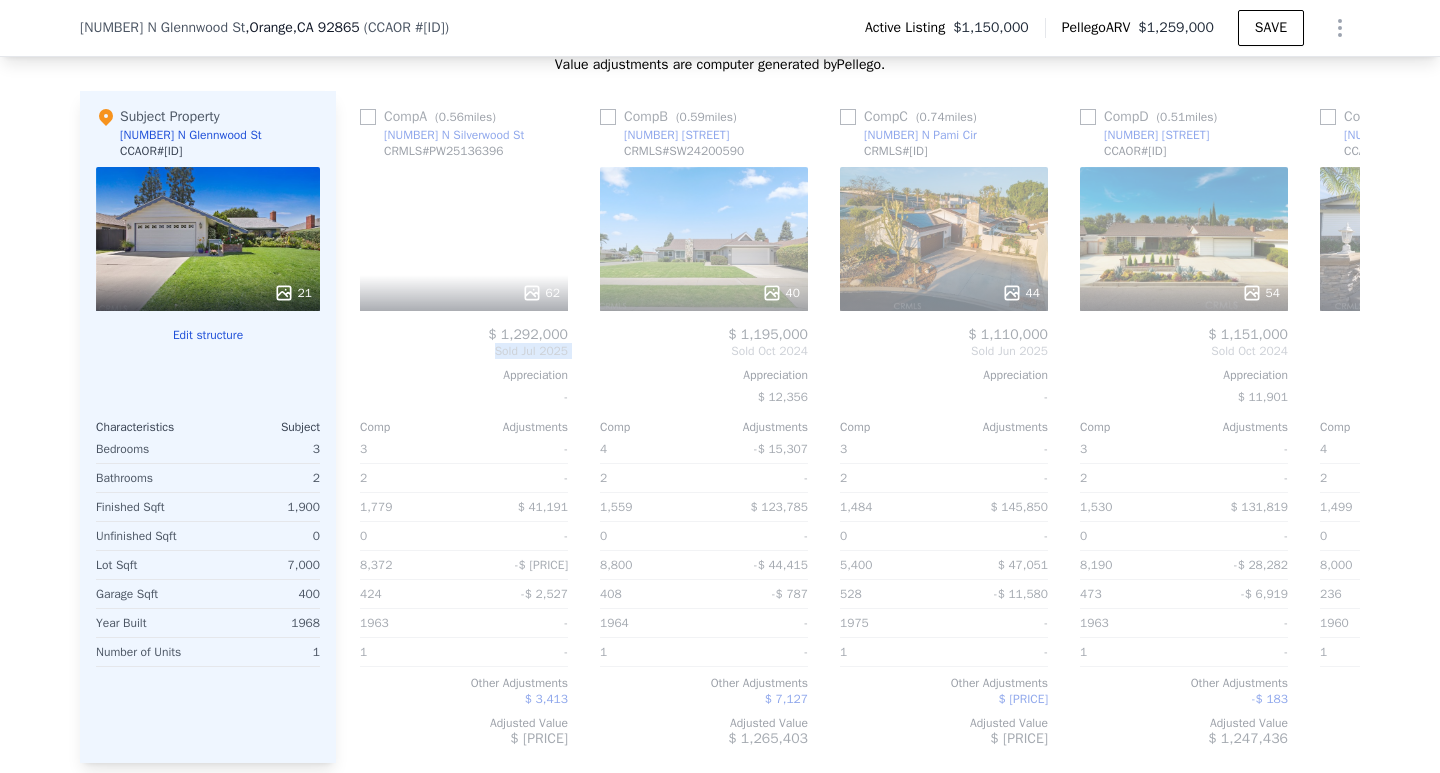 click on "Comp  A ( 0.56  miles) [NUMBER] [STREET] CRMLS  # PW25136396 62 $ 1,292,000 Sold   Jul 2025 Appreciation - Comp Adjustments 3 - 2 - 1,779 $ 41,191 0 - 8,372 -$ 36,228 424 -$ 2,527 1963 - 1 - Other Adjustments $ 3,413 Adjusted Value $ 1,297,848" at bounding box center [456, 427] 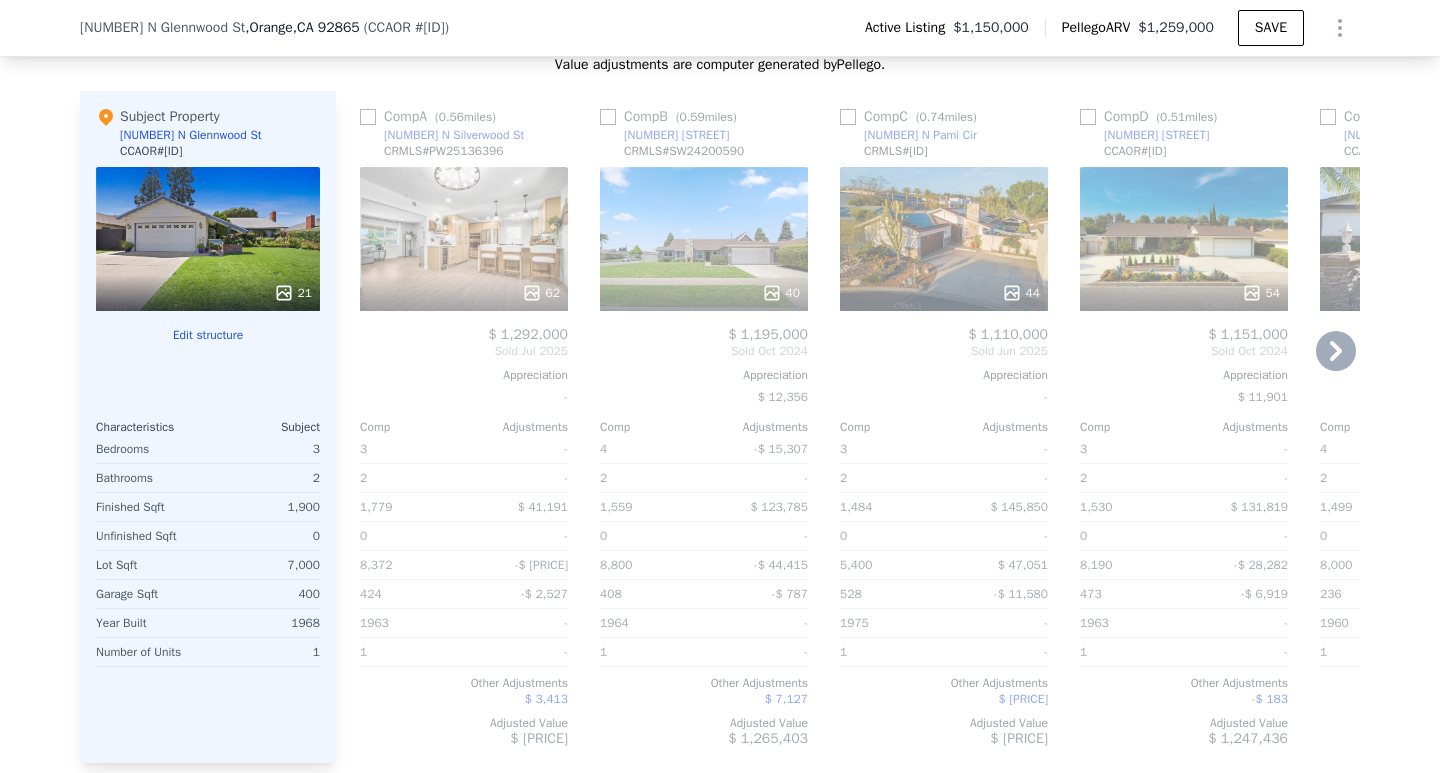 click on "Value adjustments are computer generated by  Pellego .  Subject Property [NUMBER] [STREET] [CITY] [STATE] [ZIP] Edit structure       Characteristics Subject Bedrooms 3 Bathrooms 2 Finished Sqft 1,900 Unfinished Sqft 0 Lot Sqft 7,000 Garage Sqft 400 Year Built 1968 Number of Units 1   Comp  A ( 0.56  miles) [NUMBER] [STREET] CRMLS  # [ID] 62 $[PRICE] Sold   [DATE] Appreciation - Comp Adjustments 3 - 2 - 1,779 $[PRICE] 0 - 8,372 -$ [PRICE] 424 -$ [PRICE] 1963 - 1 - Other Adjustments $[PRICE] Adjusted Value $[PRICE] Comp  B ( 0.59  miles) [NUMBER] [STREET] CRMLS  # [ID] 40 $[PRICE] Sold   [DATE] Appreciation $[PRICE] Comp Adjustments 4 -$ [PRICE] 2 - 1,559 $[PRICE] 0 - 8,800 -$ [PRICE] 408 -$ [PRICE] 1964 - 1 - Other Adjustments $[PRICE] Adjusted Value $[PRICE] Comp  C ( 0.74  miles) [NUMBER] [STREET] CRMLS  # [ID] 44 $[PRICE] Sold   [DATE] Appreciation - Comp Adjustments 3 - 2 - 1,484 $[PRICE] 0 - 5,400 $[PRICE] 528 -$ [PRICE] 1975 - 1 - Other Adjustments $[PRICE]" at bounding box center [720, 427] 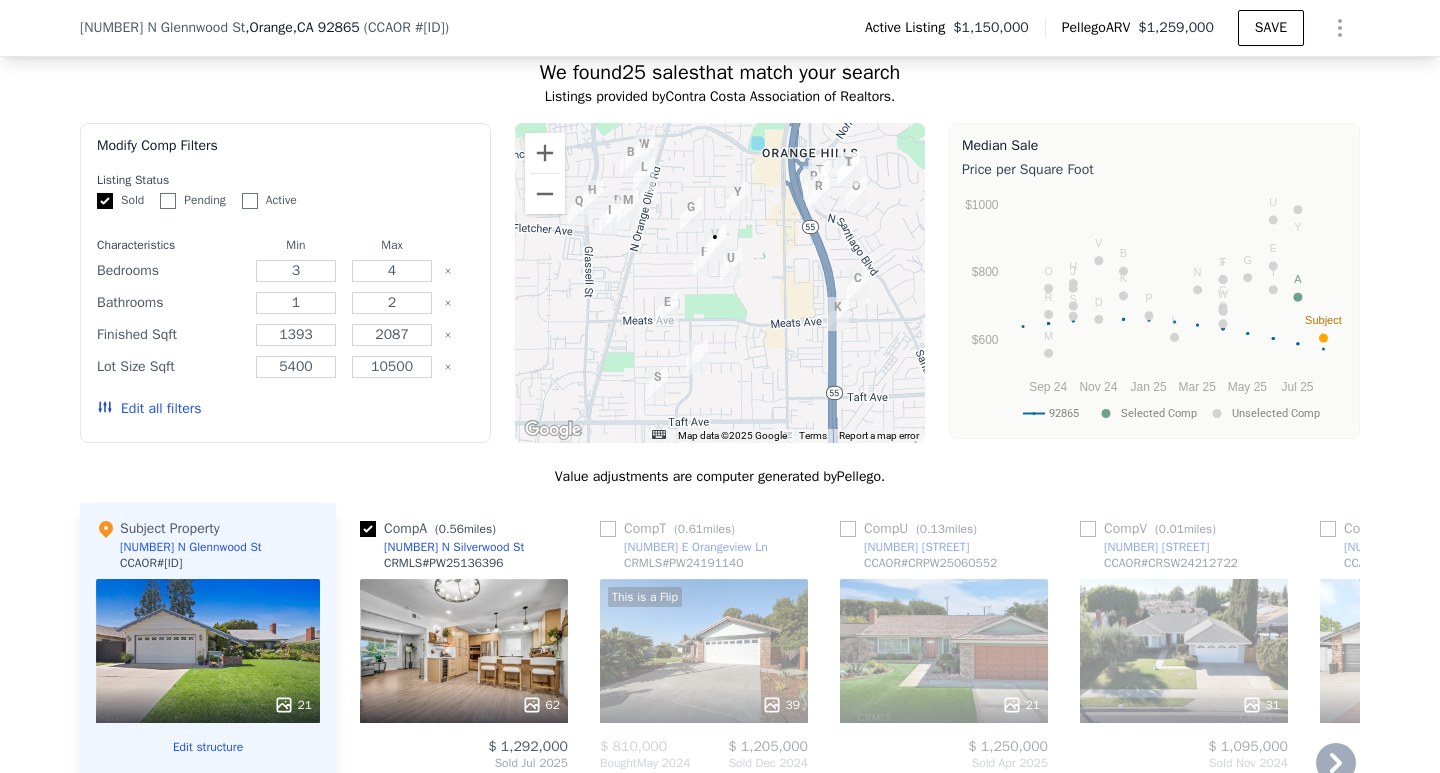 scroll, scrollTop: 1793, scrollLeft: 0, axis: vertical 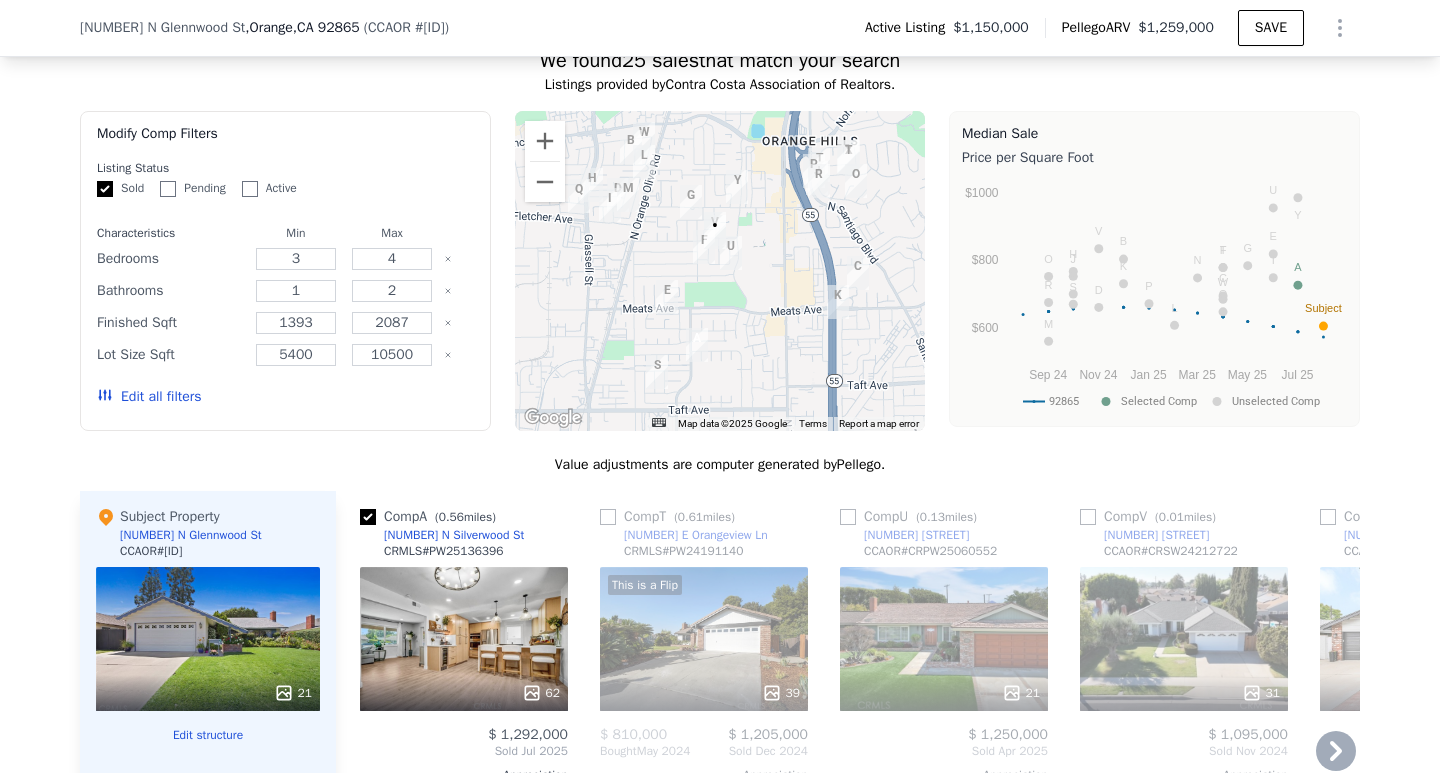 click at bounding box center [368, 517] 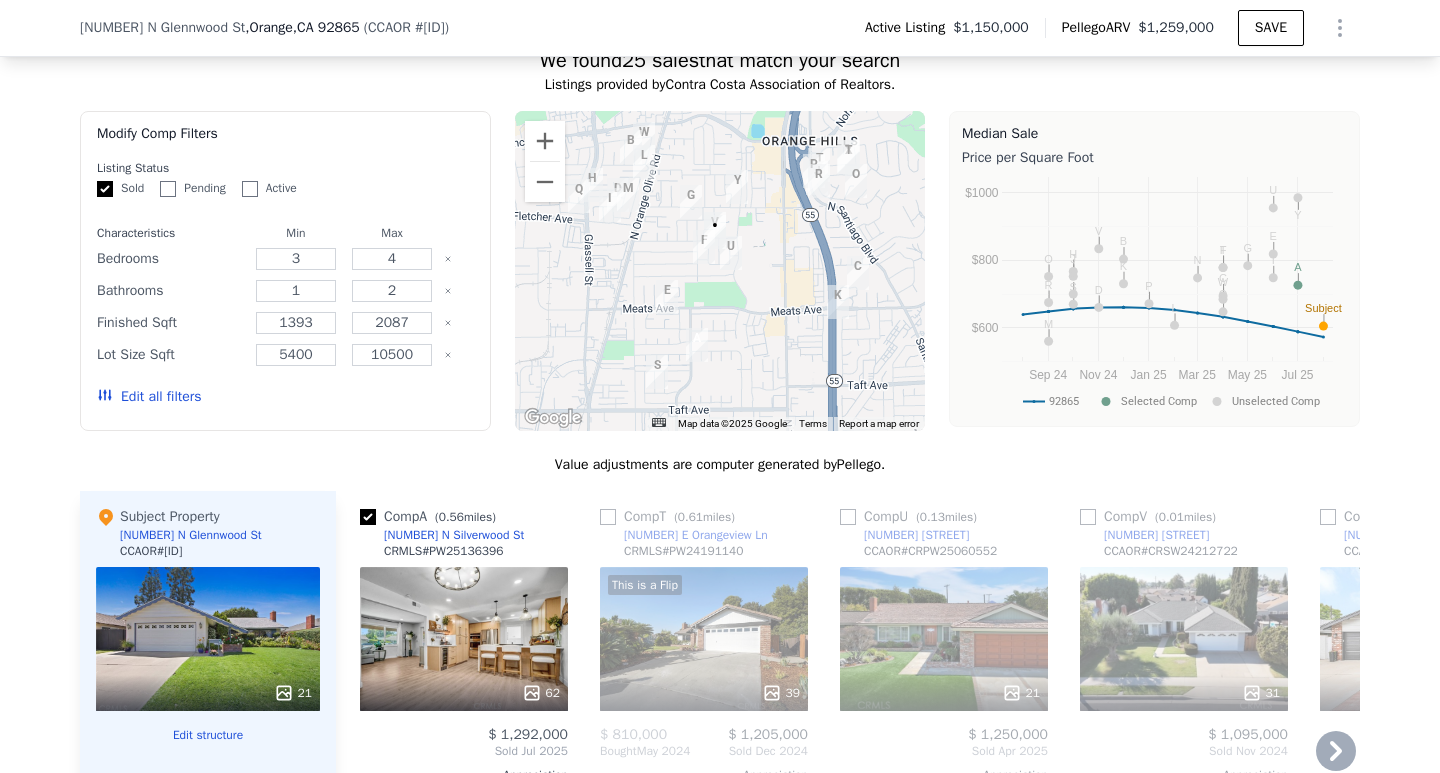 click at bounding box center (368, 517) 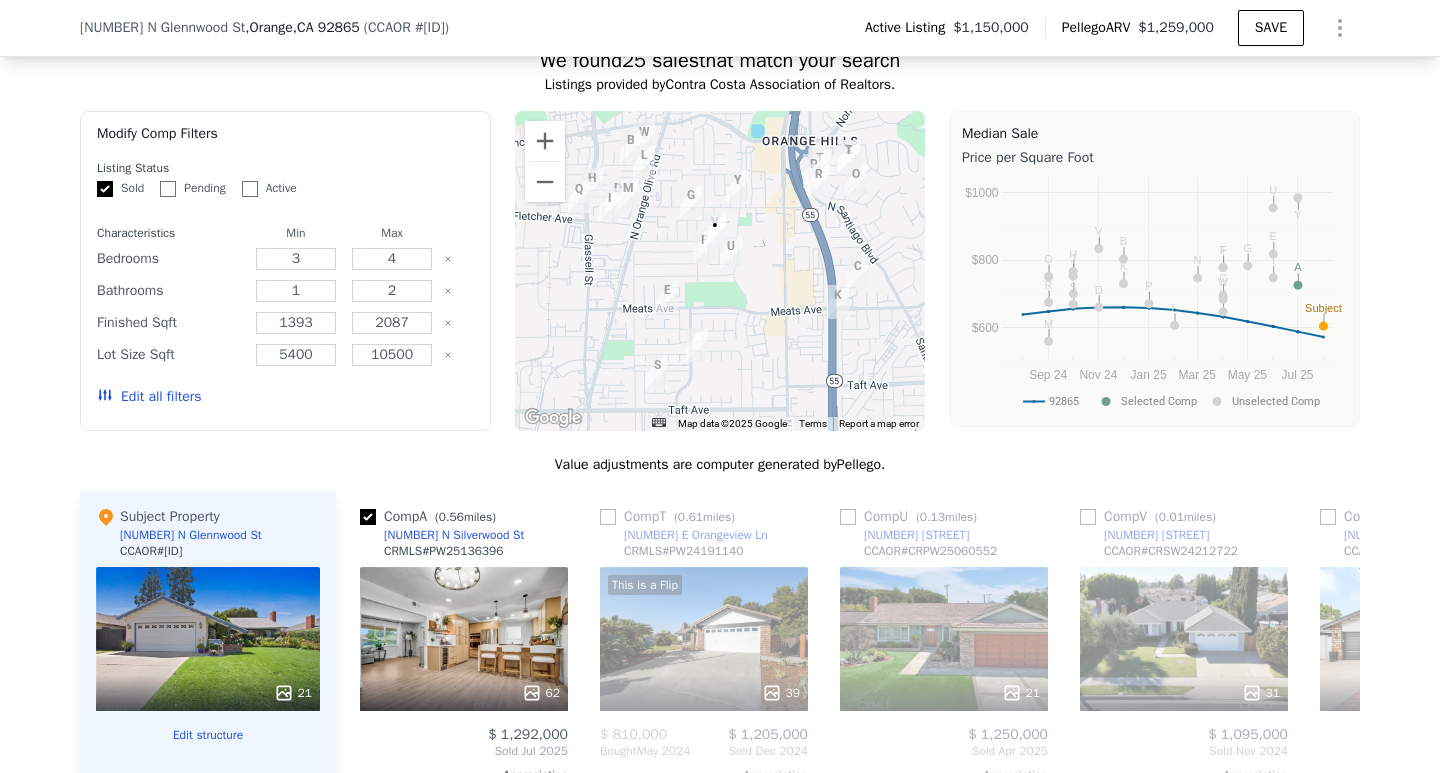 click at bounding box center (720, 271) 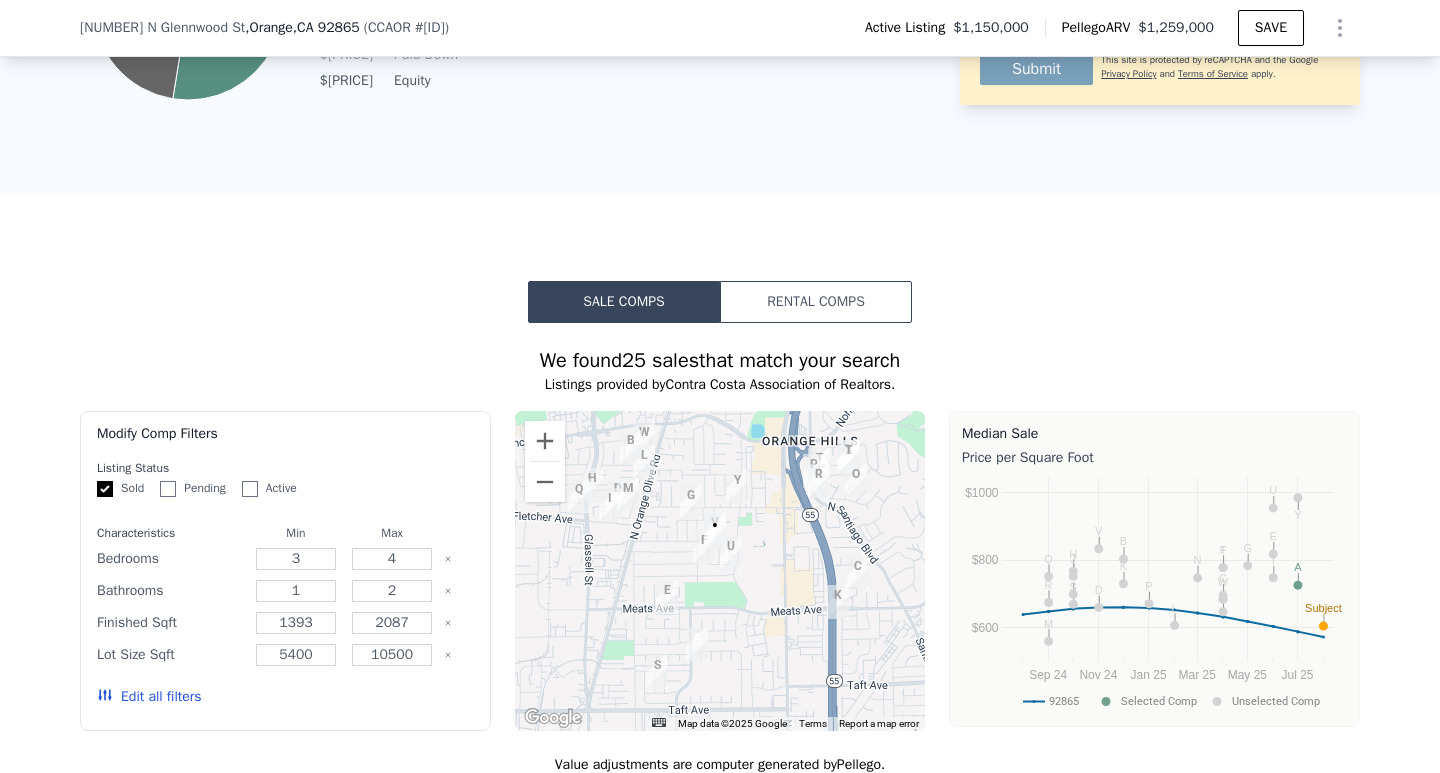 scroll, scrollTop: 1693, scrollLeft: 0, axis: vertical 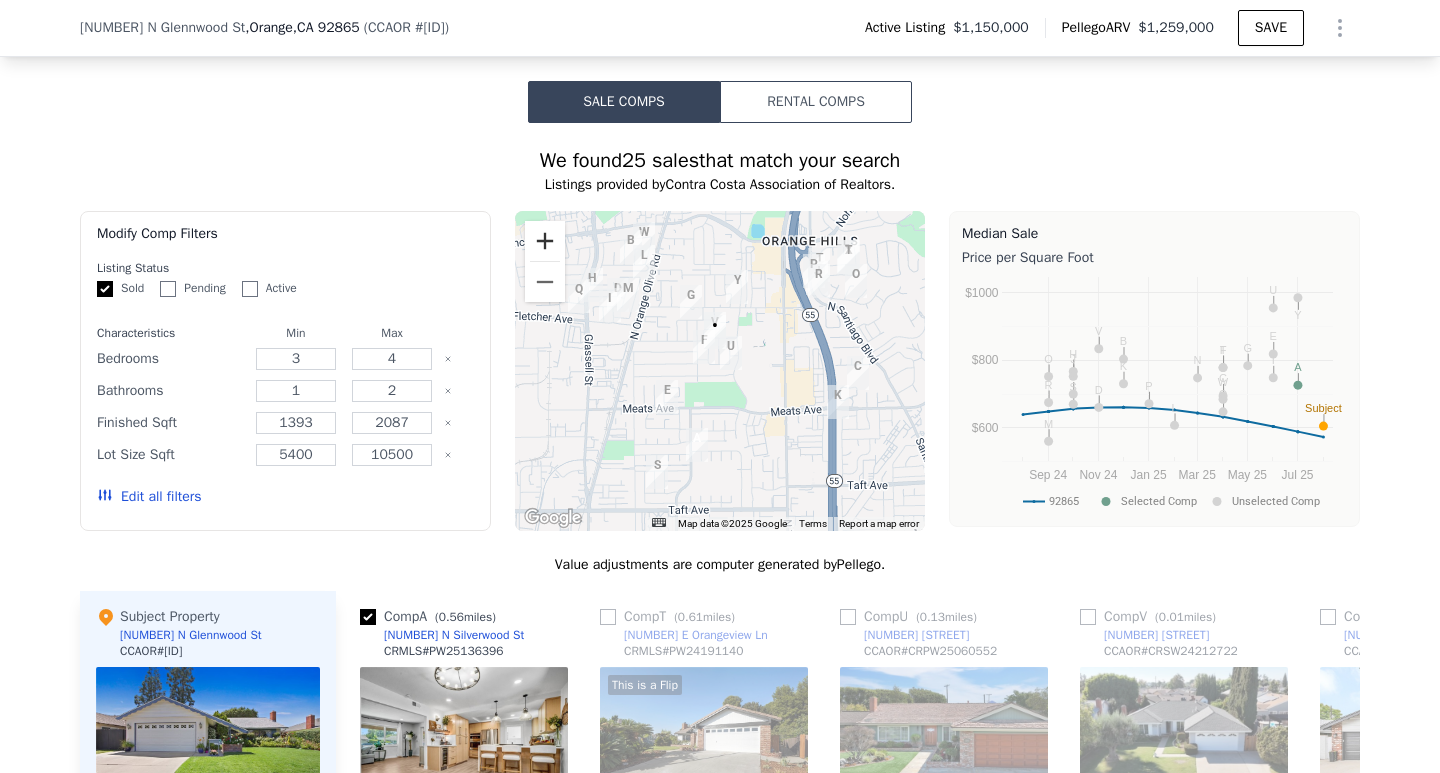 click at bounding box center (545, 241) 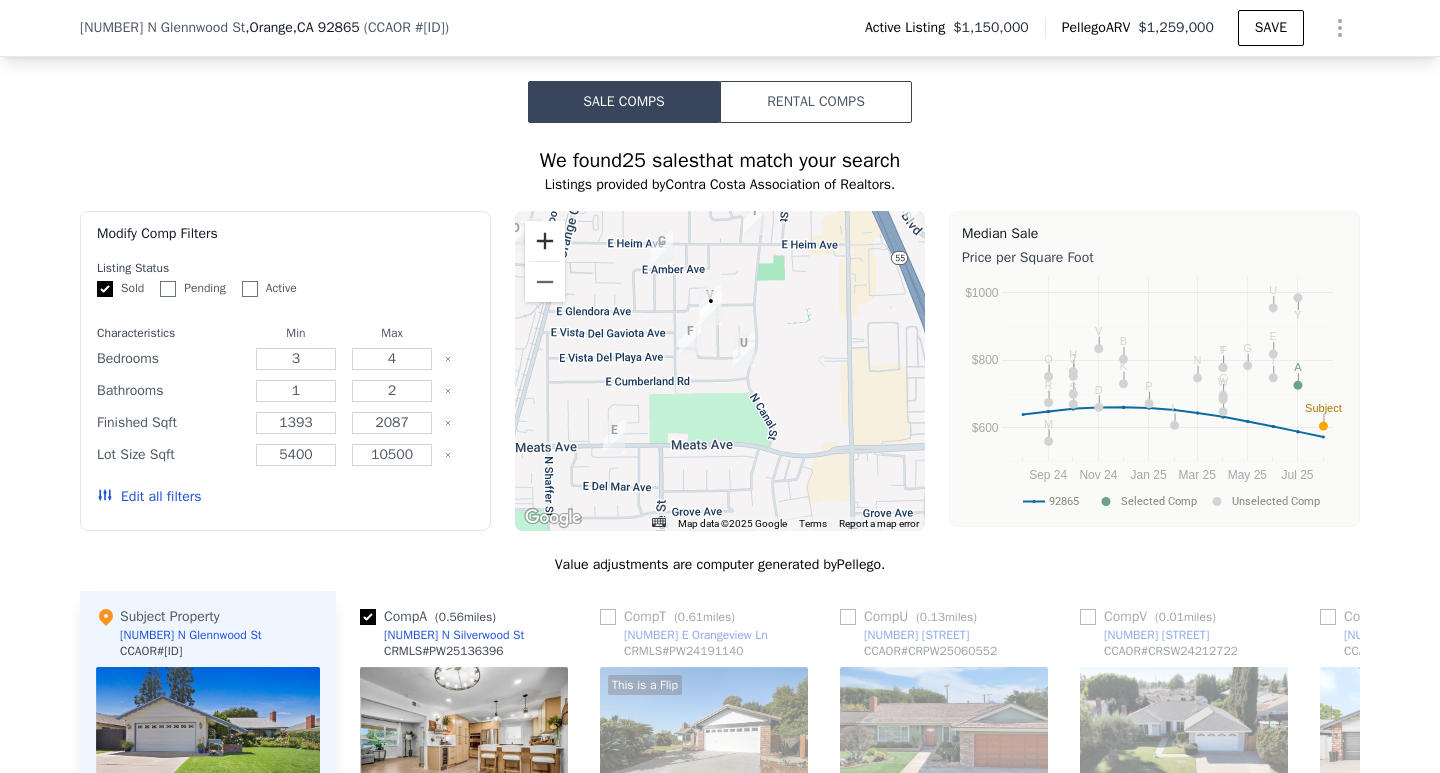 click at bounding box center (545, 241) 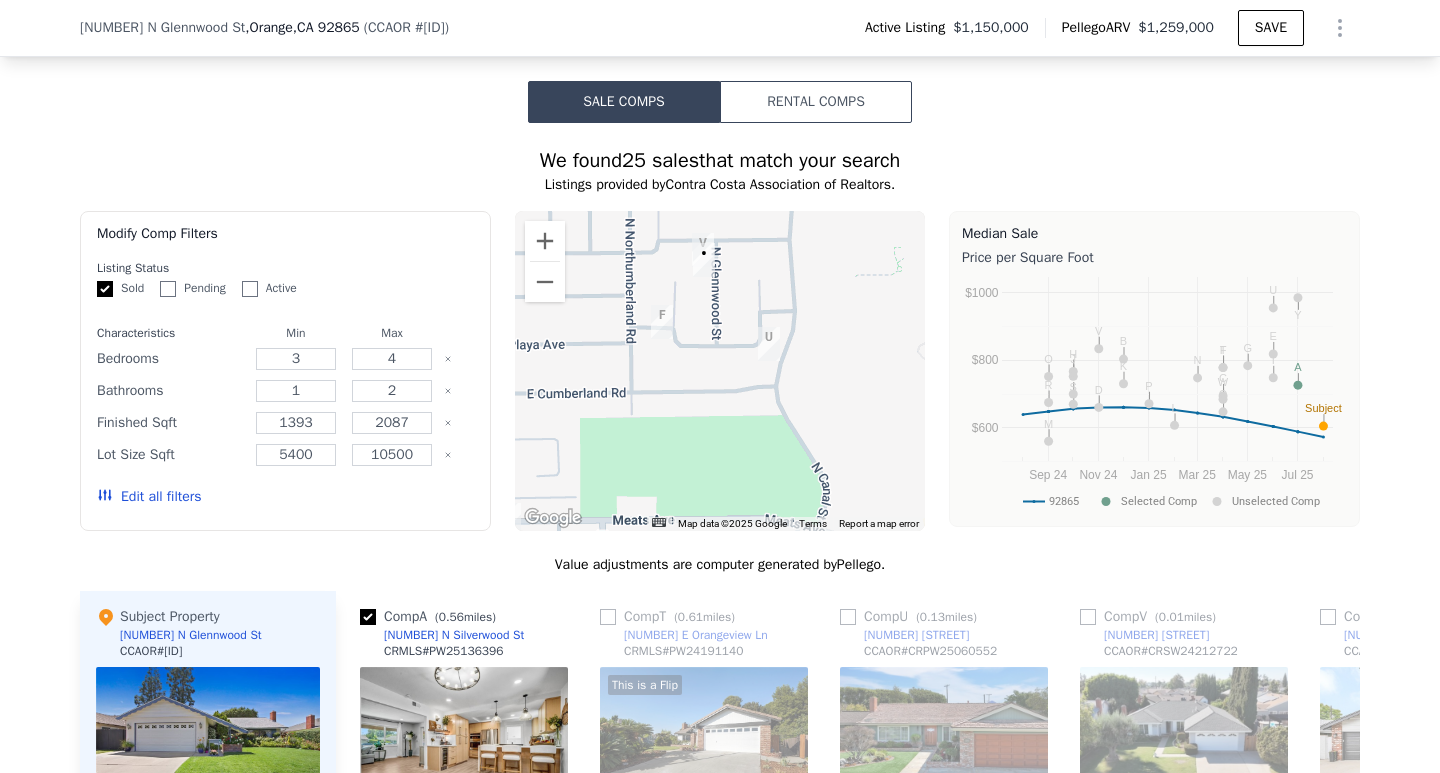 click at bounding box center (703, 250) 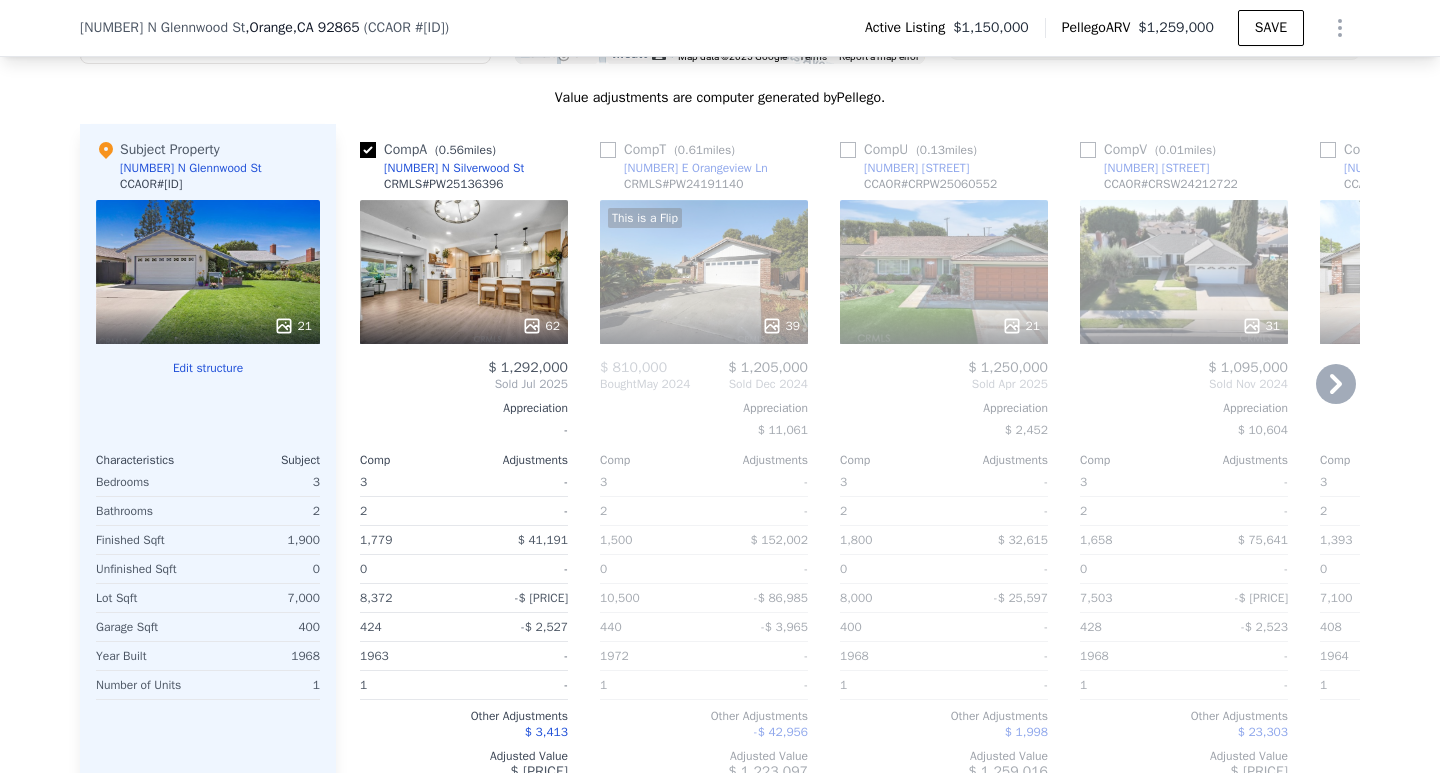 scroll, scrollTop: 2193, scrollLeft: 0, axis: vertical 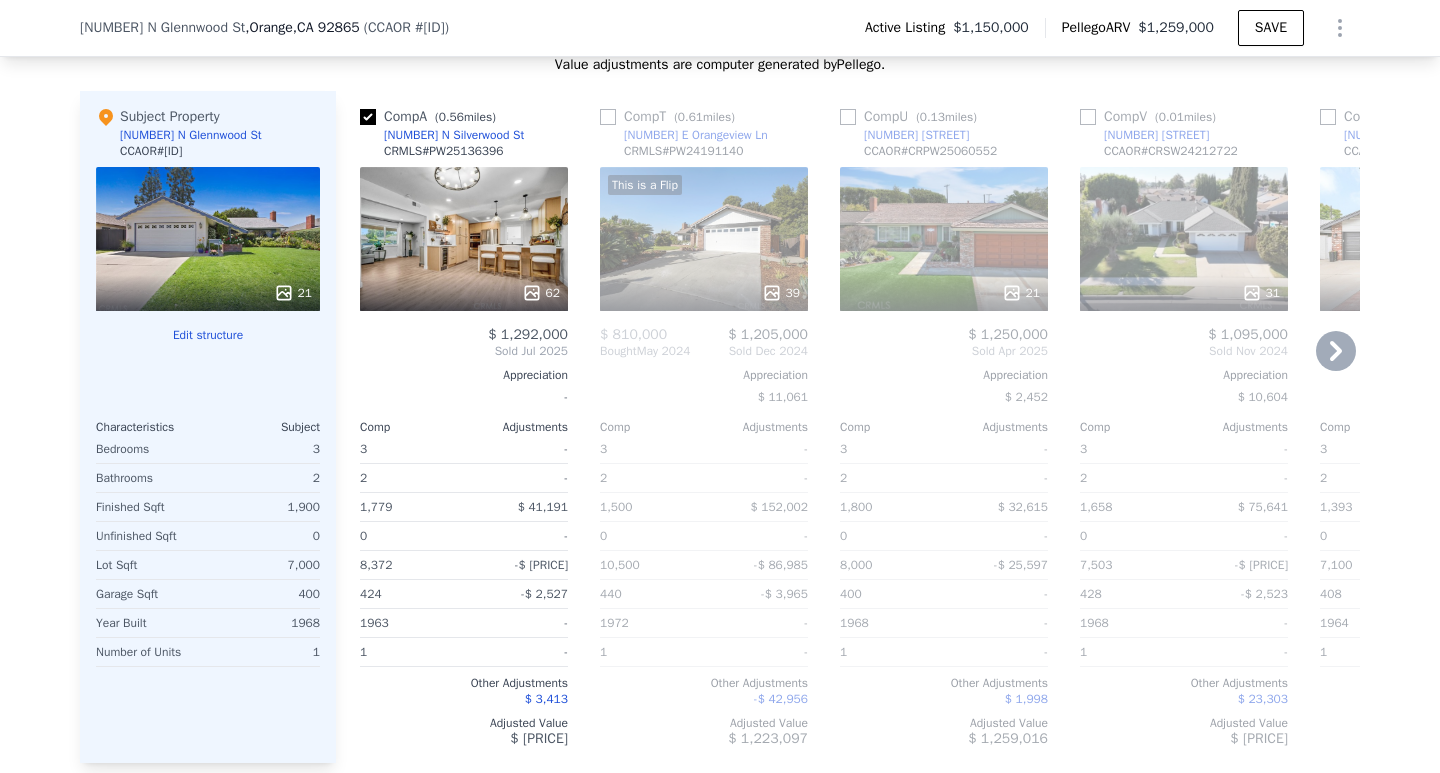 click 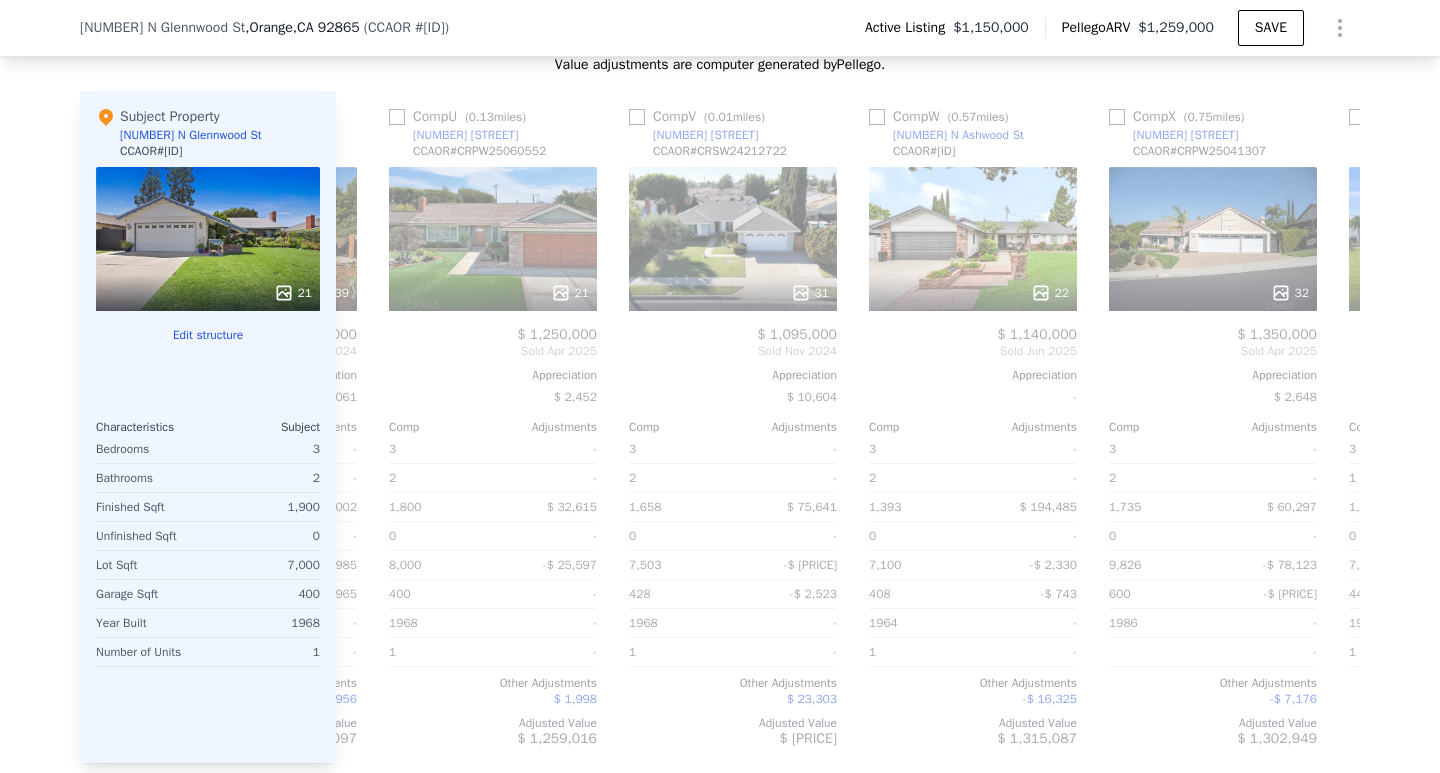 scroll, scrollTop: 0, scrollLeft: 480, axis: horizontal 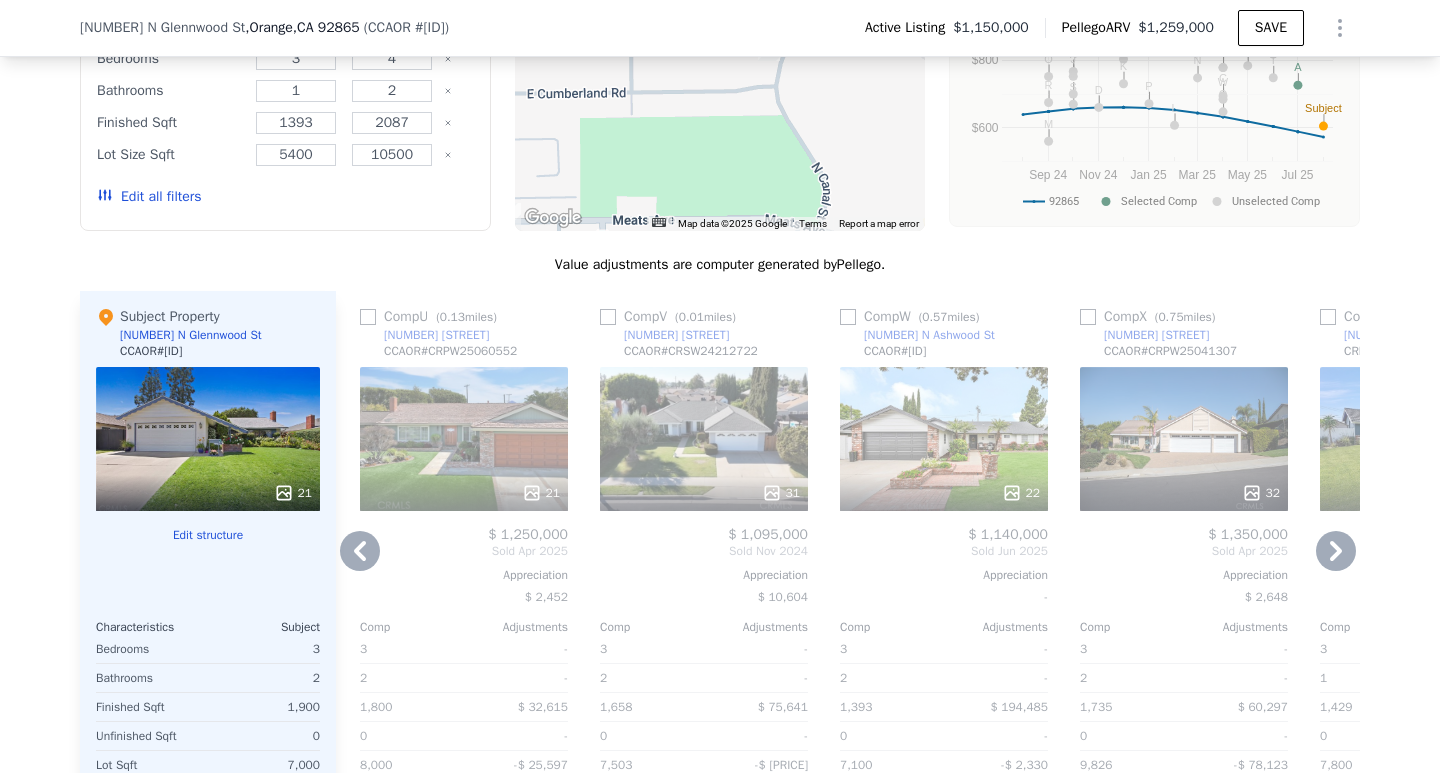 click 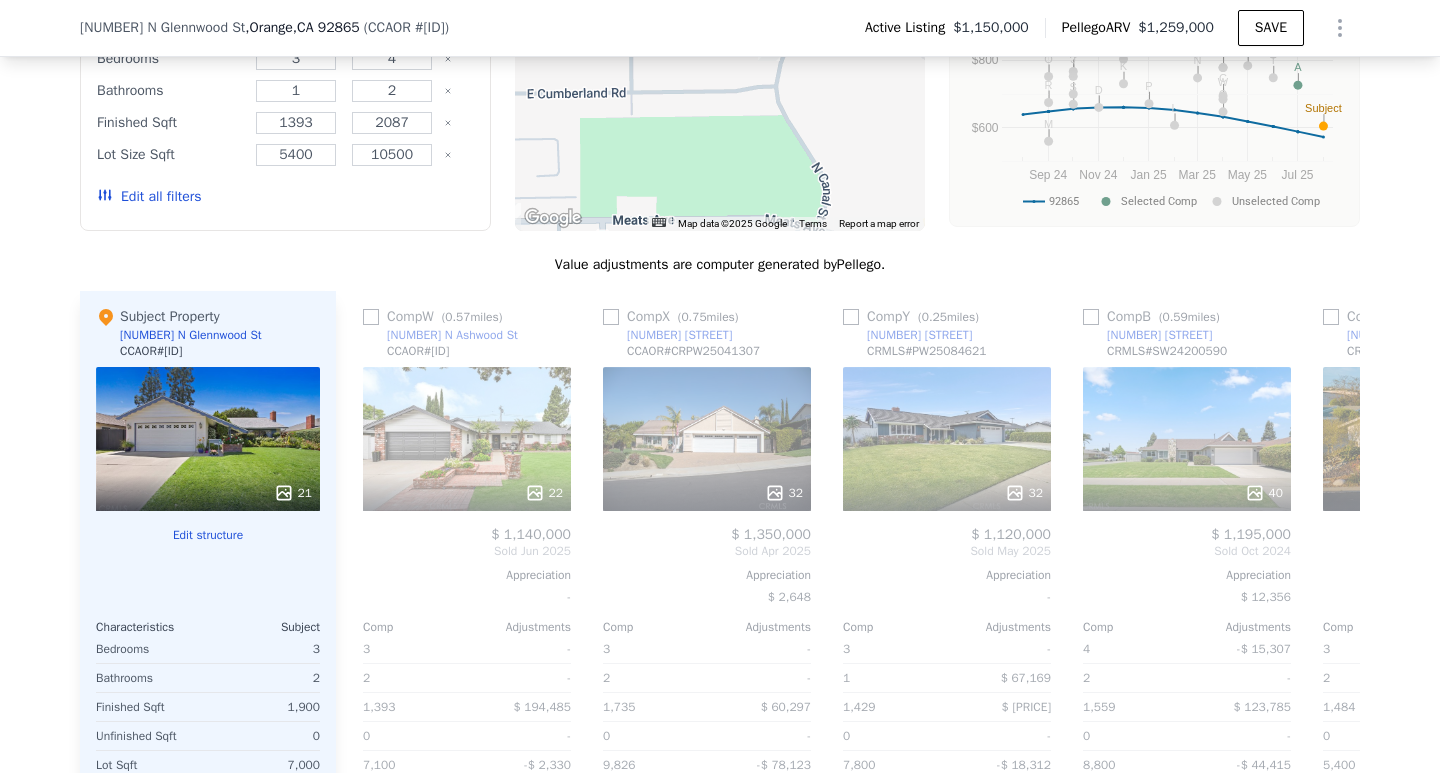 scroll, scrollTop: 0, scrollLeft: 960, axis: horizontal 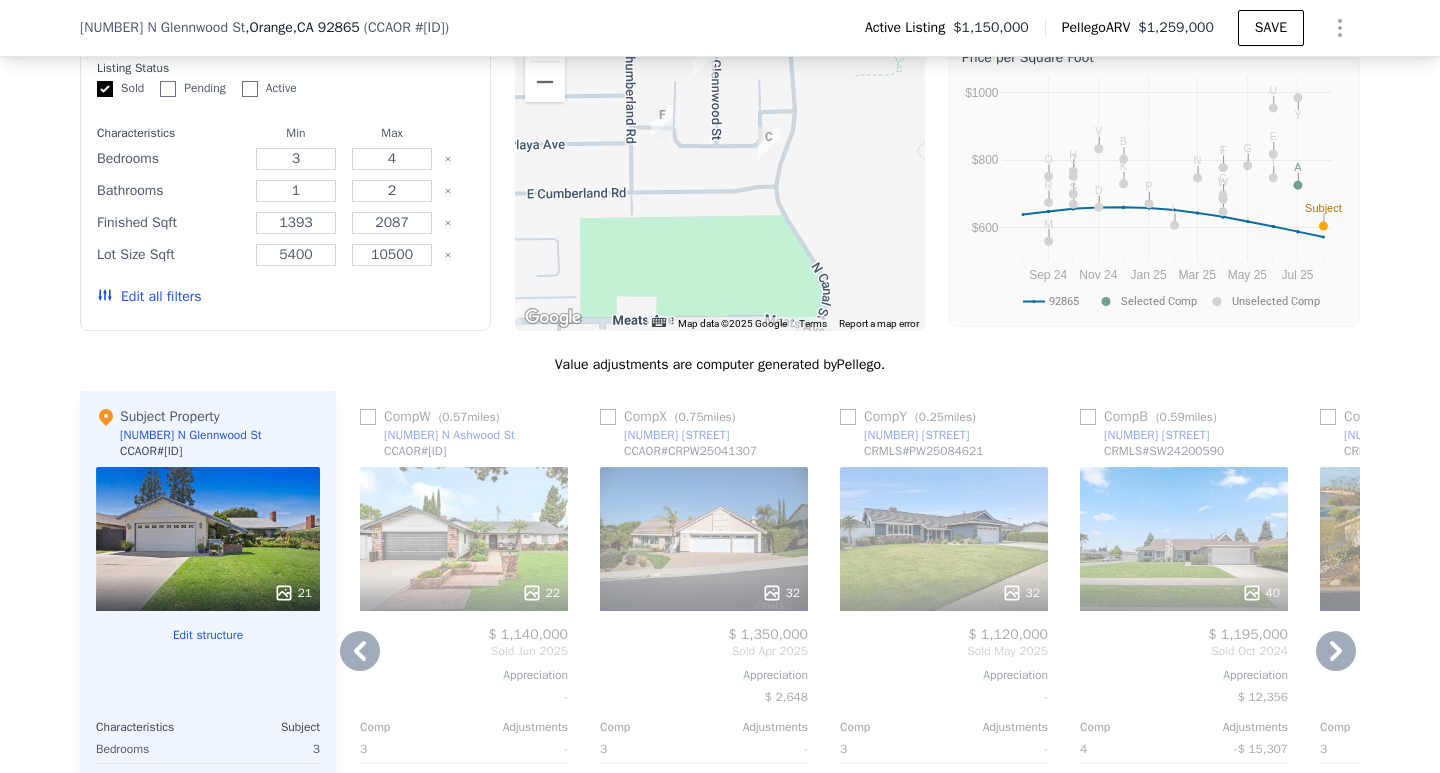 click at bounding box center (848, 417) 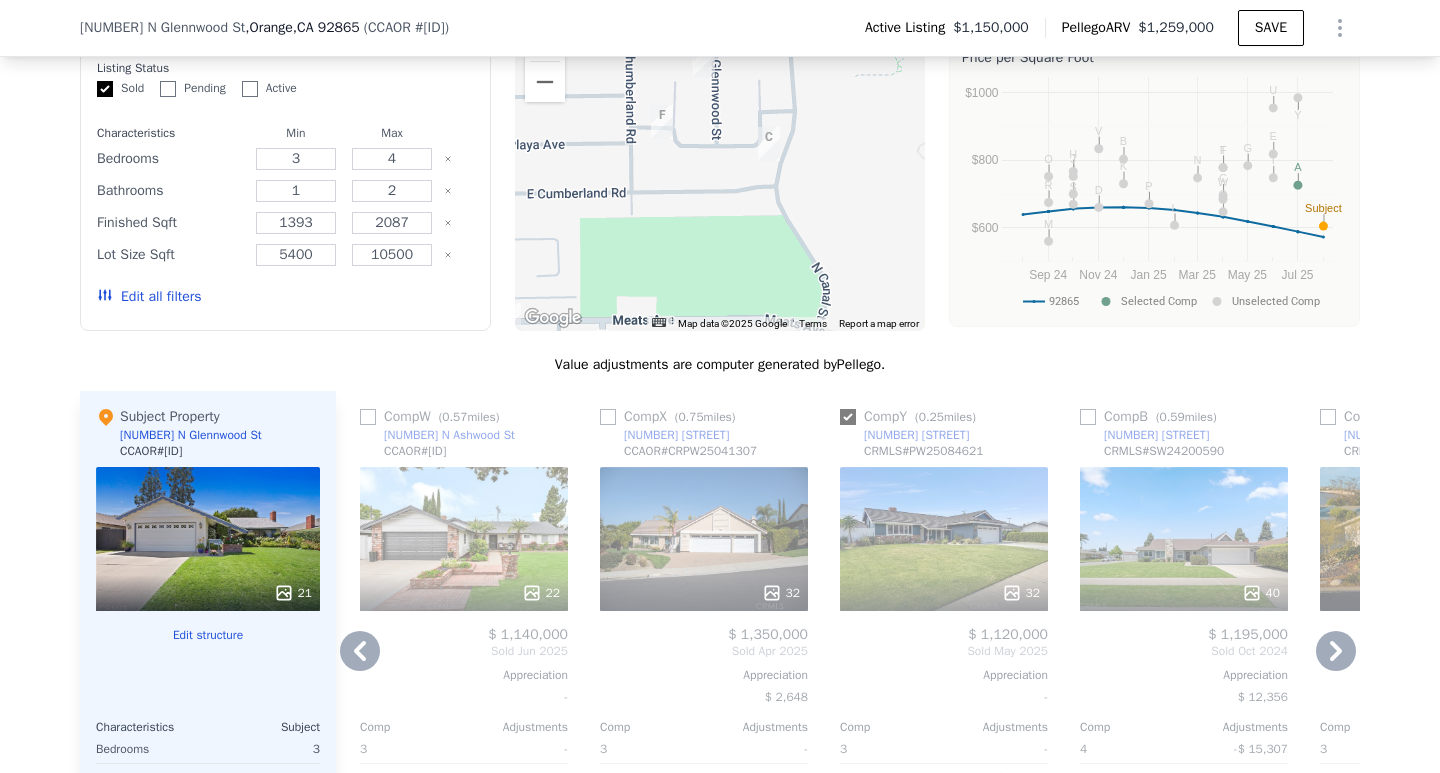 checkbox on "true" 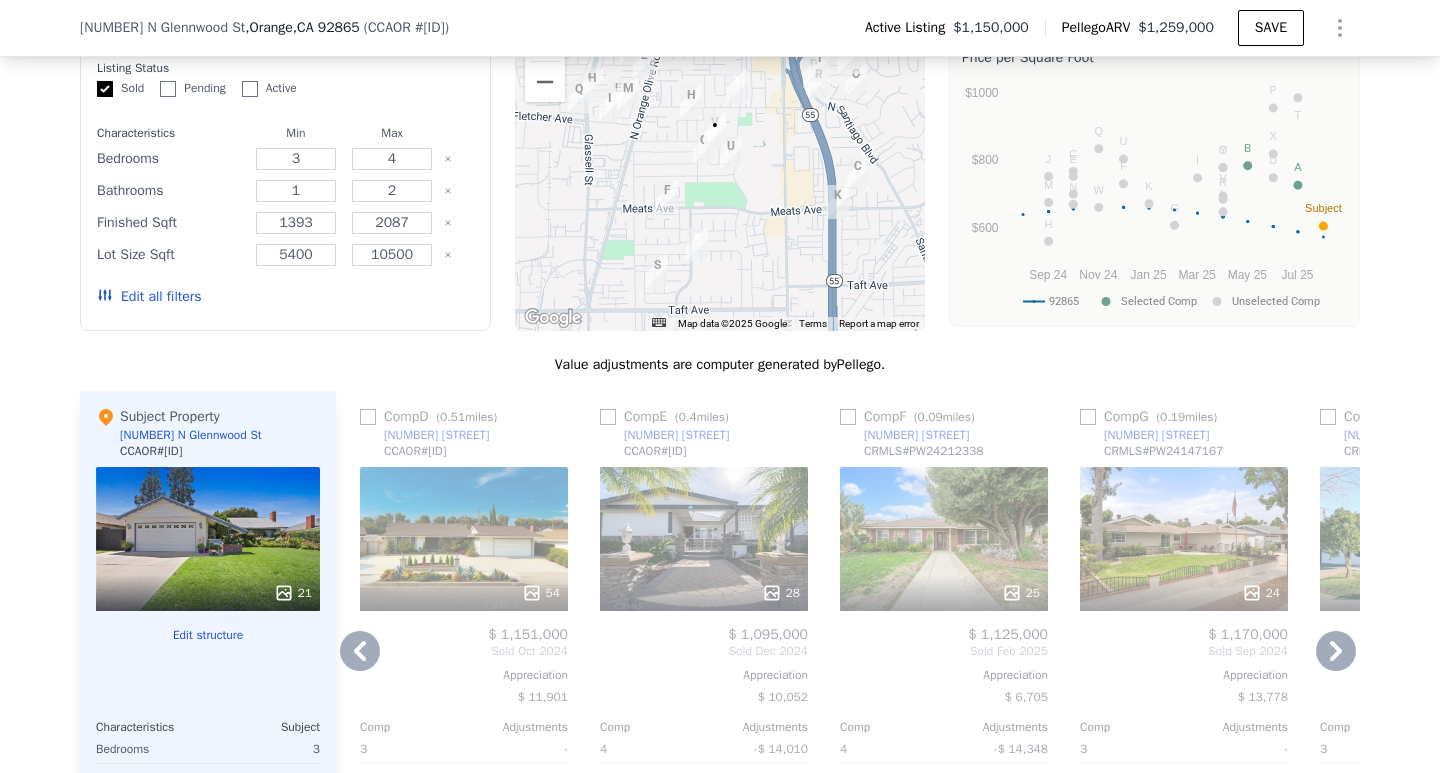 click 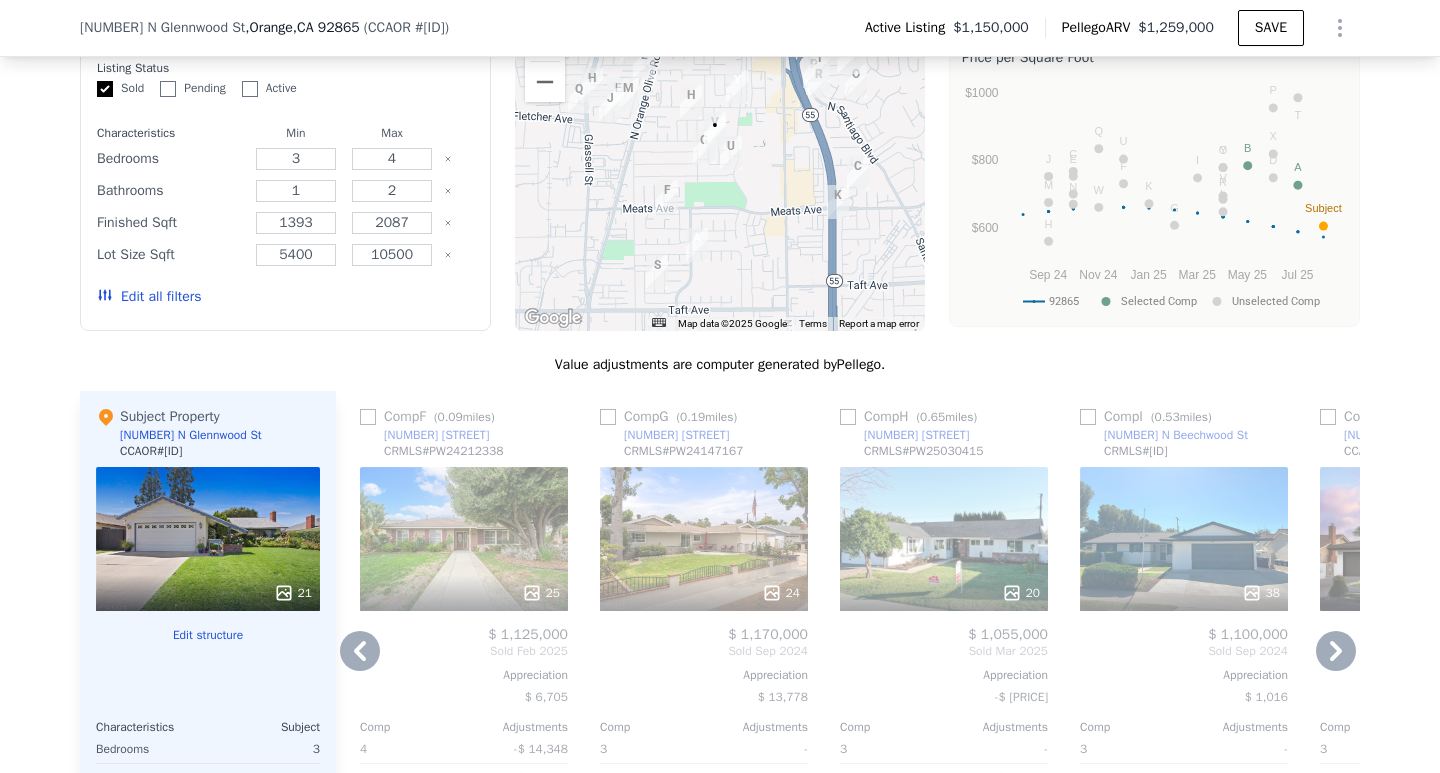 click 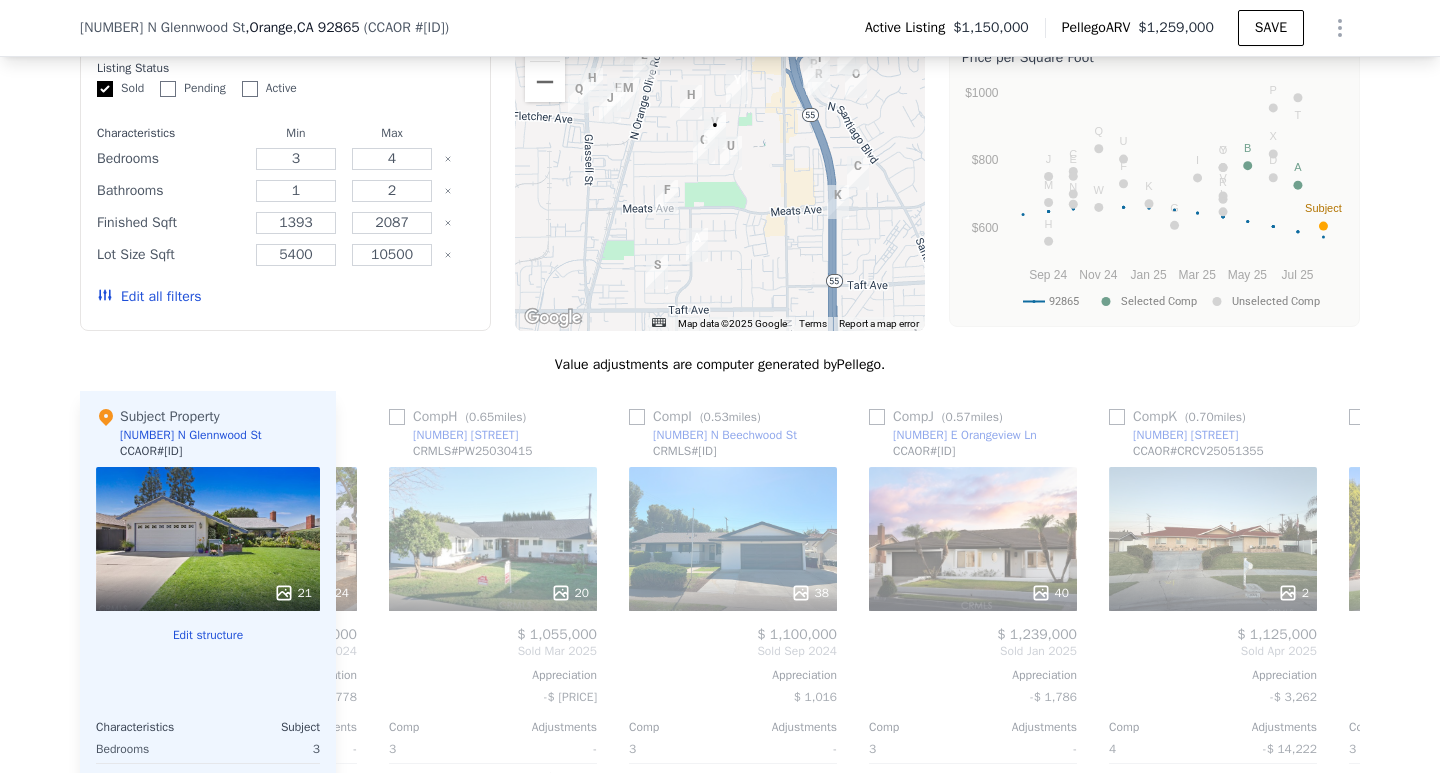 scroll, scrollTop: 0, scrollLeft: 1920, axis: horizontal 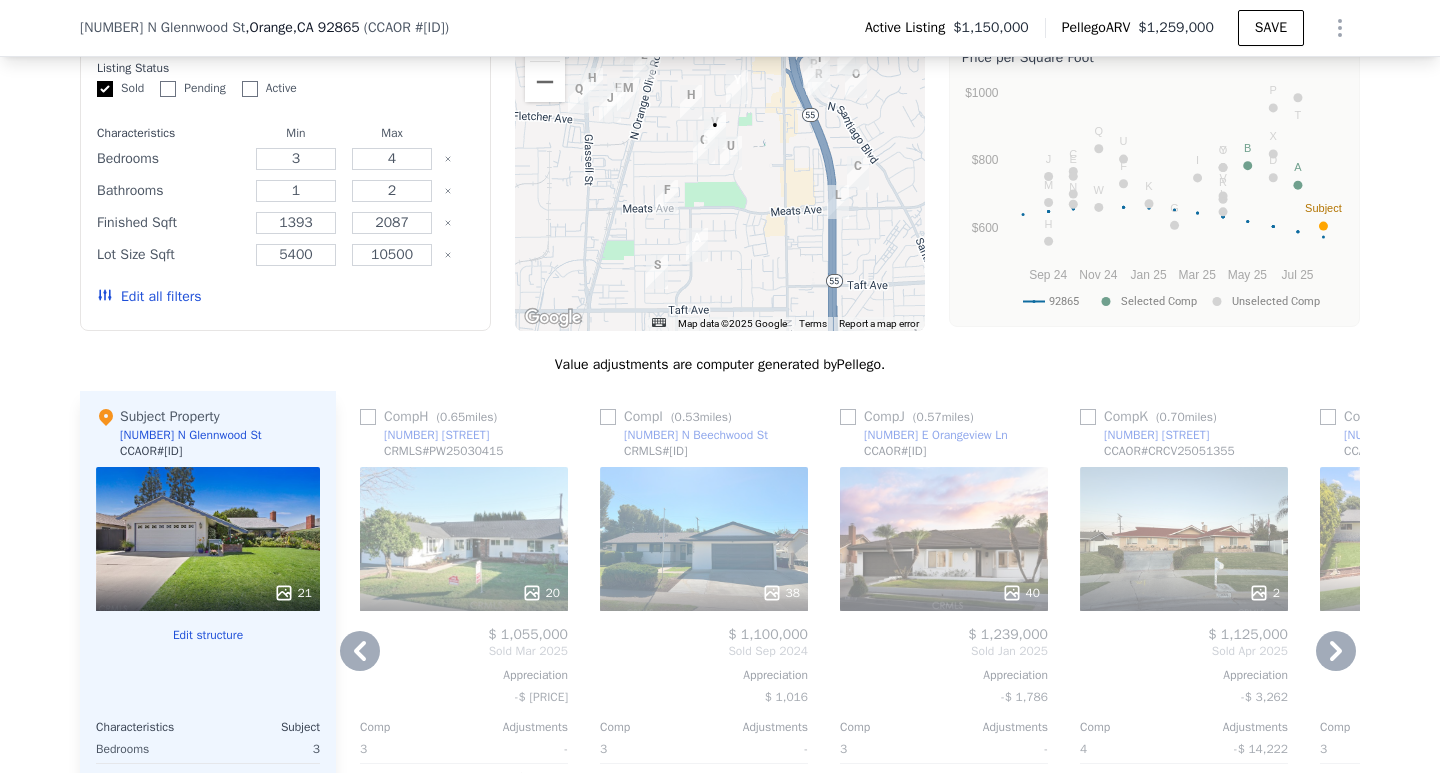 click 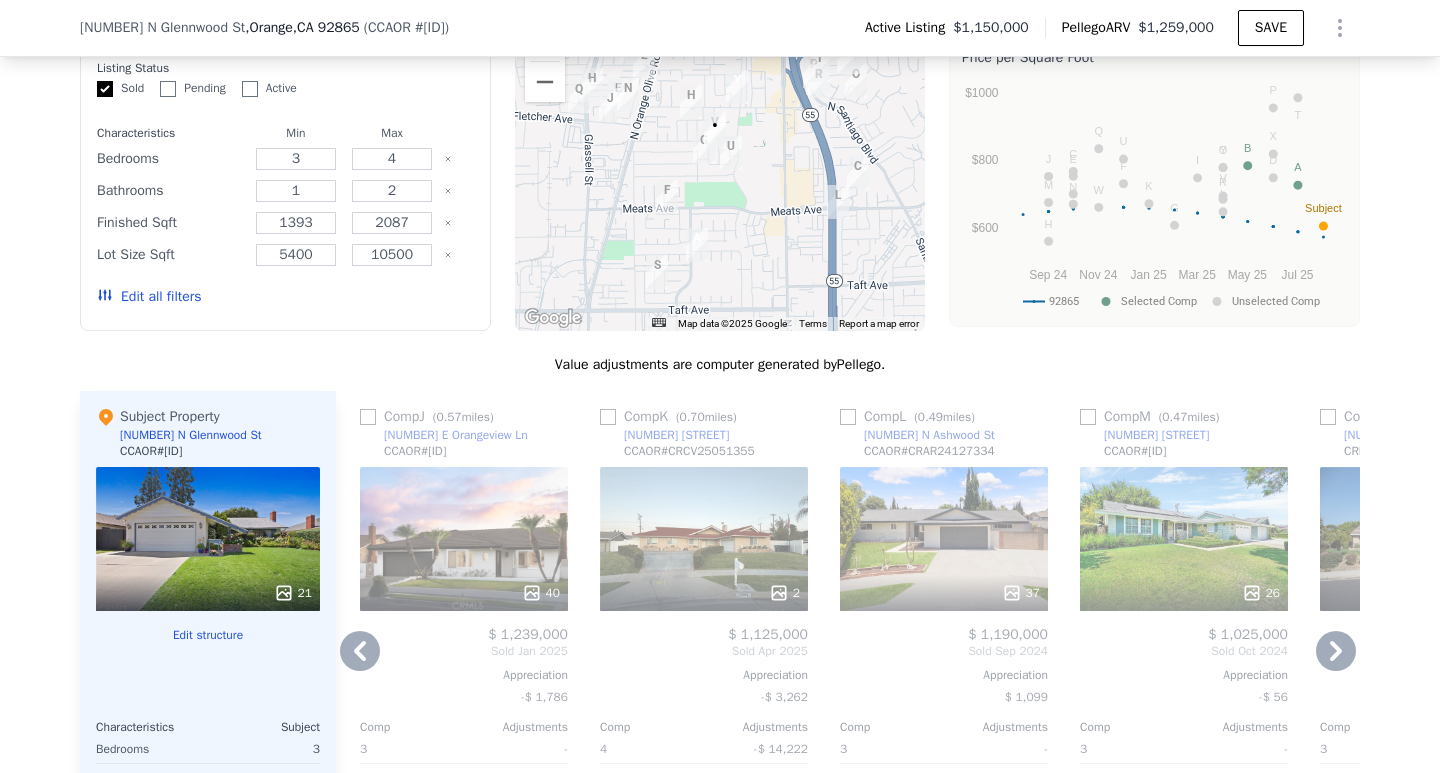 click 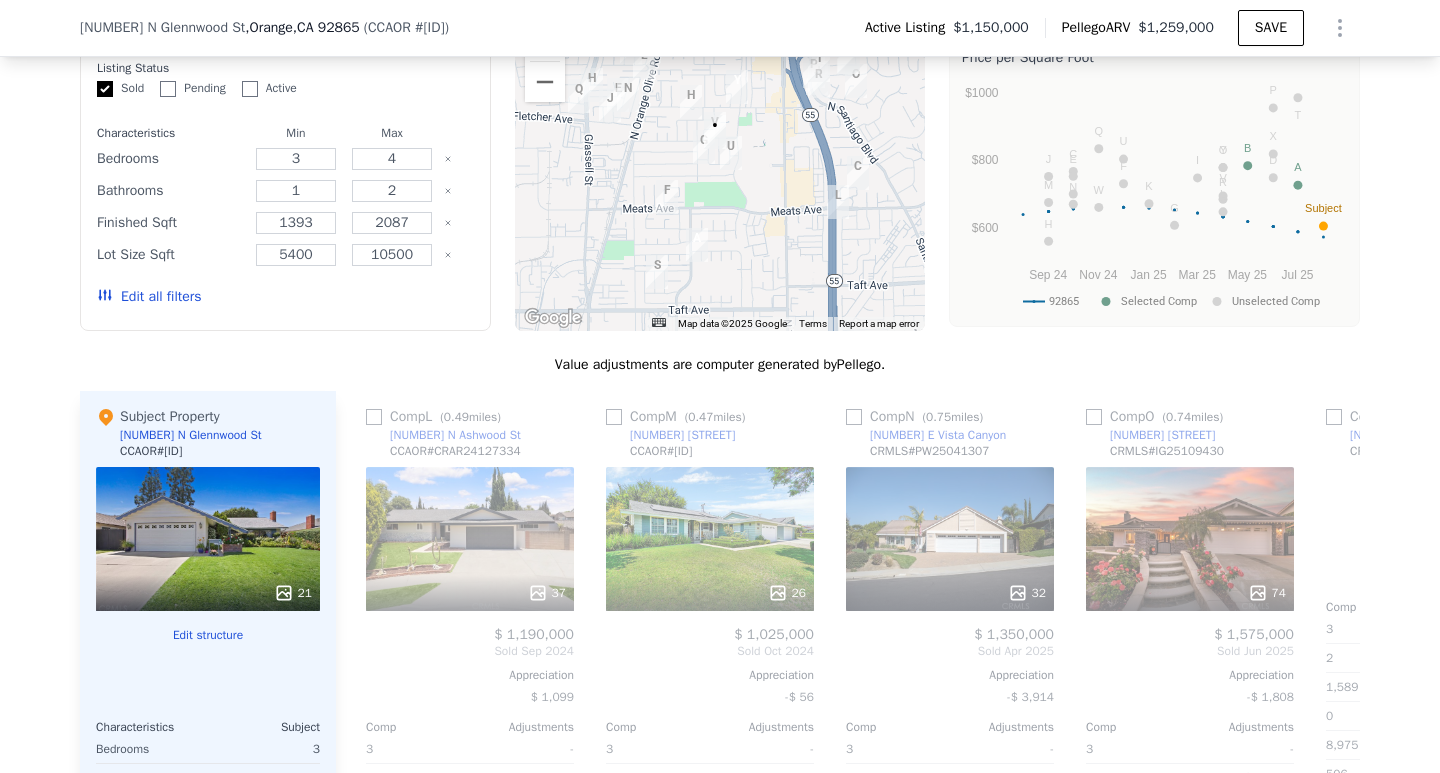scroll, scrollTop: 0, scrollLeft: 2880, axis: horizontal 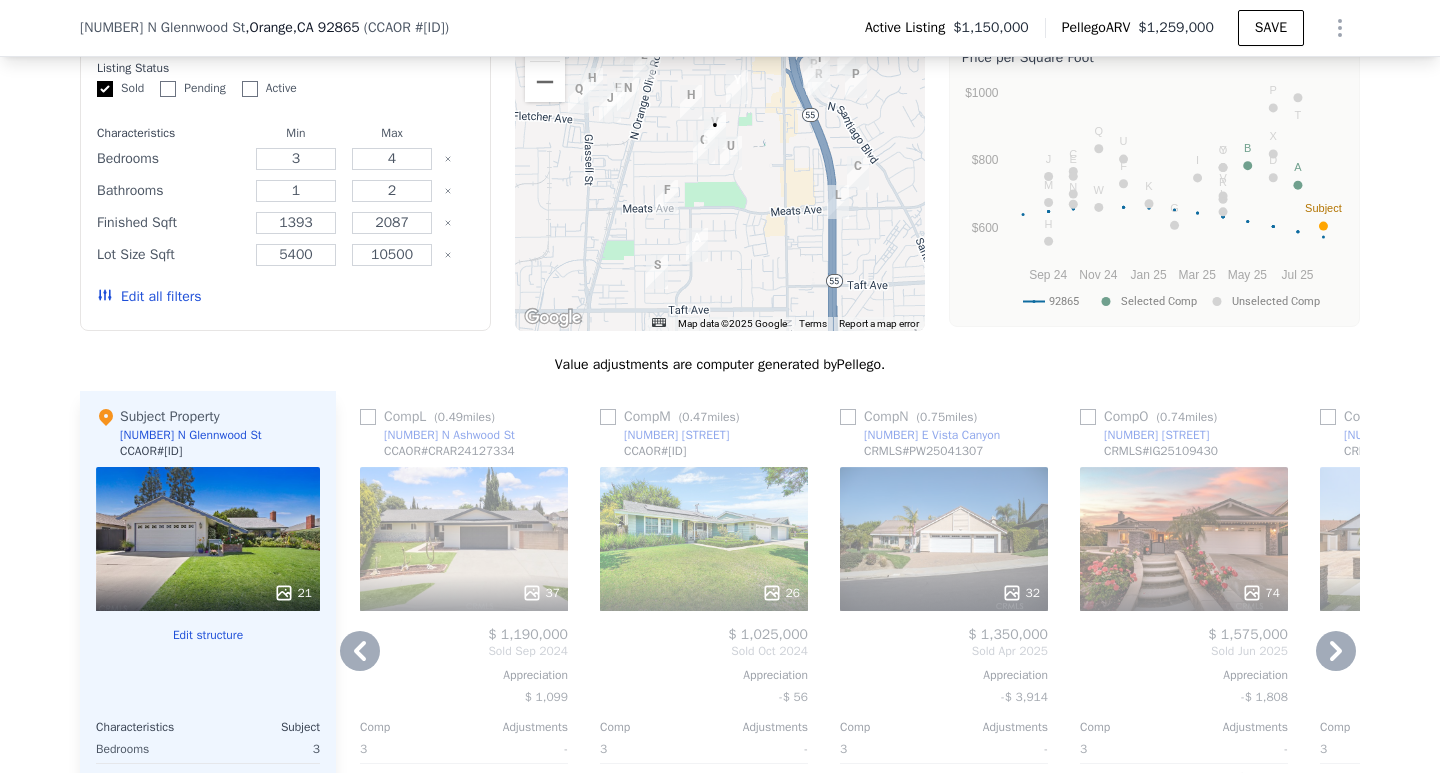click 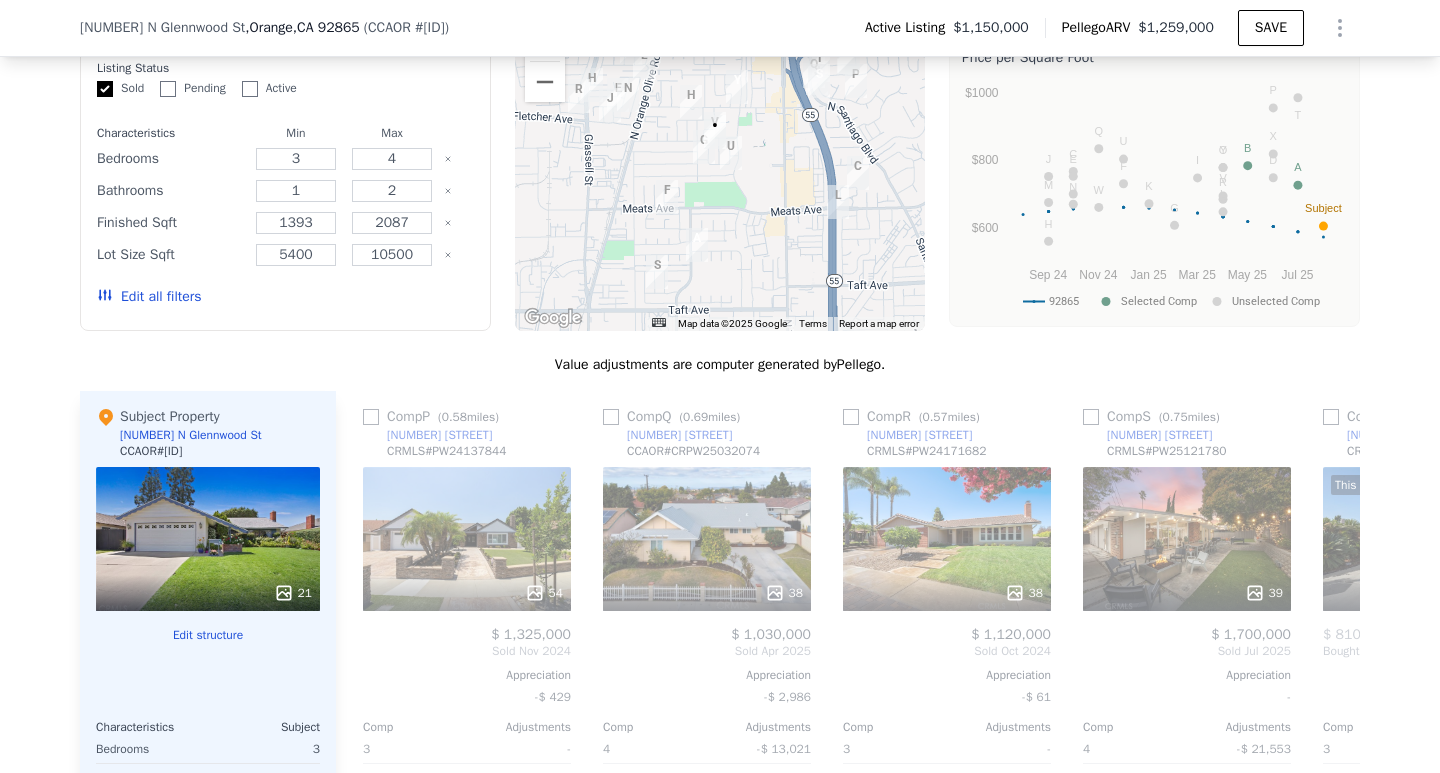 scroll, scrollTop: 0, scrollLeft: 3840, axis: horizontal 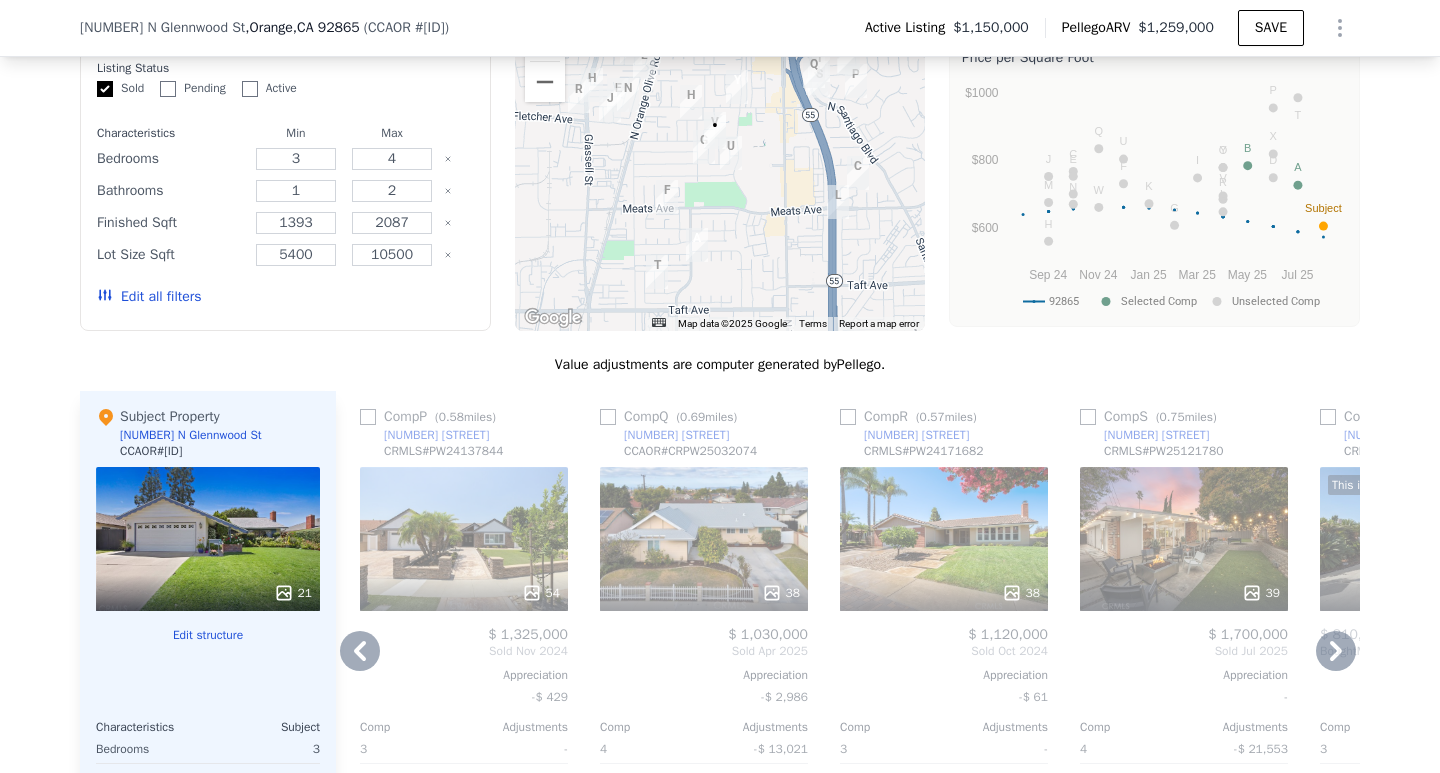 click at bounding box center [925, 171] 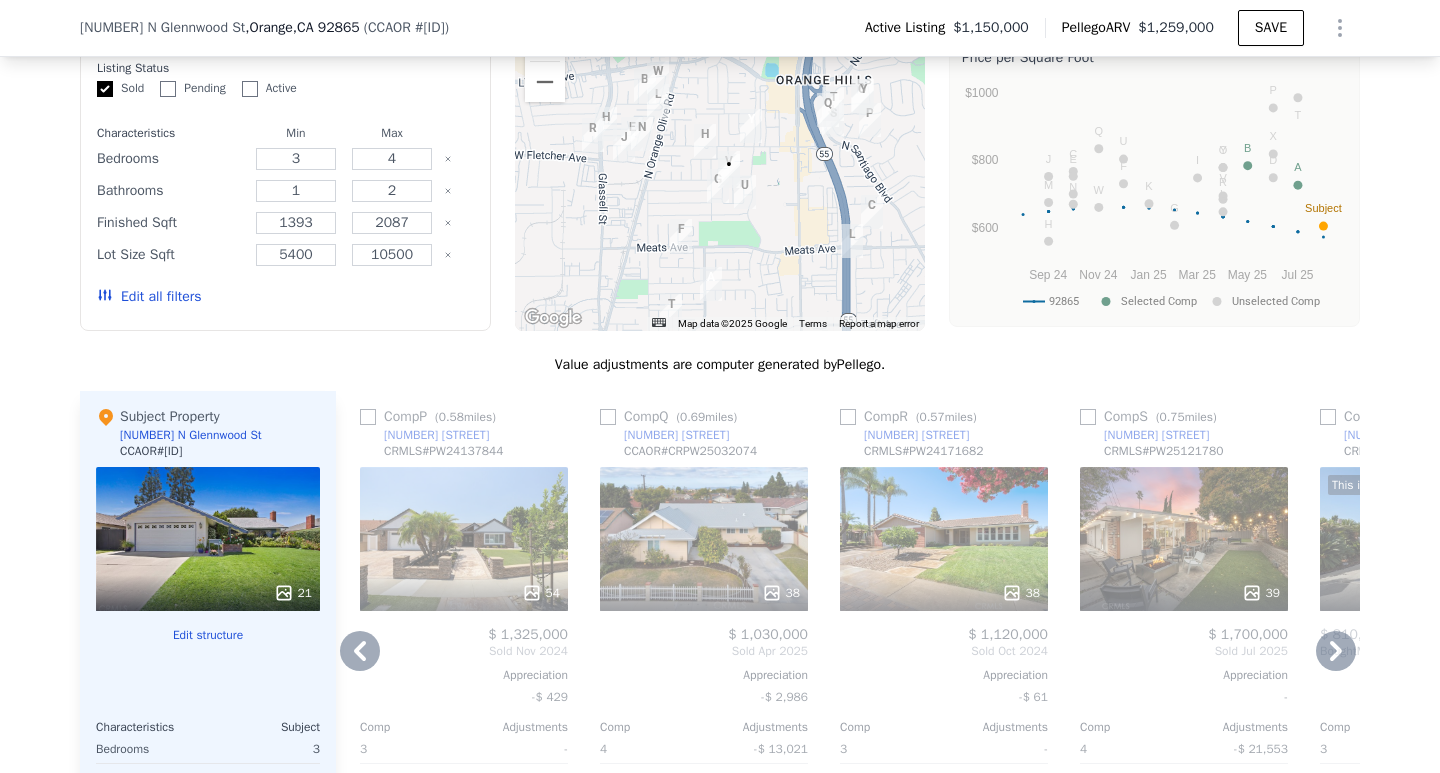 drag, startPoint x: 736, startPoint y: 189, endPoint x: 737, endPoint y: 207, distance: 18.027756 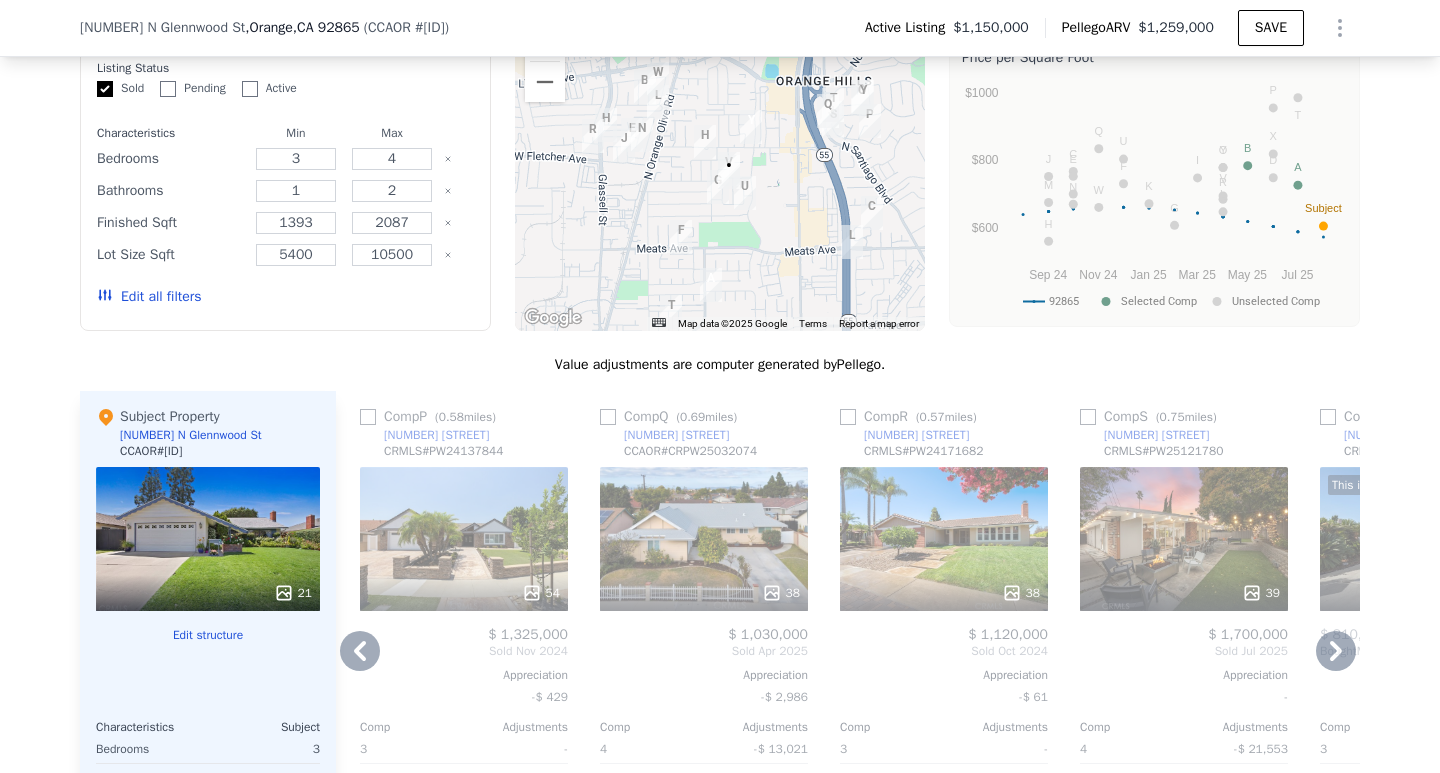 click at bounding box center [545, 41] 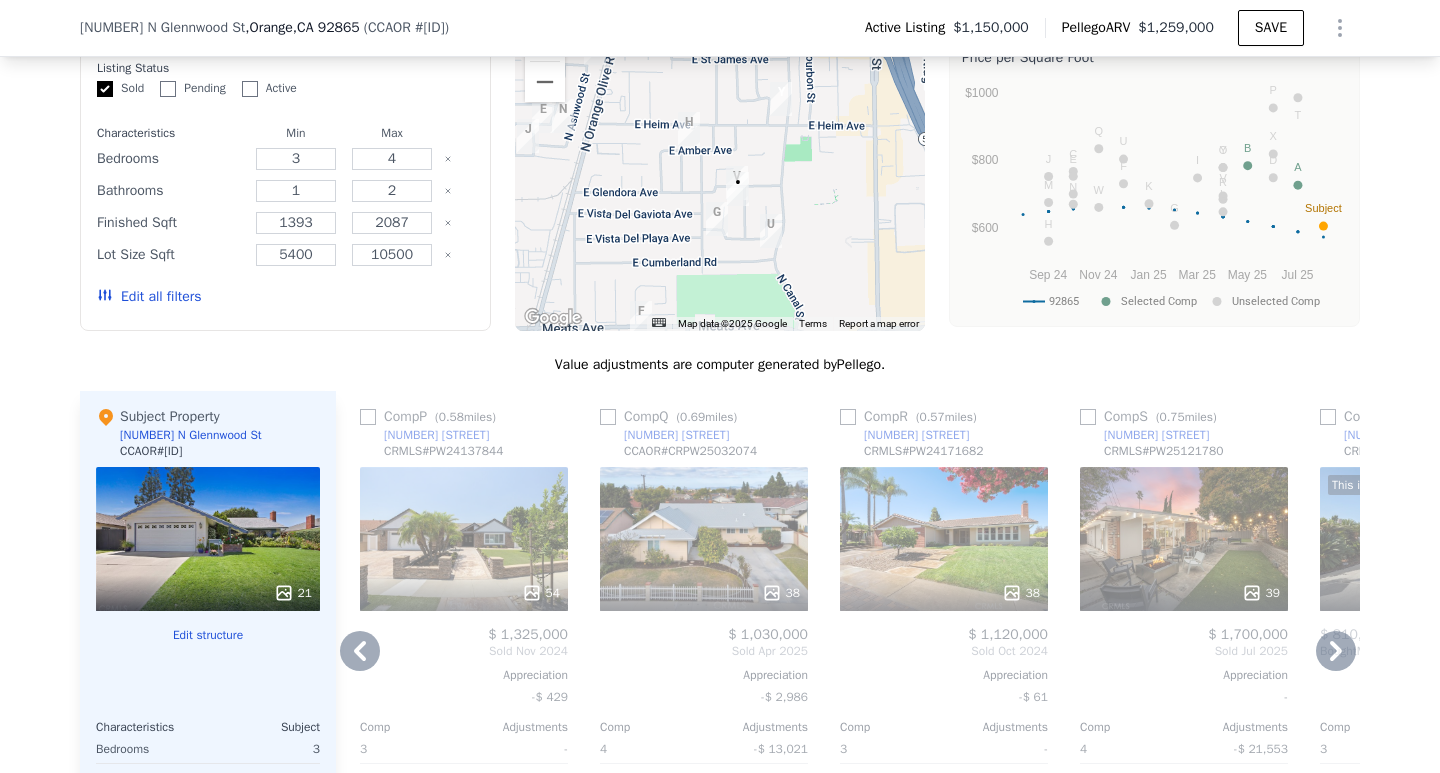 click at bounding box center [545, 41] 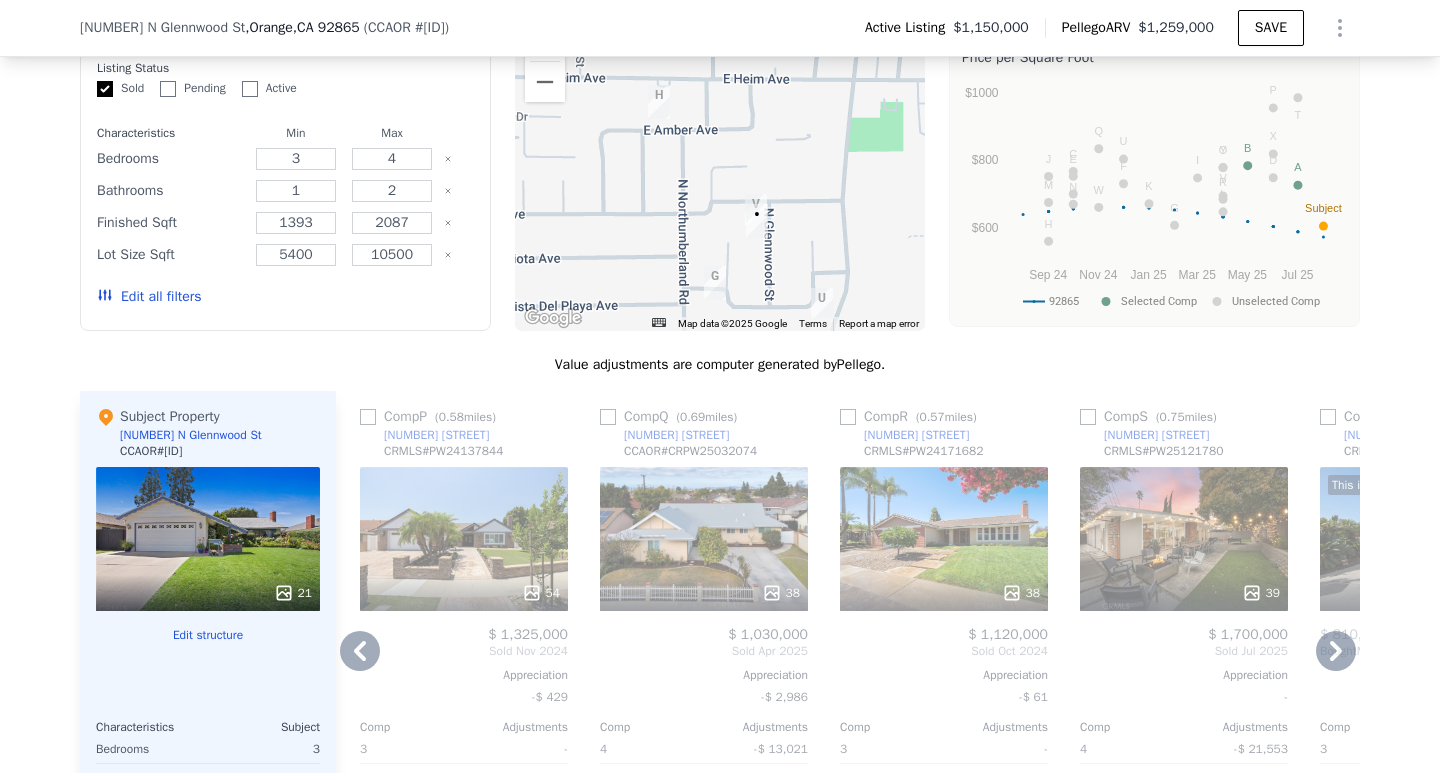 click at bounding box center [756, 211] 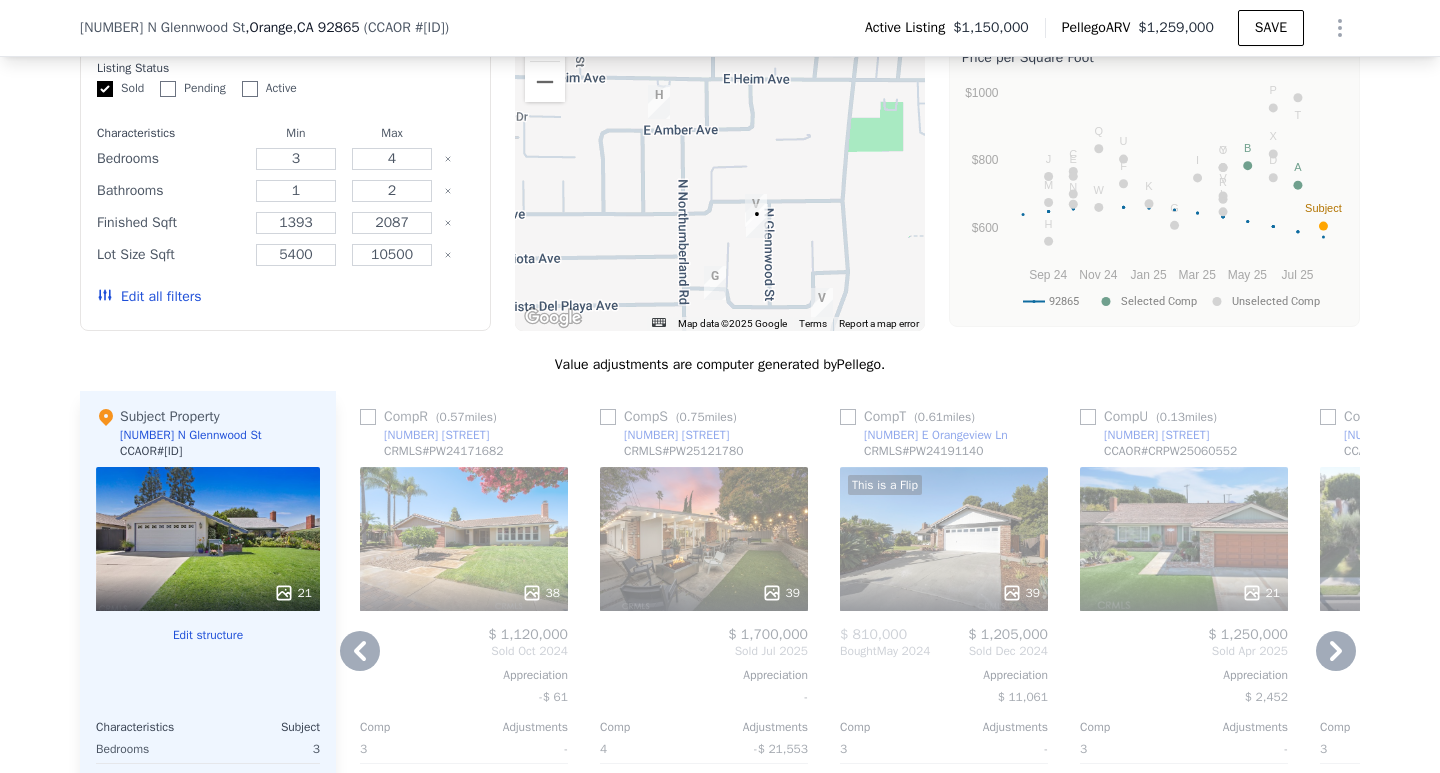 click 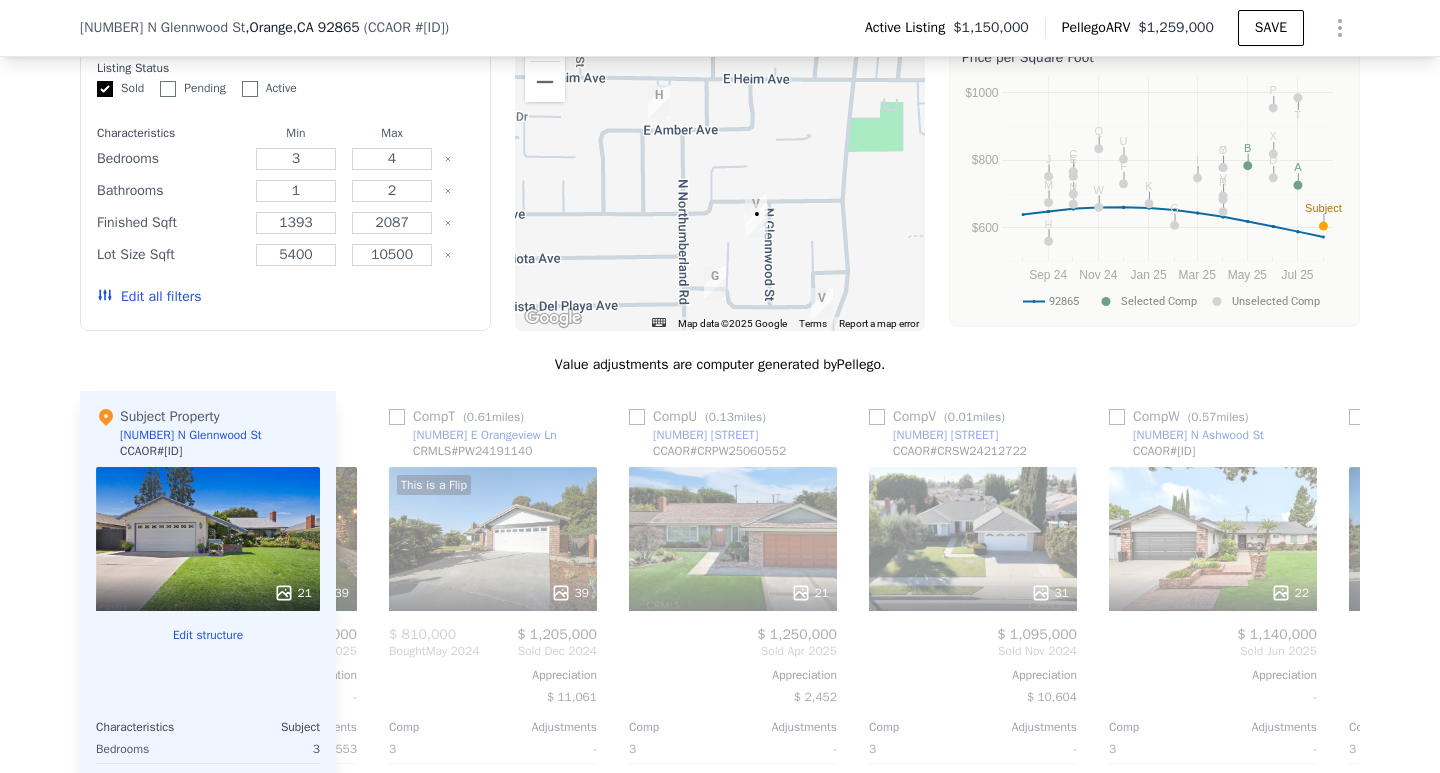 scroll, scrollTop: 0, scrollLeft: 4800, axis: horizontal 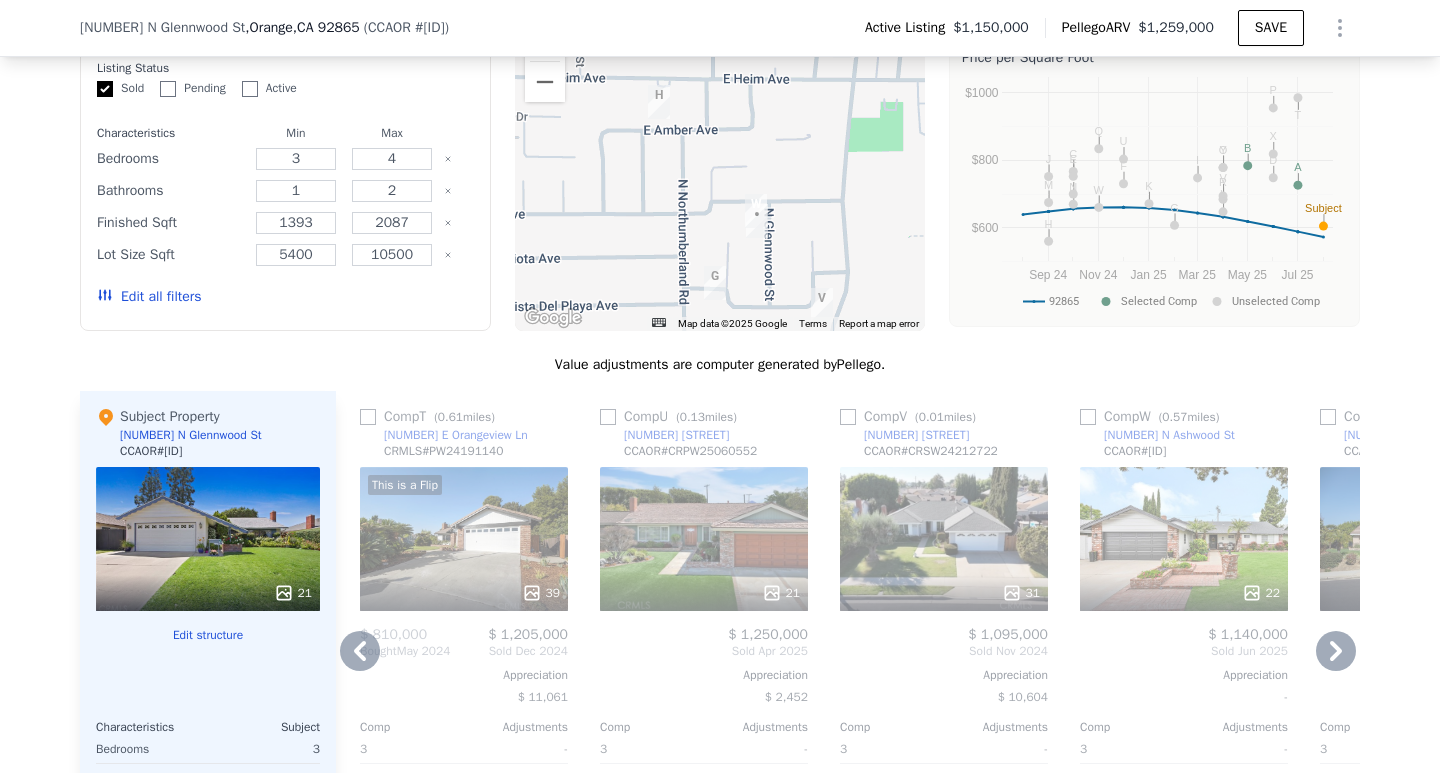 click at bounding box center [1088, 417] 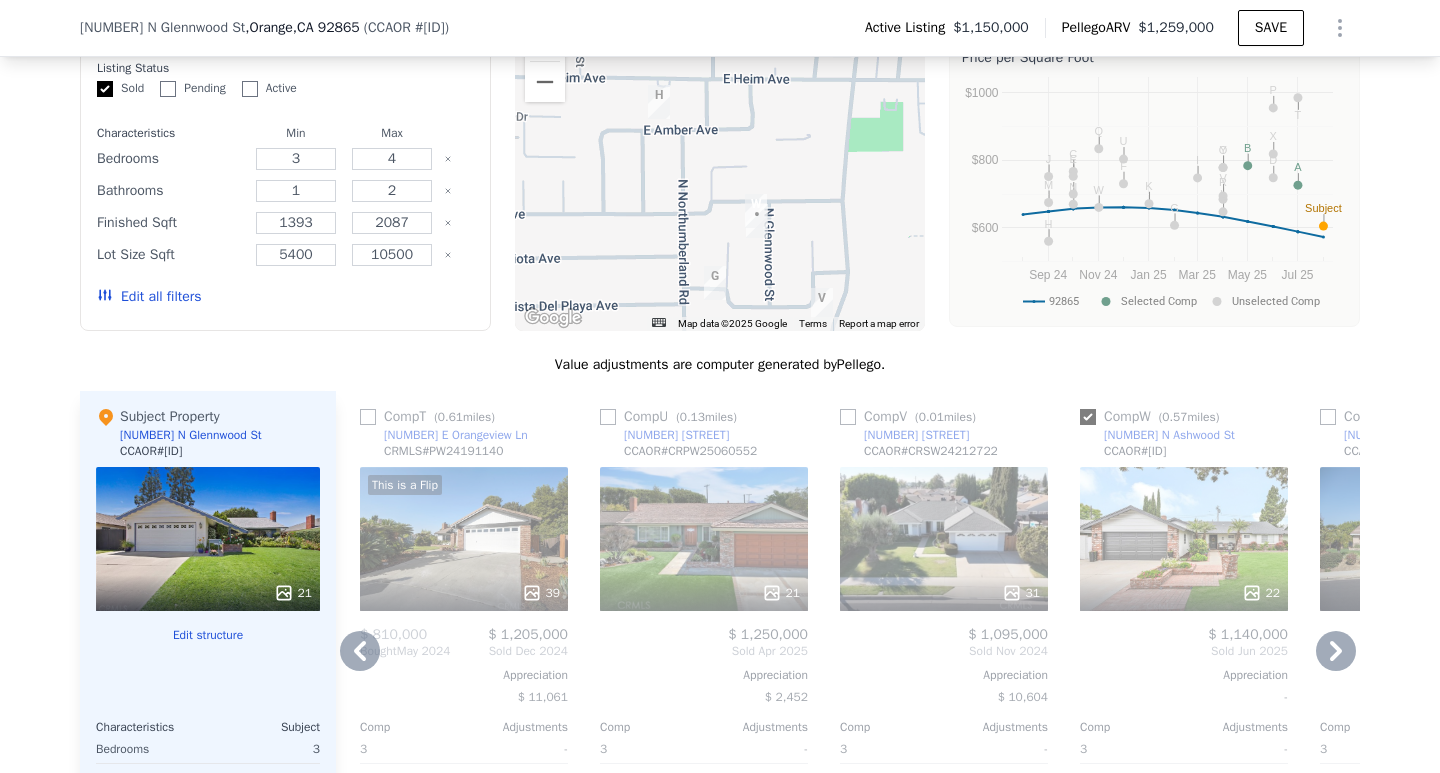 checkbox on "true" 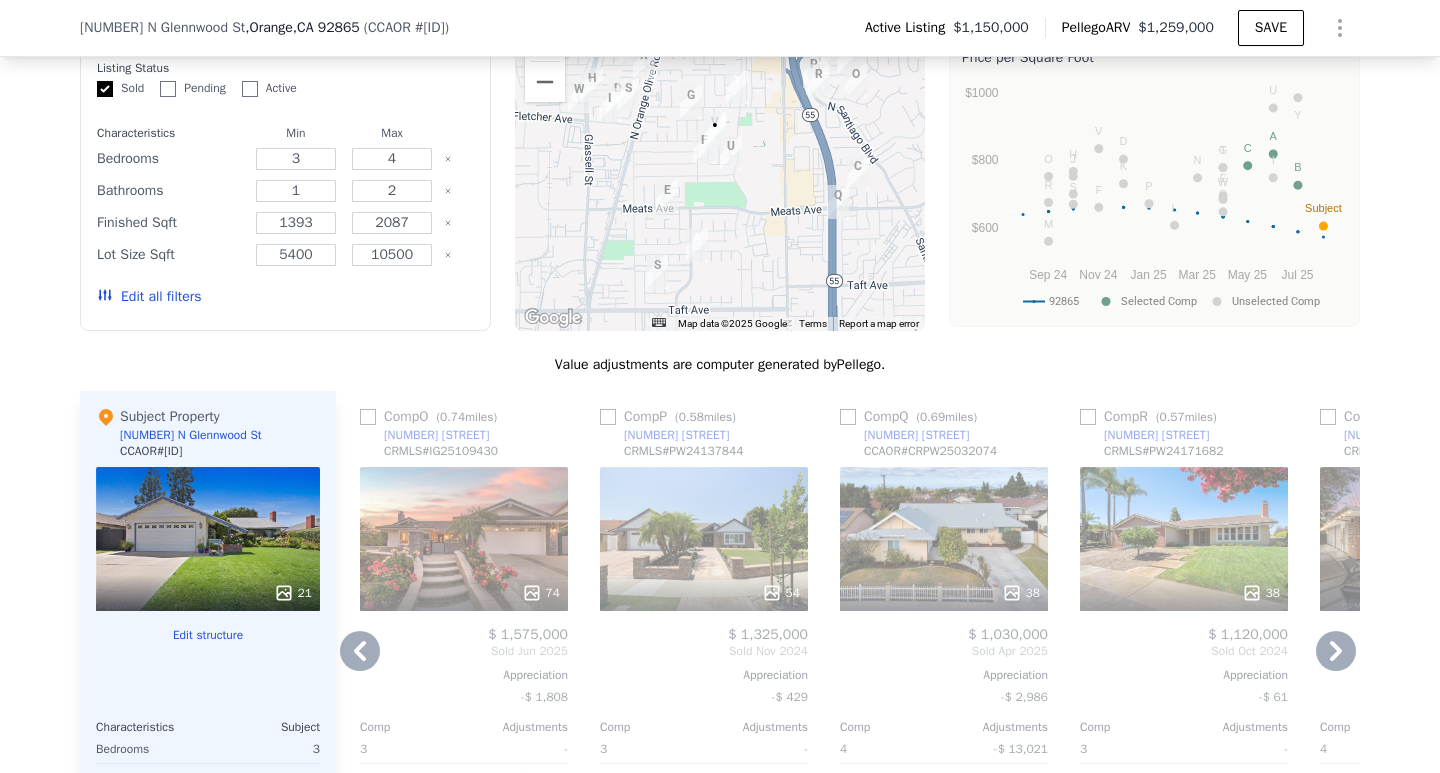 click 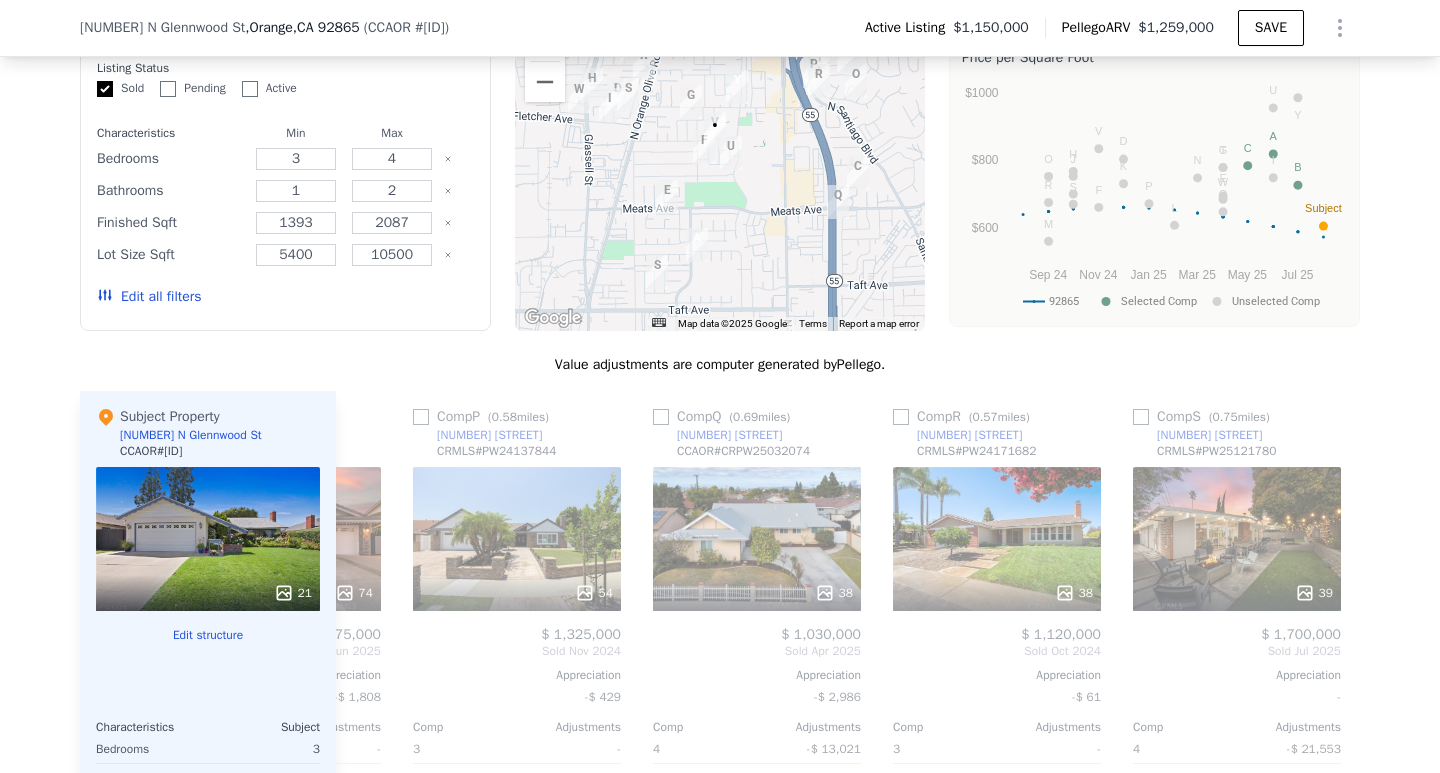 scroll, scrollTop: 0, scrollLeft: 5024, axis: horizontal 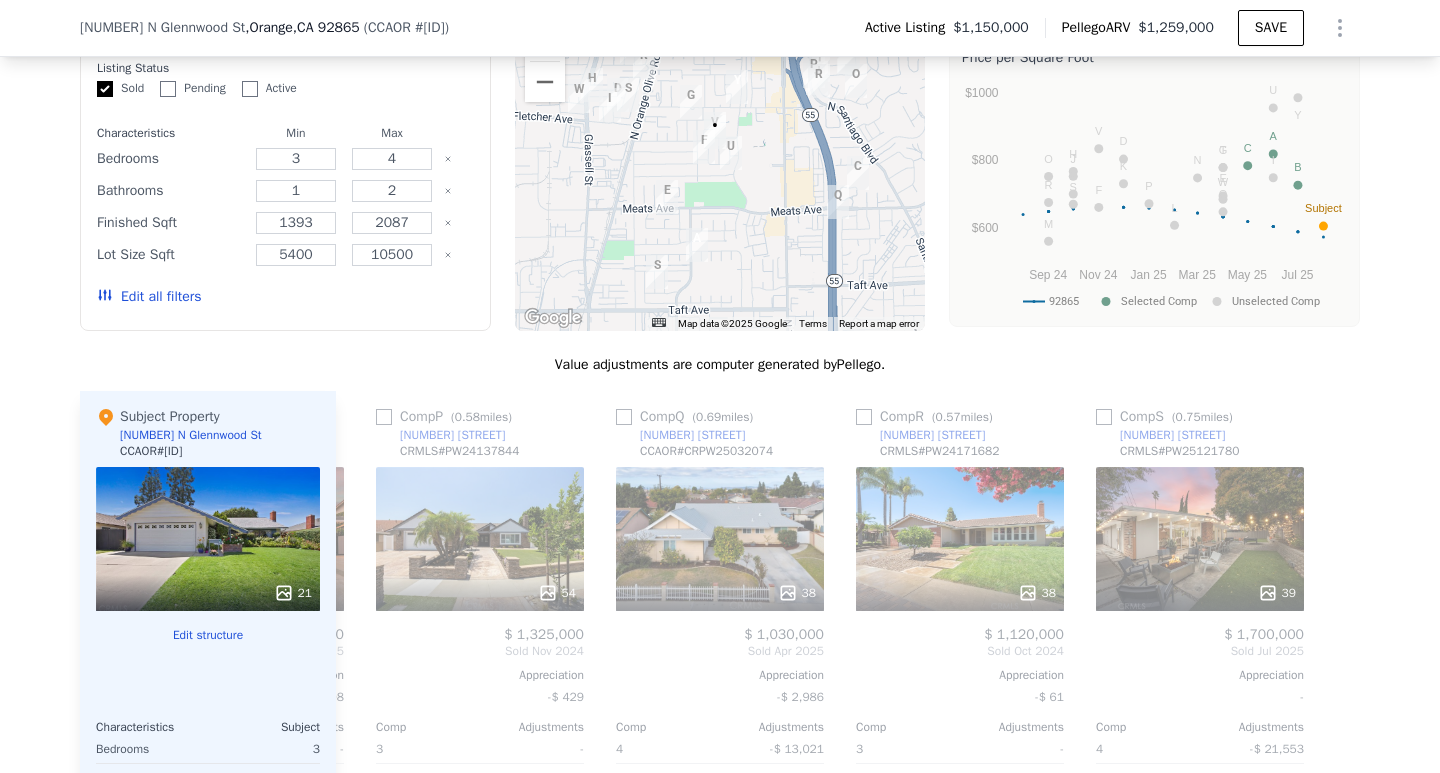 click at bounding box center (1344, 727) 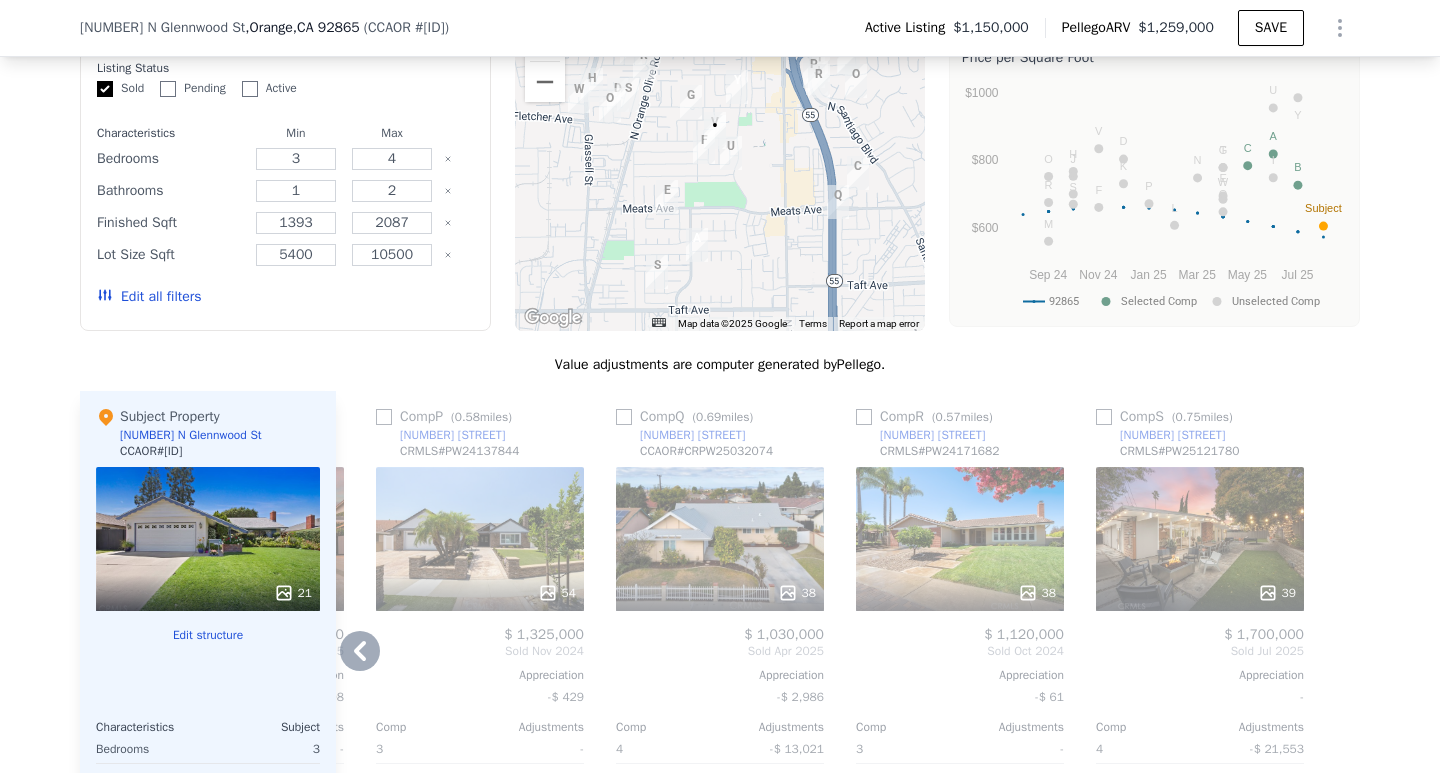click 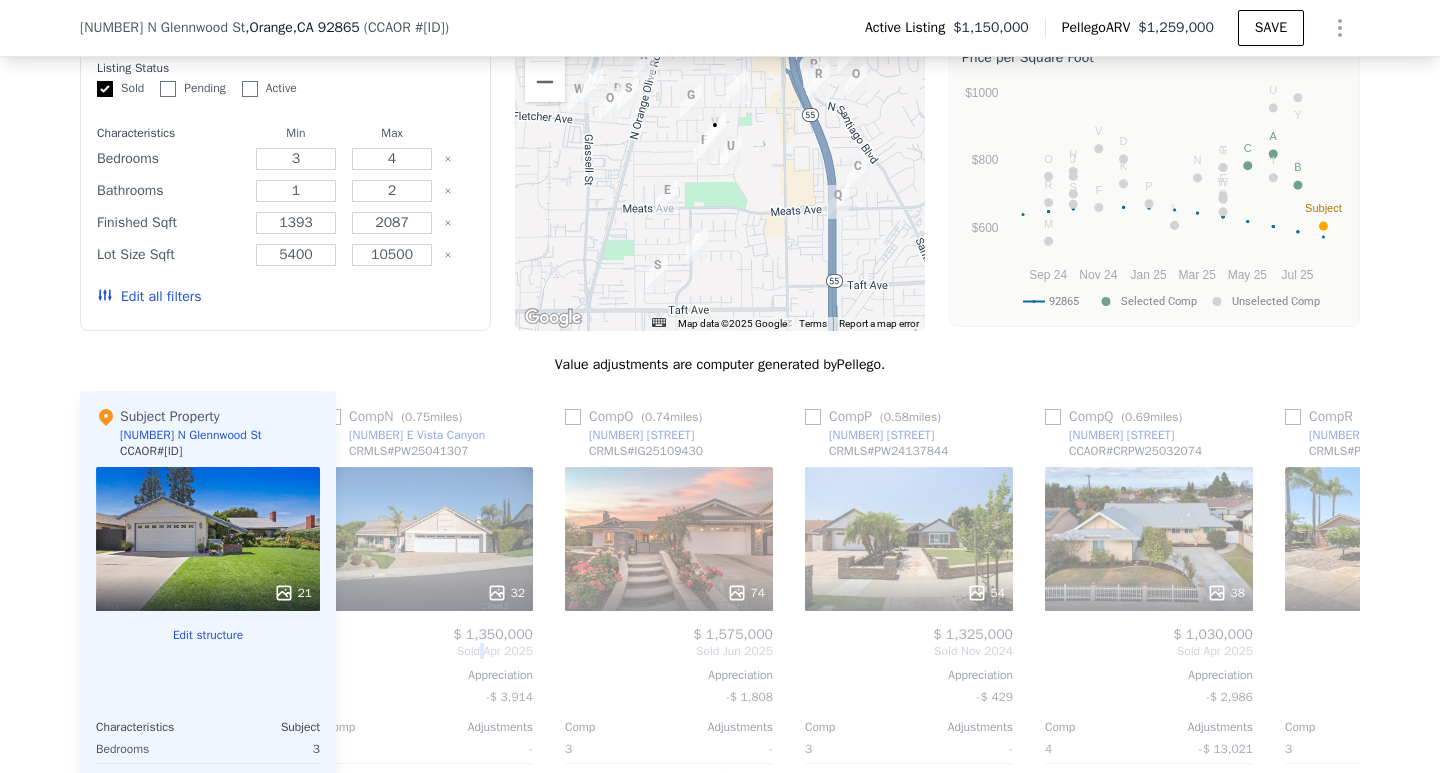 click on "Sold   Apr 2025" at bounding box center [429, 651] 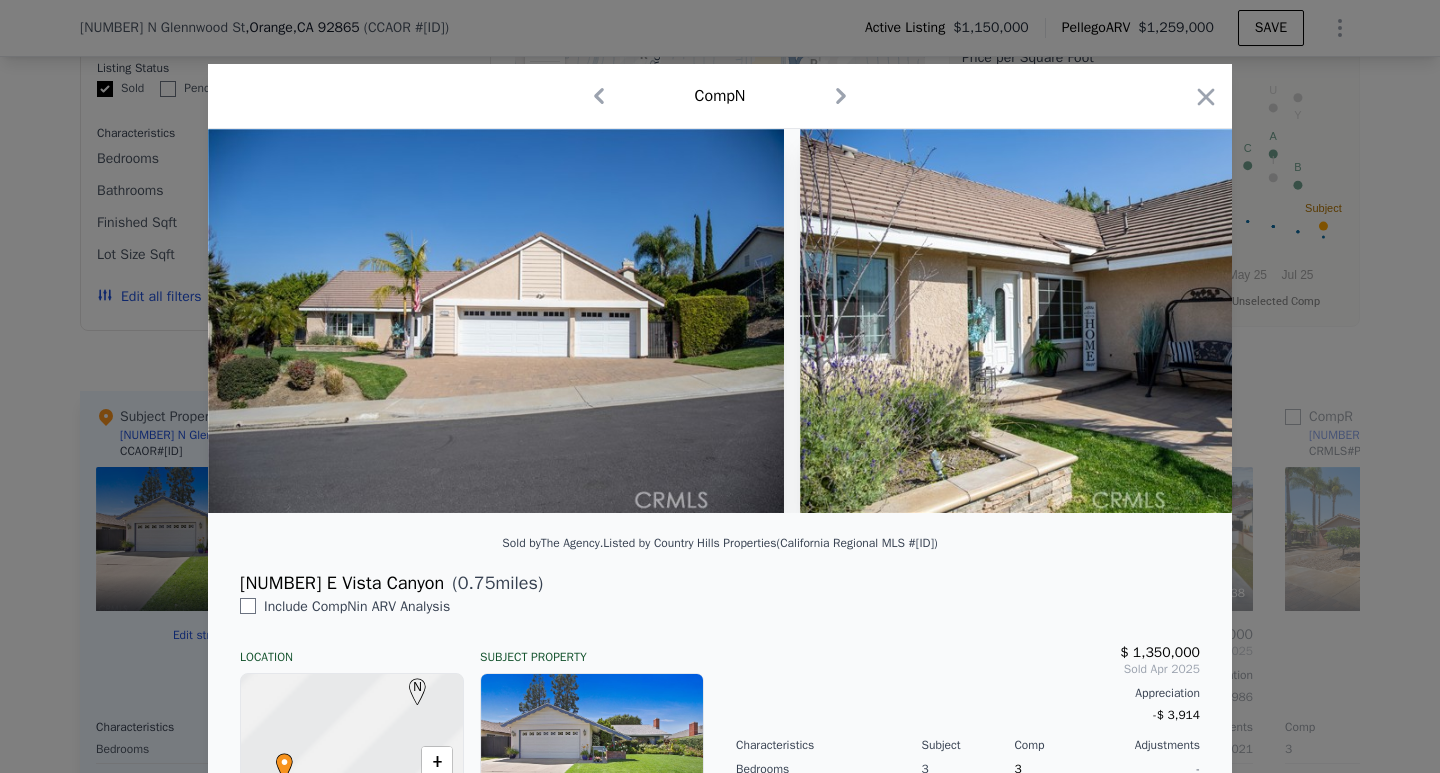 scroll, scrollTop: 0, scrollLeft: 4544, axis: horizontal 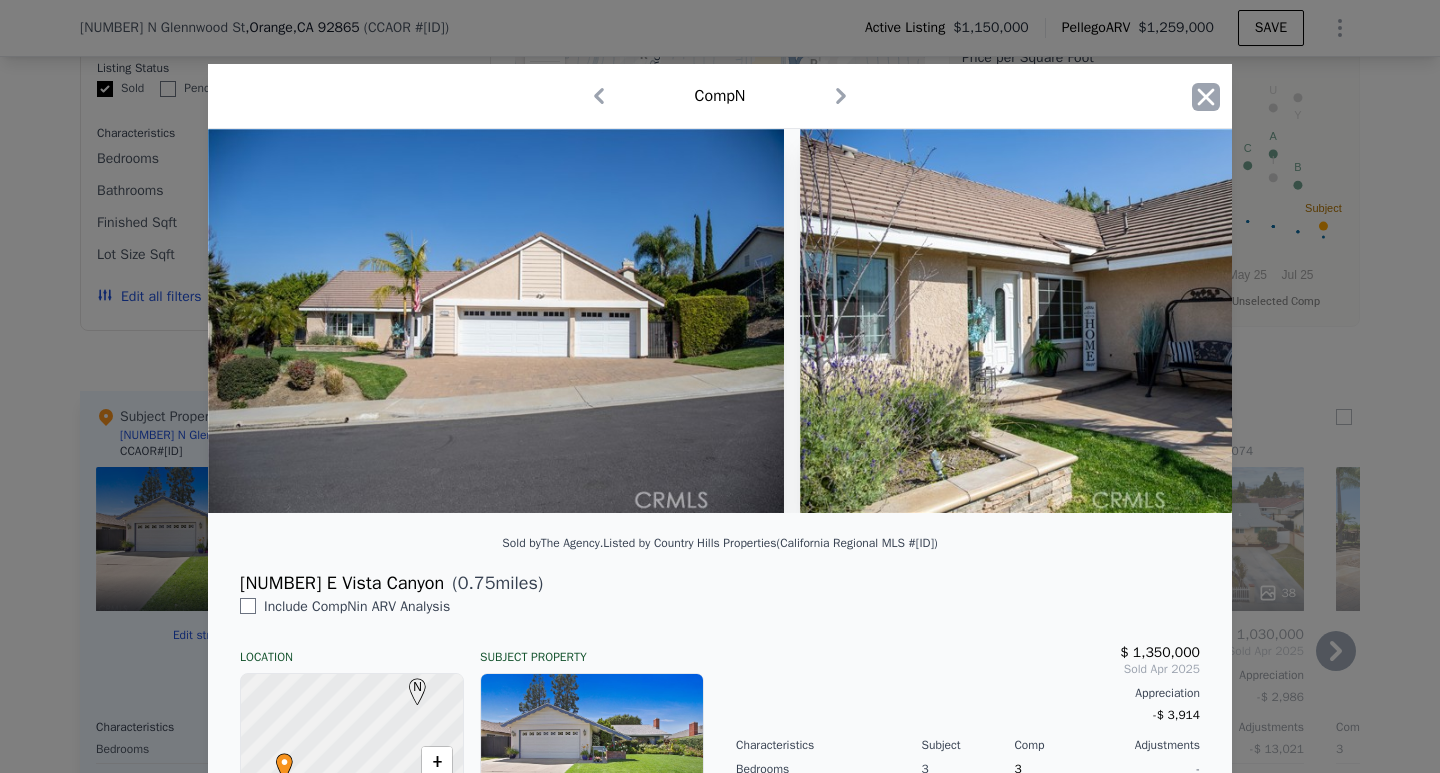 click 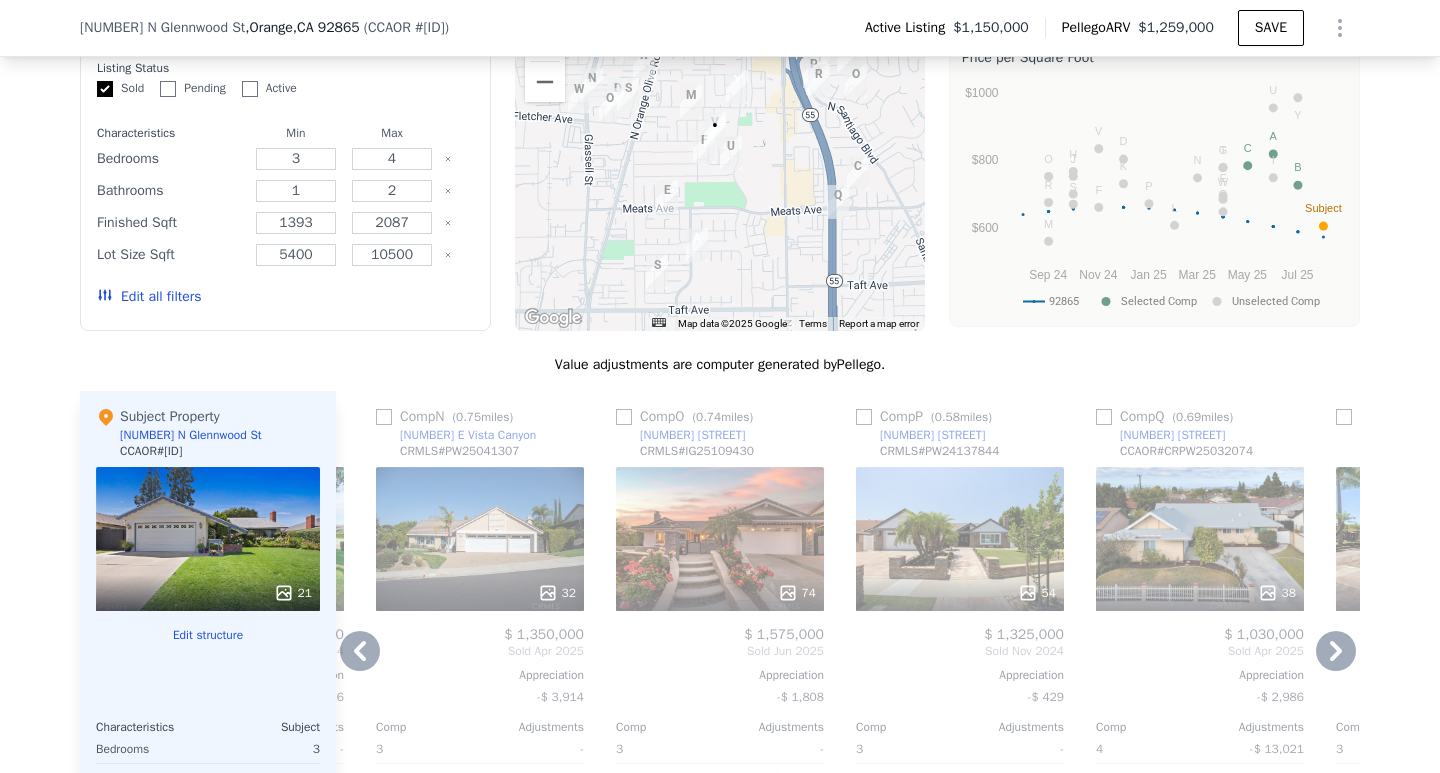 click 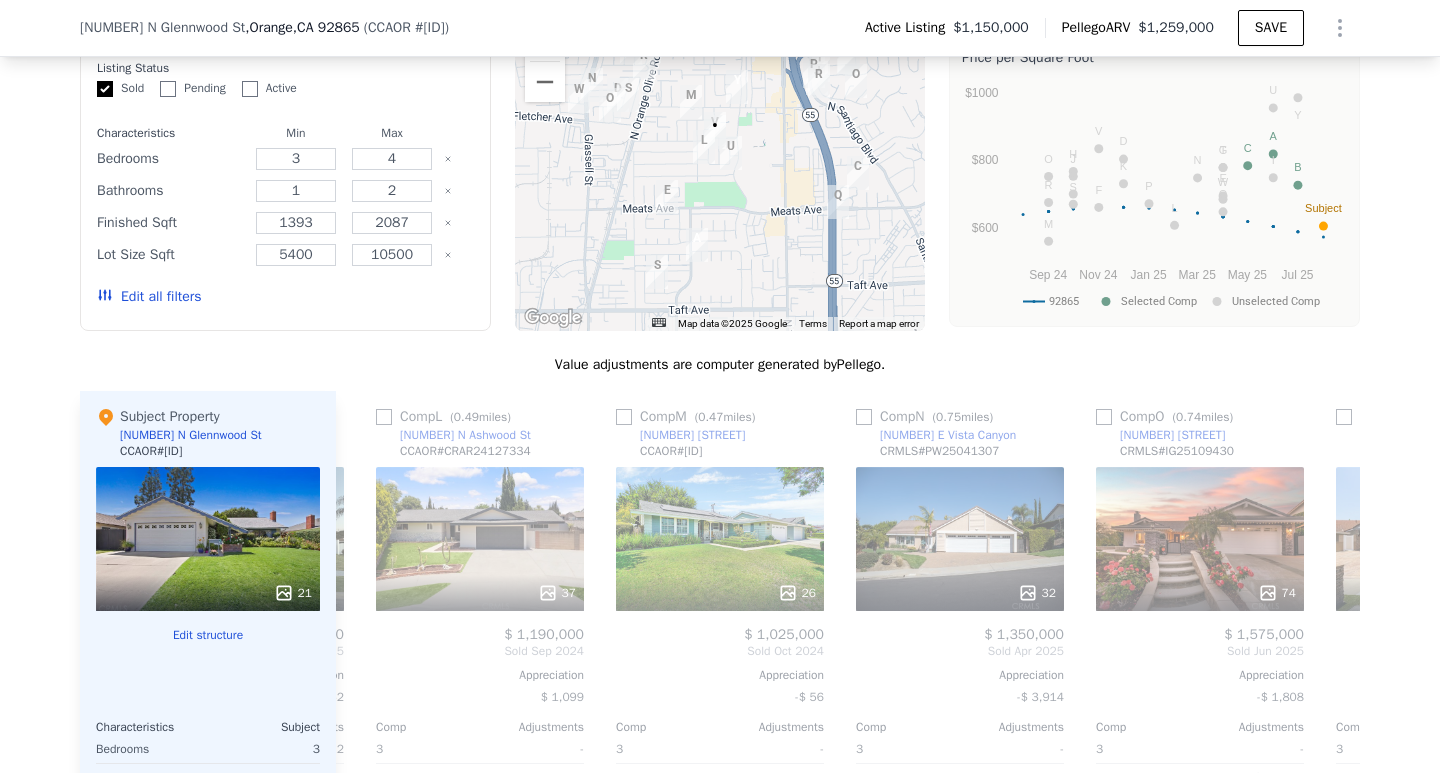 click on "Comp  W ( 0.57  miles) [NUMBER] [STREET] CCAOR  # CRPW25084507 22 $ 1,140,000 Sold   Jun 2025 Appreciation - Comp Adjustments 3 - 2 - 1,393 $ 194,485 0 - 7,100 -$ 2,330 408 -$ 743 1964 - 1 - Other Adjustments -$ 16,325 Adjusted Value $ 1,315,087 Comp  A ( 0.56  miles) [NUMBER] [STREET] CRMLS  # PW25136396 62 $ 1,292,000 Sold   Jul 2025 Appreciation - Comp Adjustments 3 - 2 - 1,779 $ 41,191 0 - 8,372 -$ 36,228 424 -$ 2,527 1963 - 1 - Other Adjustments $ 3,413 Adjusted Value $ 1,297,848 Comp  Y ( 0.25  miles) [NUMBER] [STREET] CRMLS  # PW25084621 32 $ 1,120,000 Sold   May 2025 Appreciation - Comp Adjustments 3 - 1 $ 67,169 1,429 $ 173,034 0 - 7,800 -$ 18,312 441 -$ 3,743 1961 - 1 - Other Adjustments $ 6,920 Adjusted Value $ 1,345,069 Comp  T ( 0.61  miles) [NUMBER] [STREET] CRMLS  # PW24191140 This is a Flip 39 $ 810,000 $ 1,205,000 Bought  May 2024 Sold   Dec 2024 Appreciation $ 11,061 Comp Adjustments 3 - 2 - 1,500 $ 152,002 0 - 10,500 -$ 86,985 440 -$ 3,965 1972 - 1 - Other Adjustments -$ 42,956 U" at bounding box center [848, 727] 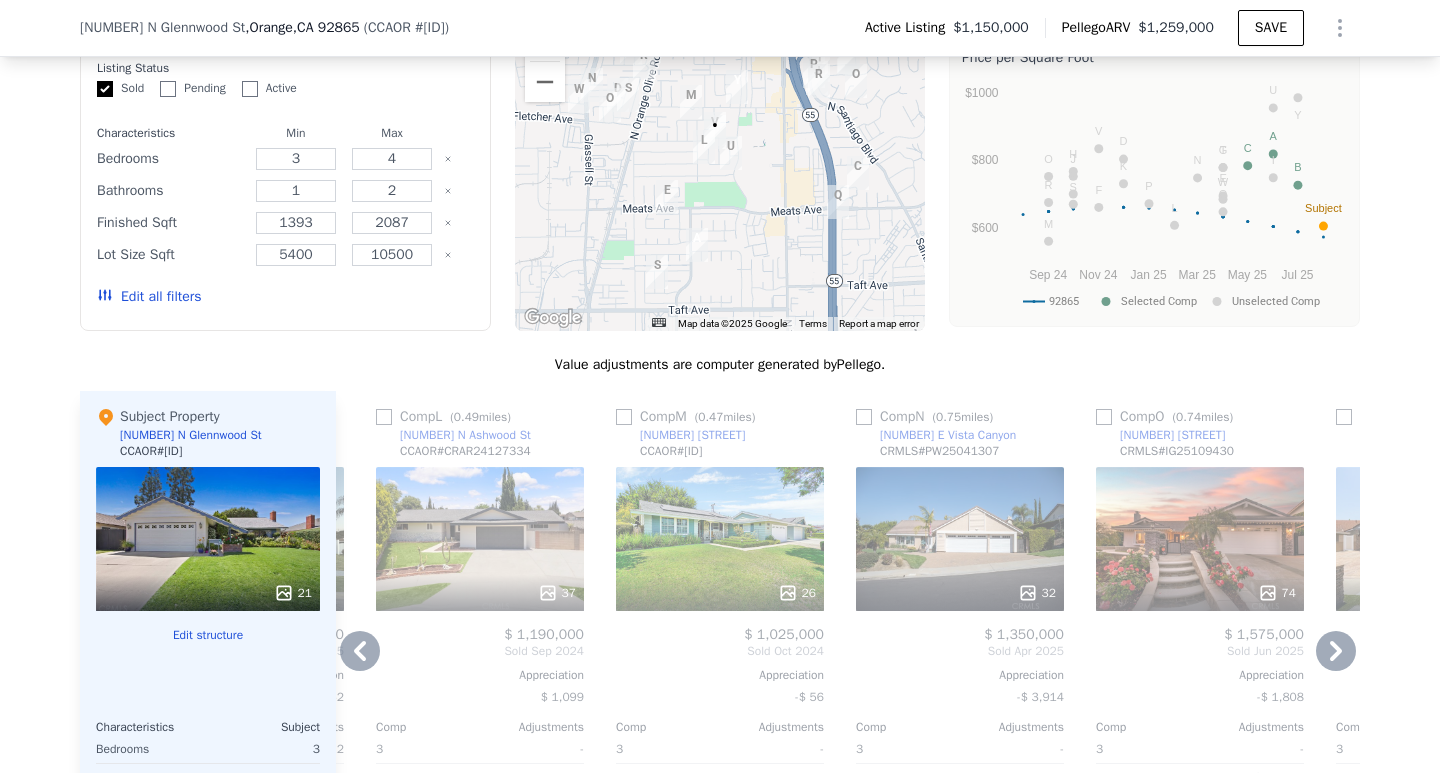 click 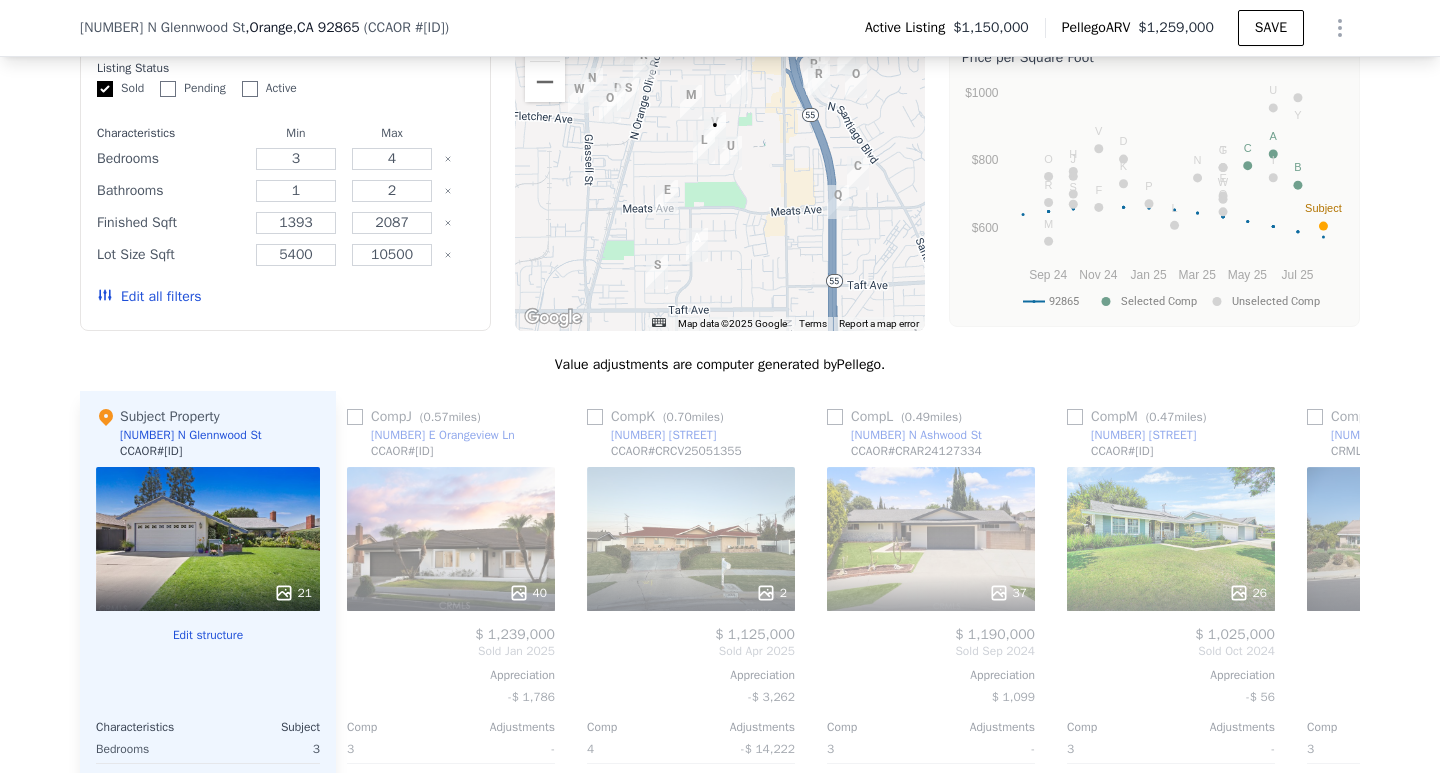 scroll, scrollTop: 0, scrollLeft: 3584, axis: horizontal 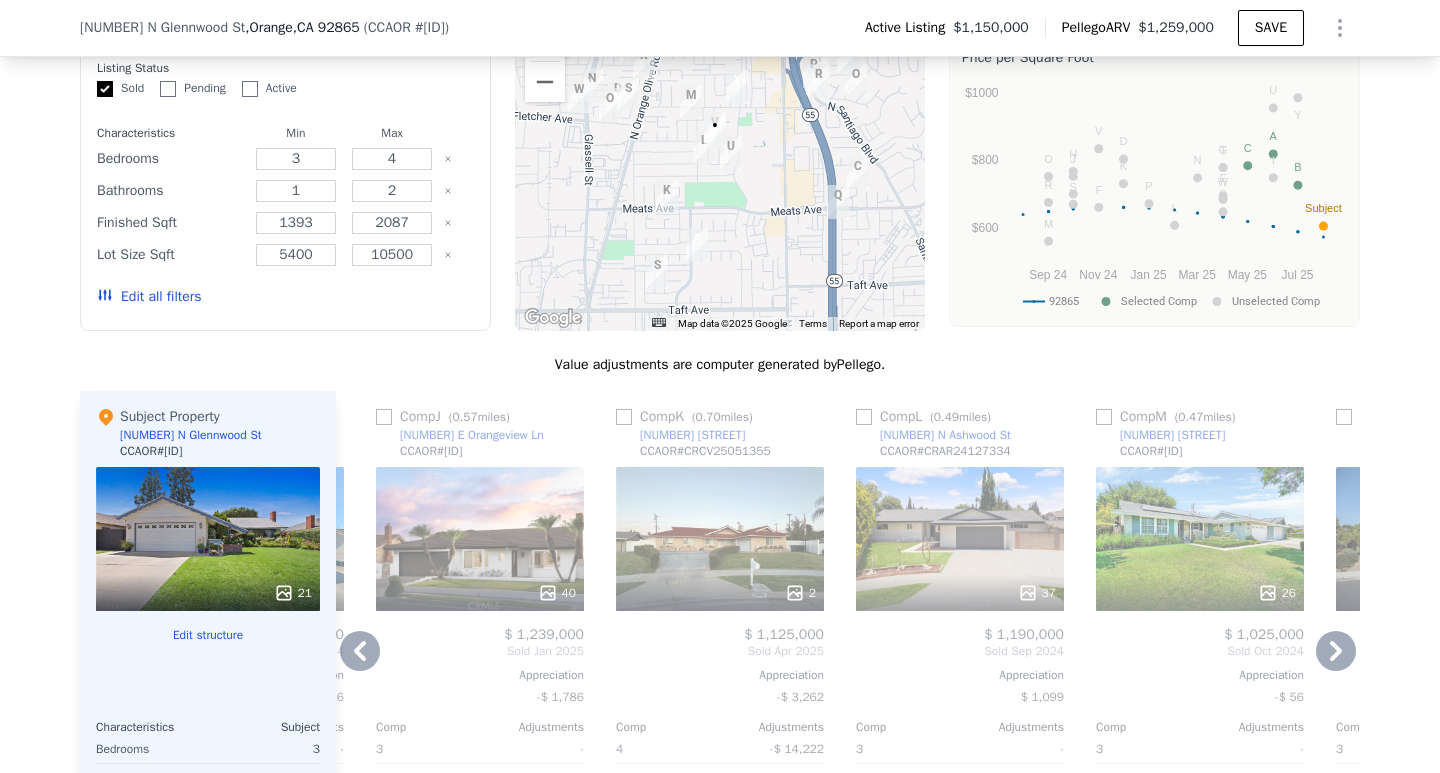 click 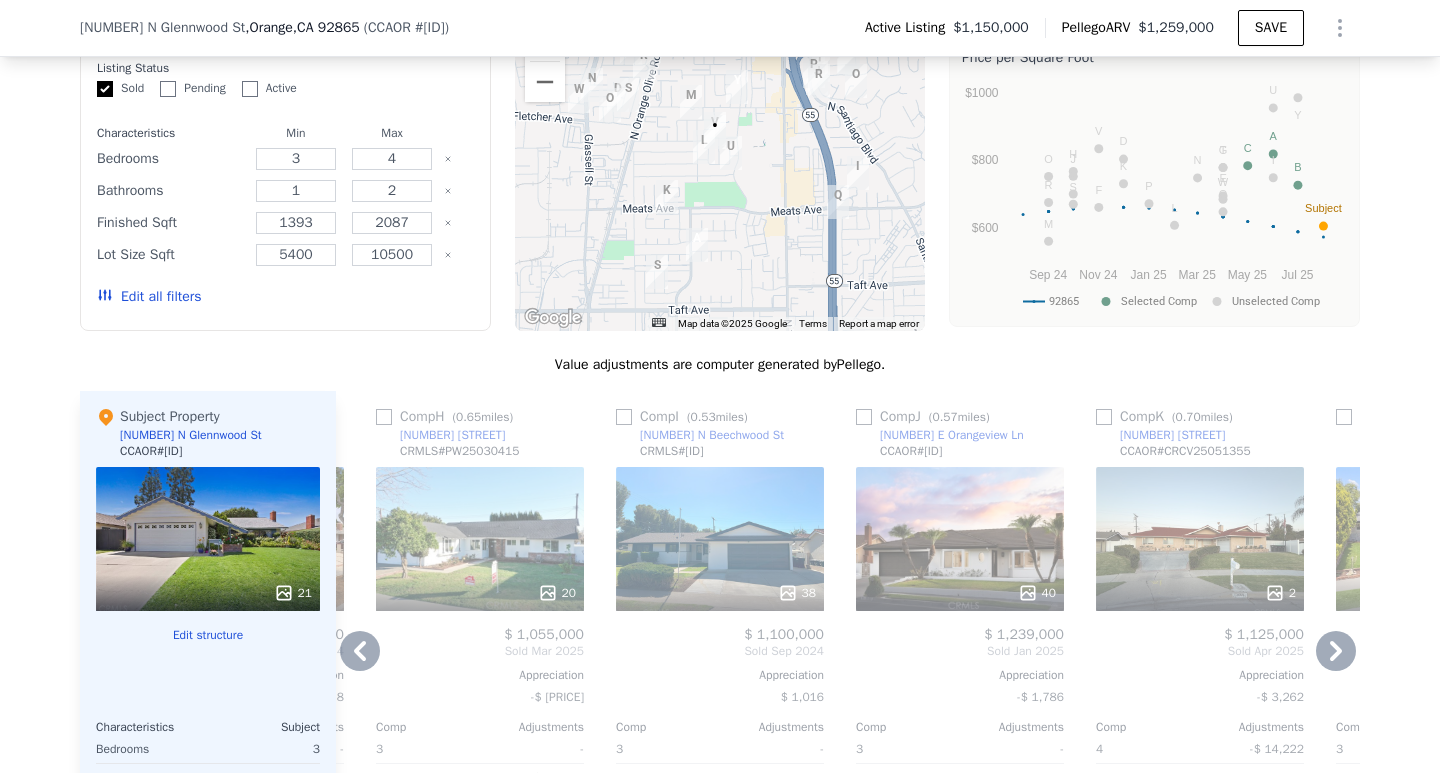 click 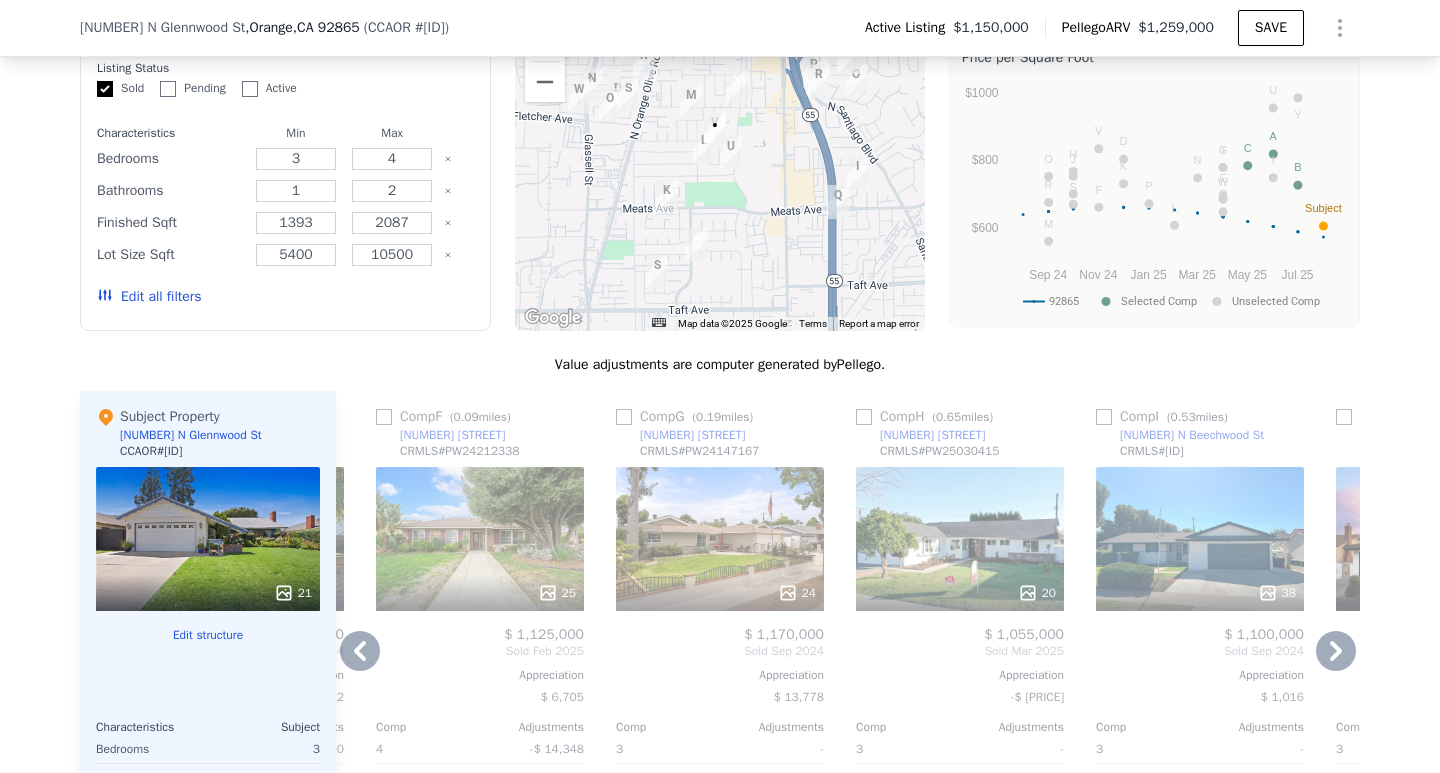 click 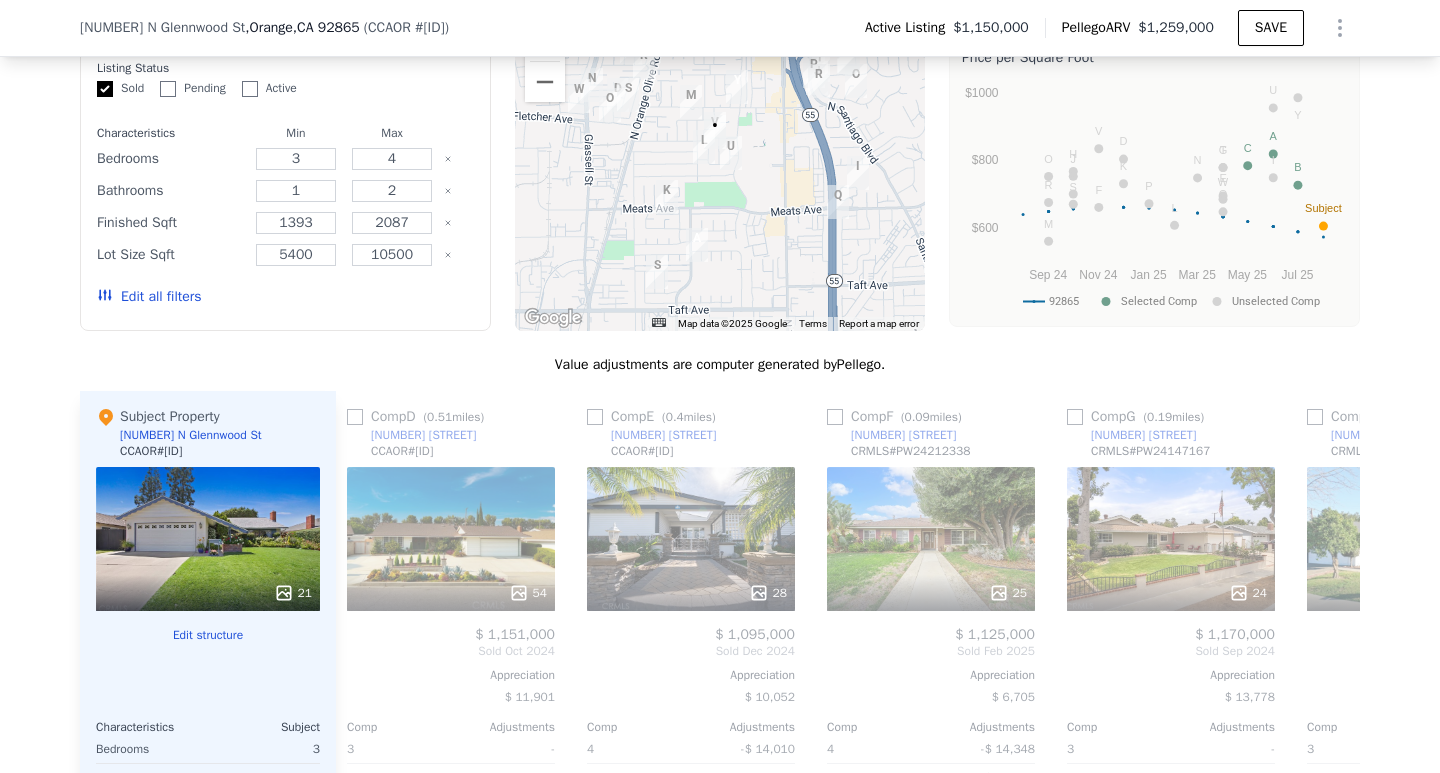 scroll, scrollTop: 0, scrollLeft: 2144, axis: horizontal 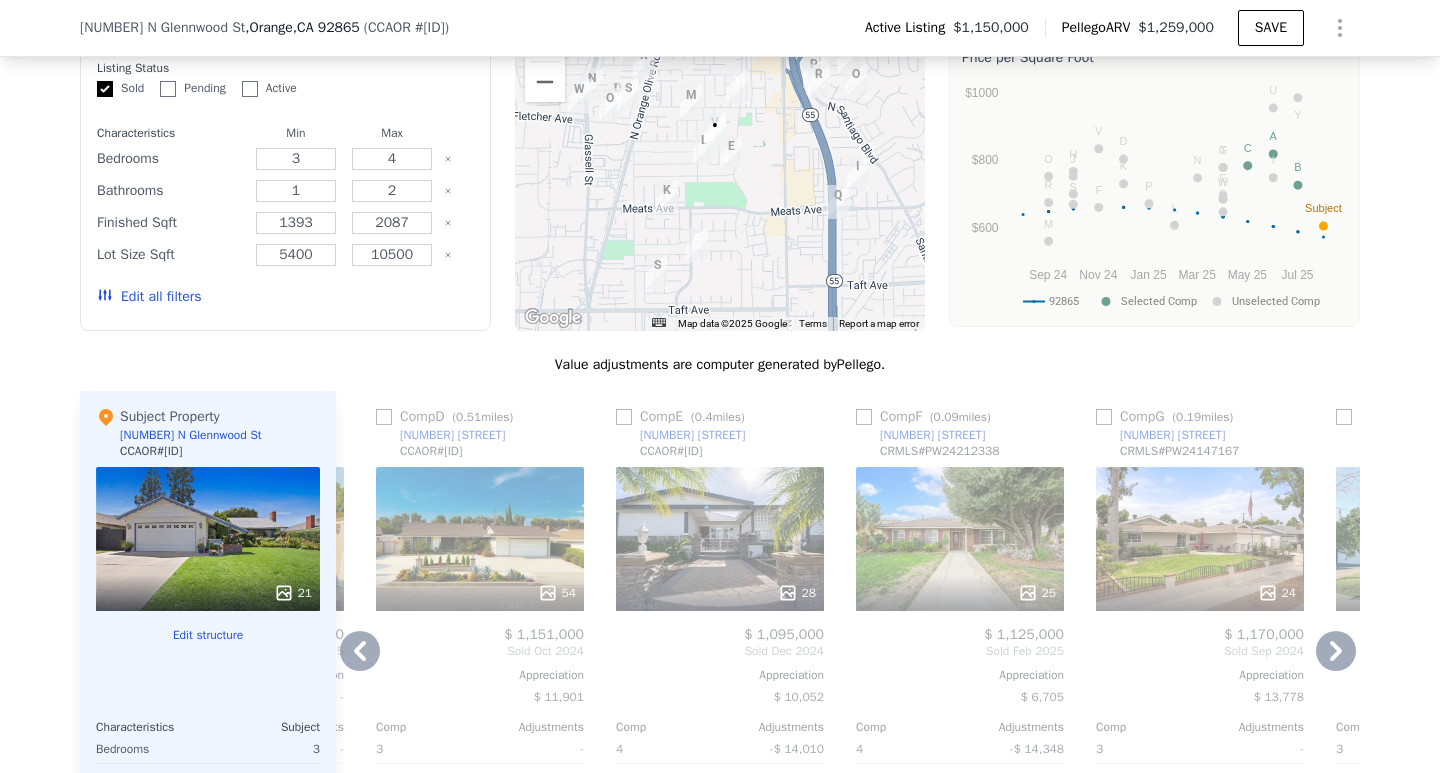 click 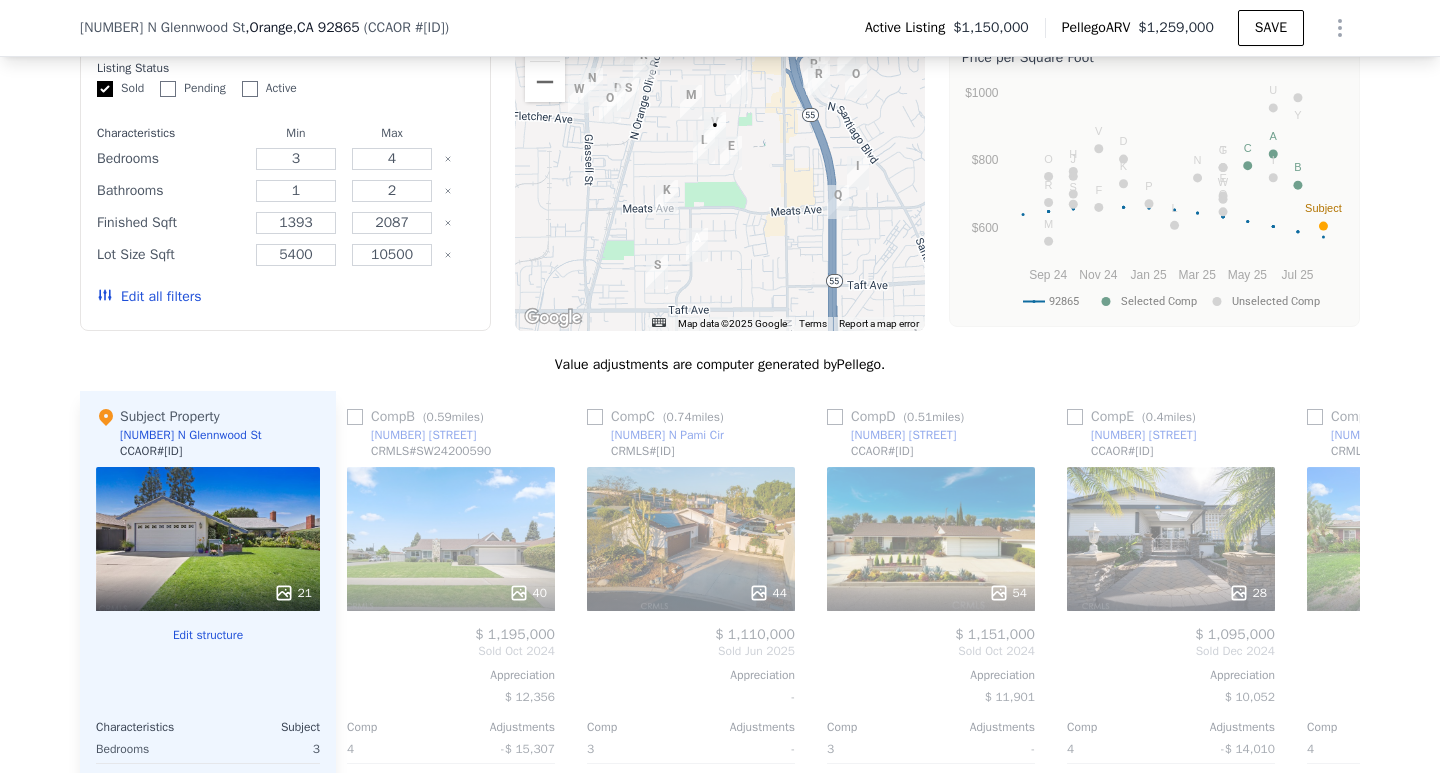 scroll, scrollTop: 0, scrollLeft: 1664, axis: horizontal 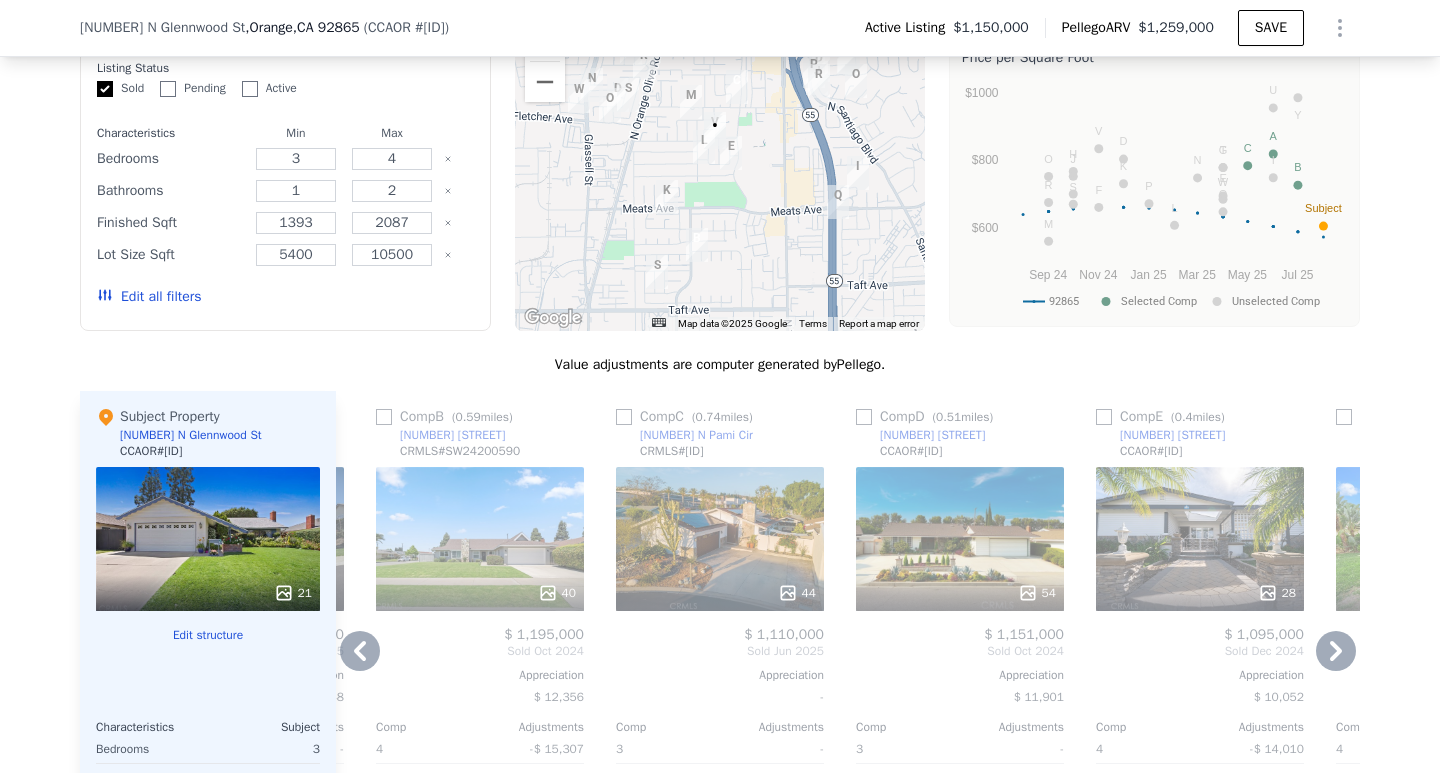 click 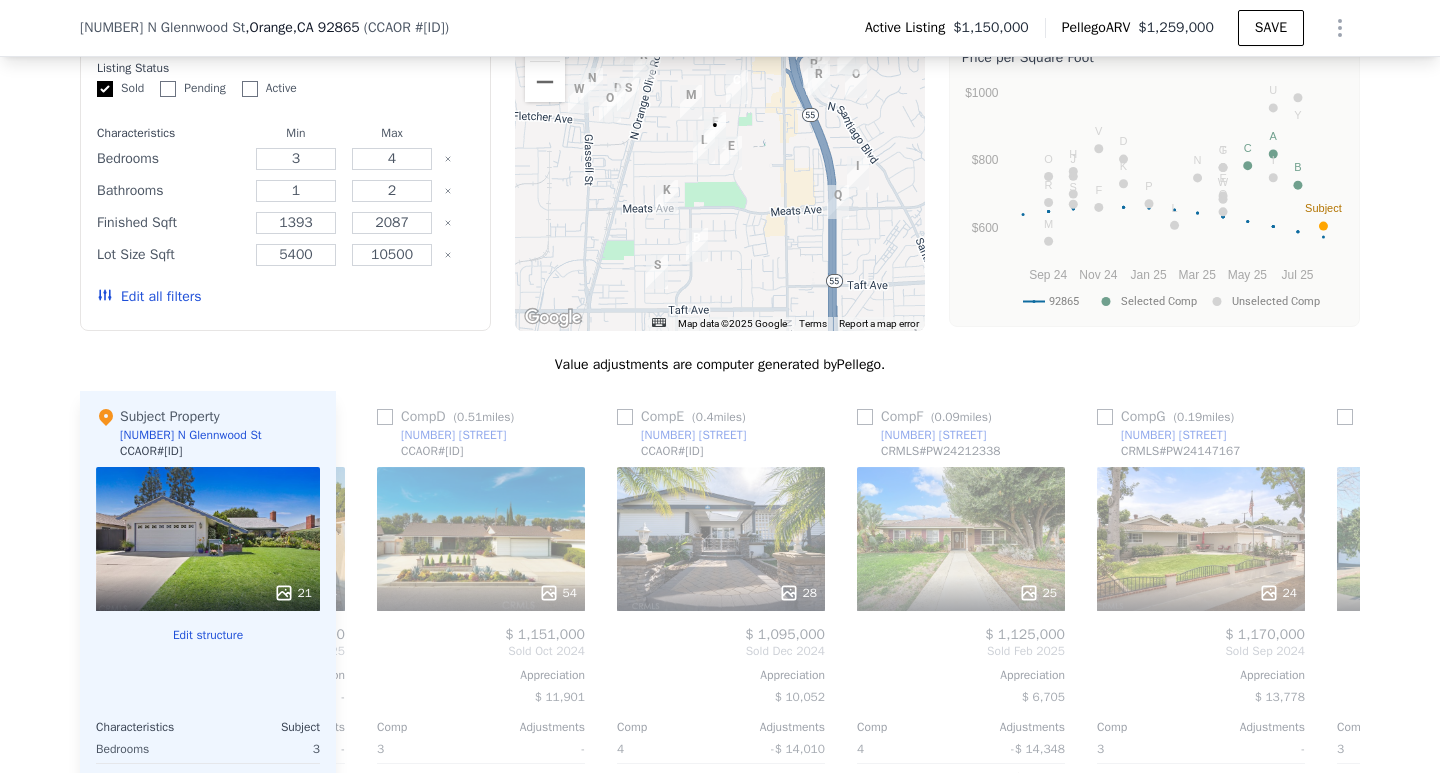 scroll, scrollTop: 0, scrollLeft: 2144, axis: horizontal 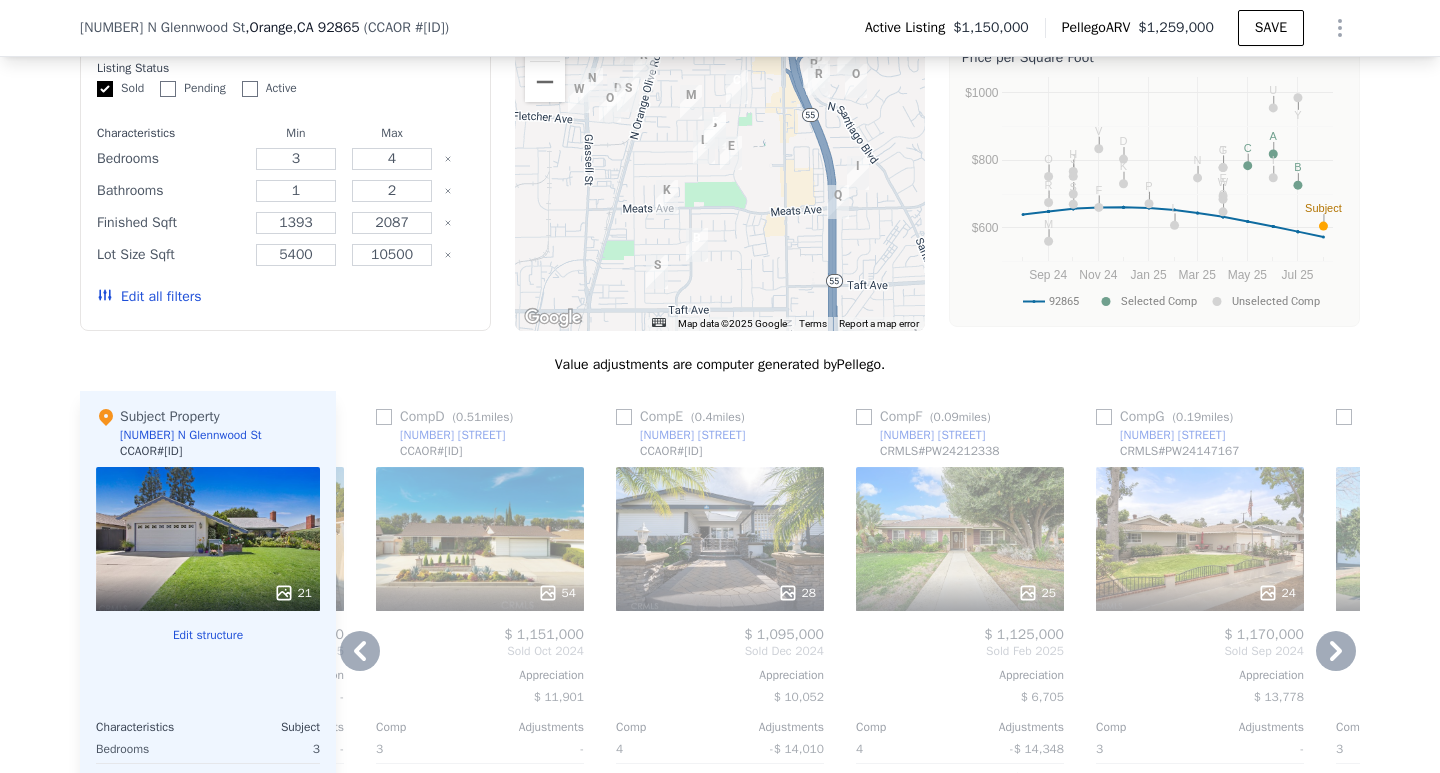 click at bounding box center (864, 417) 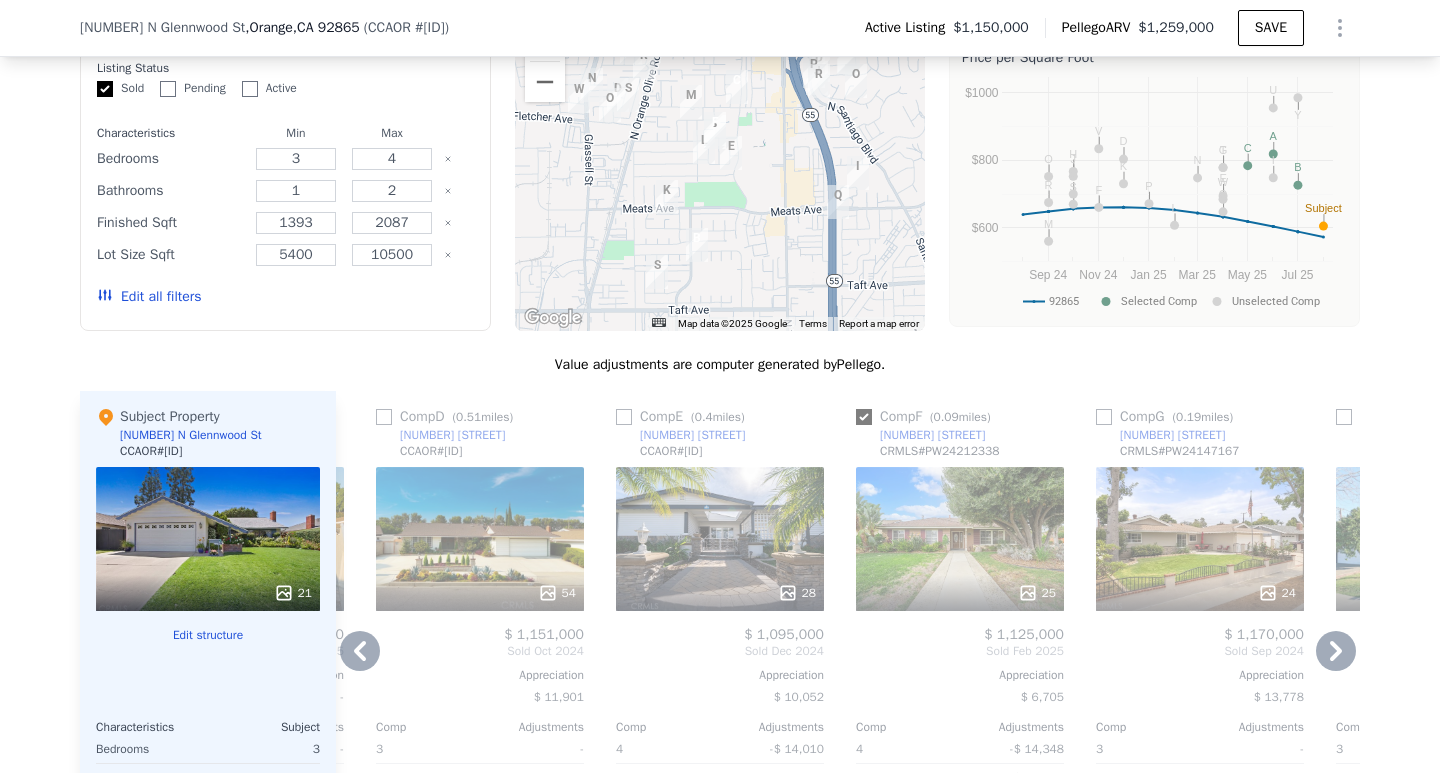 checkbox on "true" 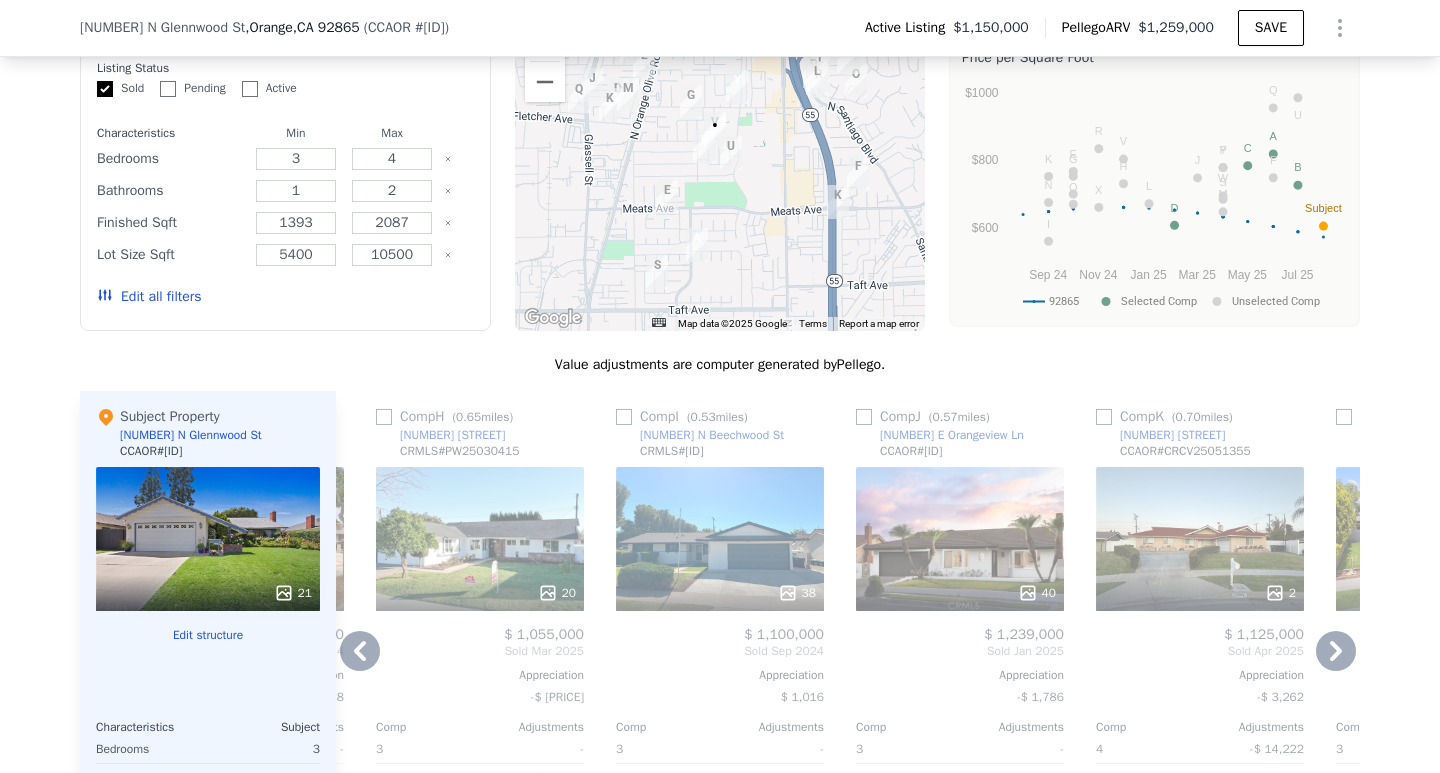 click 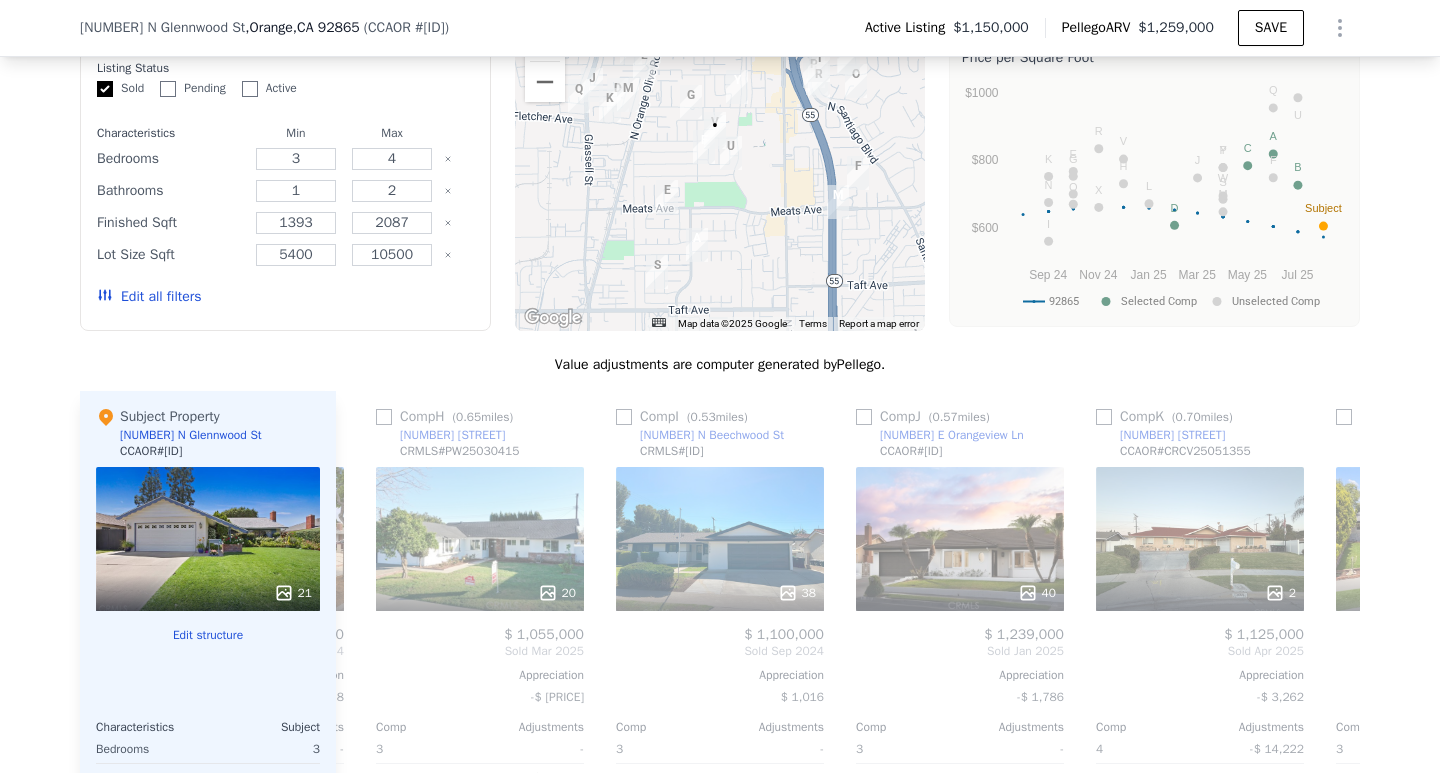 scroll, scrollTop: 0, scrollLeft: 2624, axis: horizontal 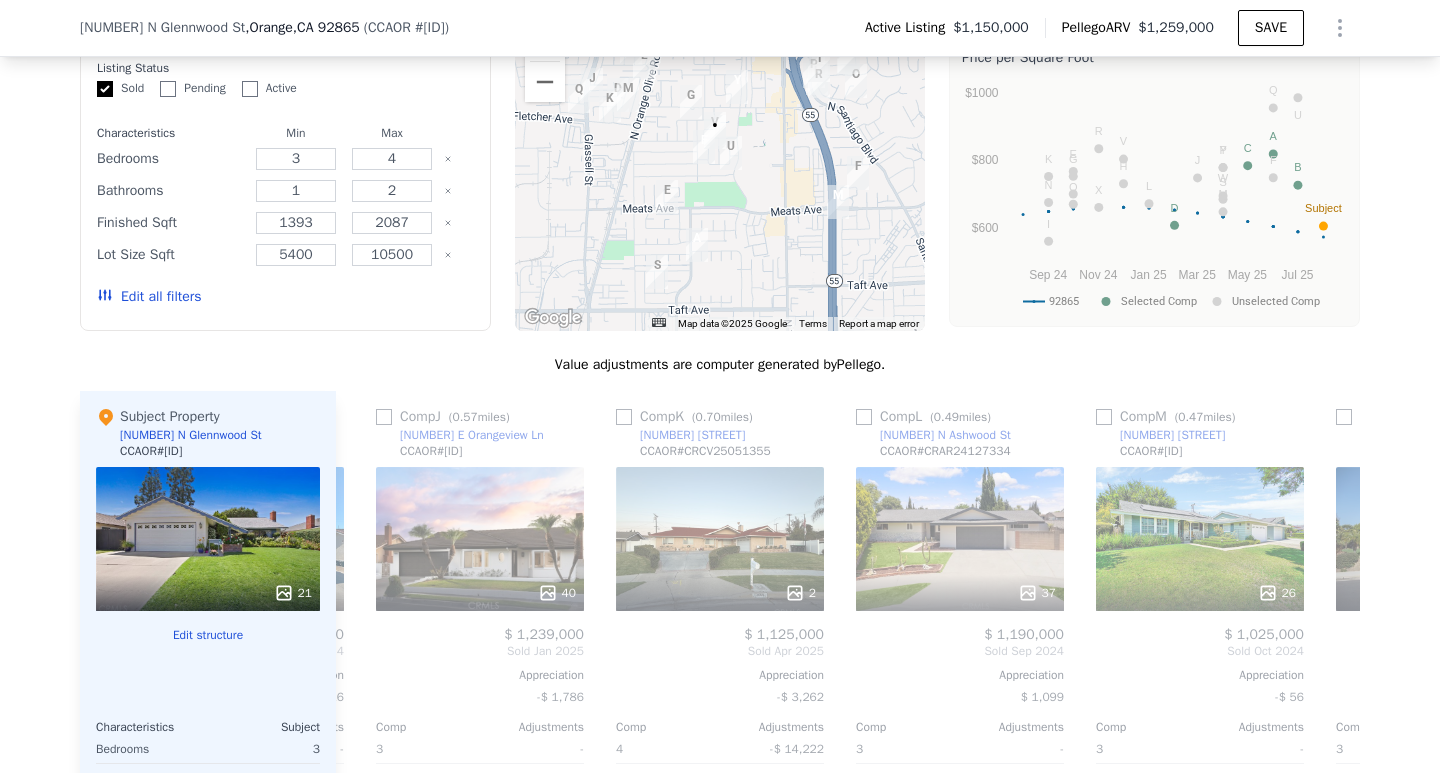 click on "Sold   Apr 2025" at bounding box center (1440, 651) 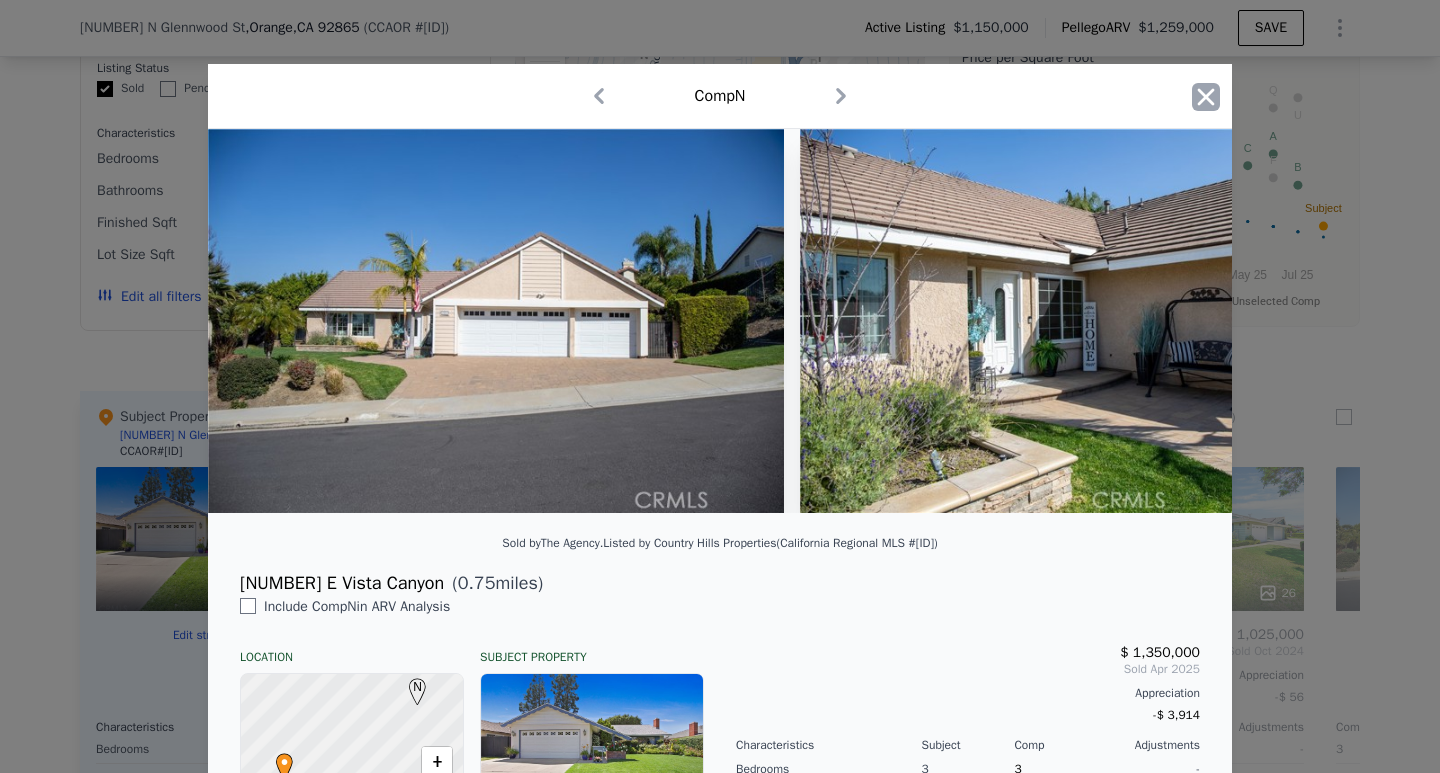 drag, startPoint x: 1189, startPoint y: 96, endPoint x: 1345, endPoint y: 534, distance: 464.9516 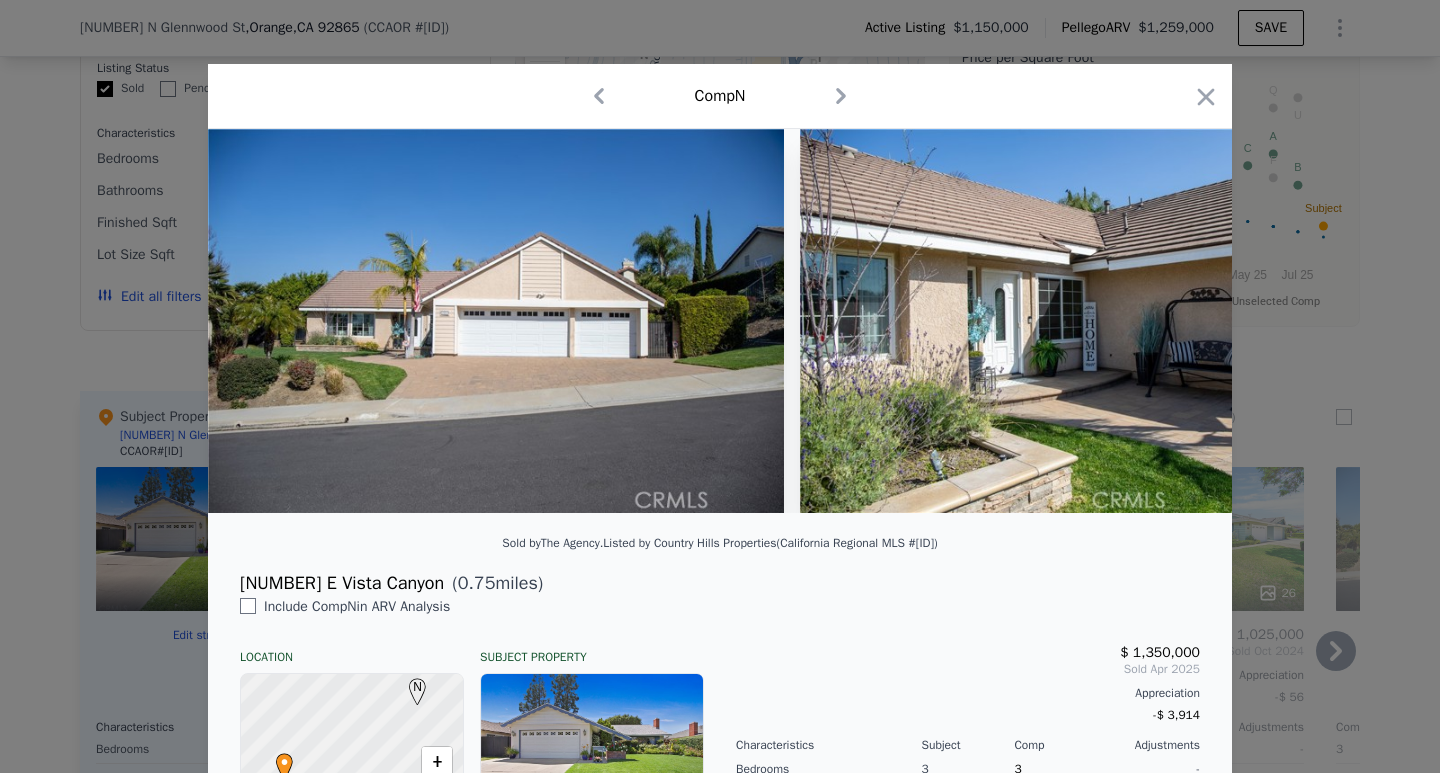 click 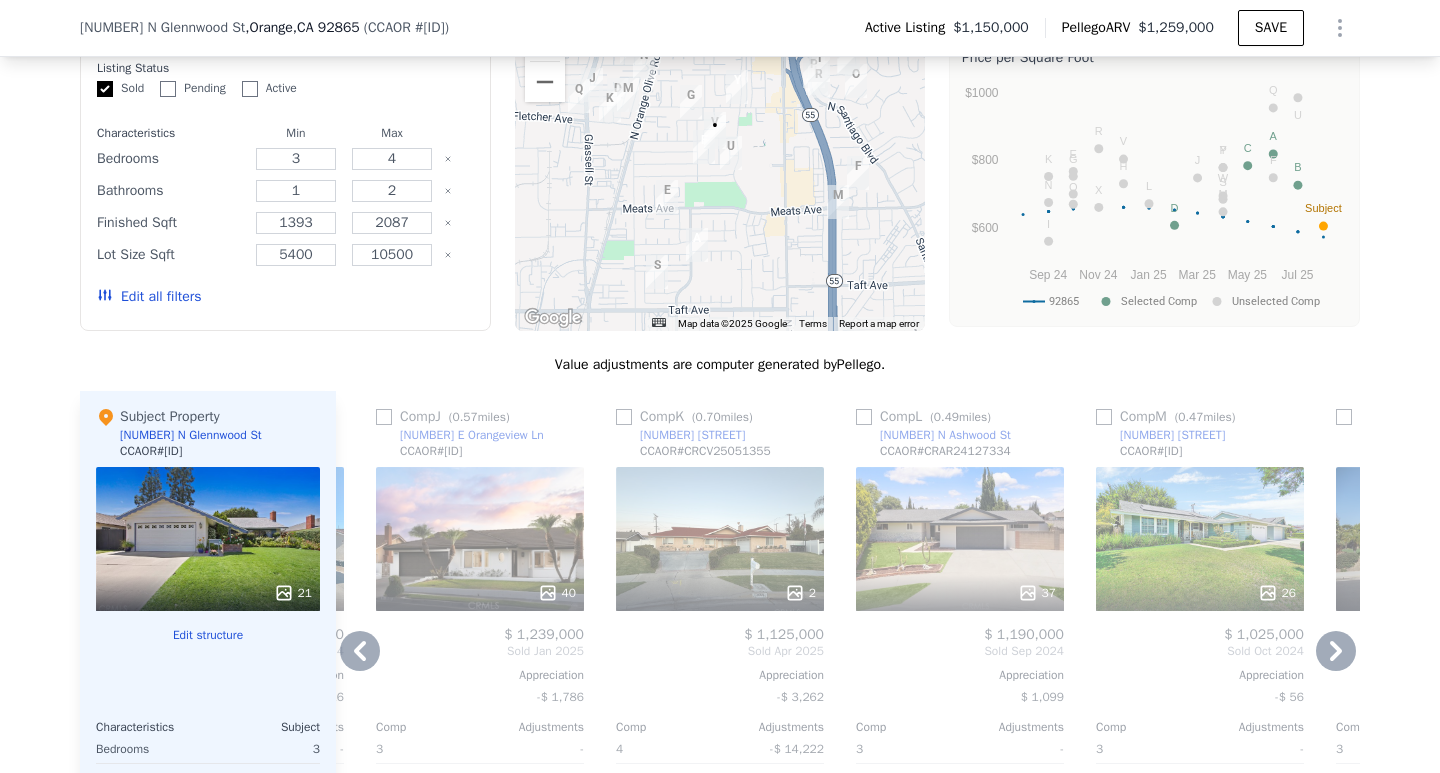 click 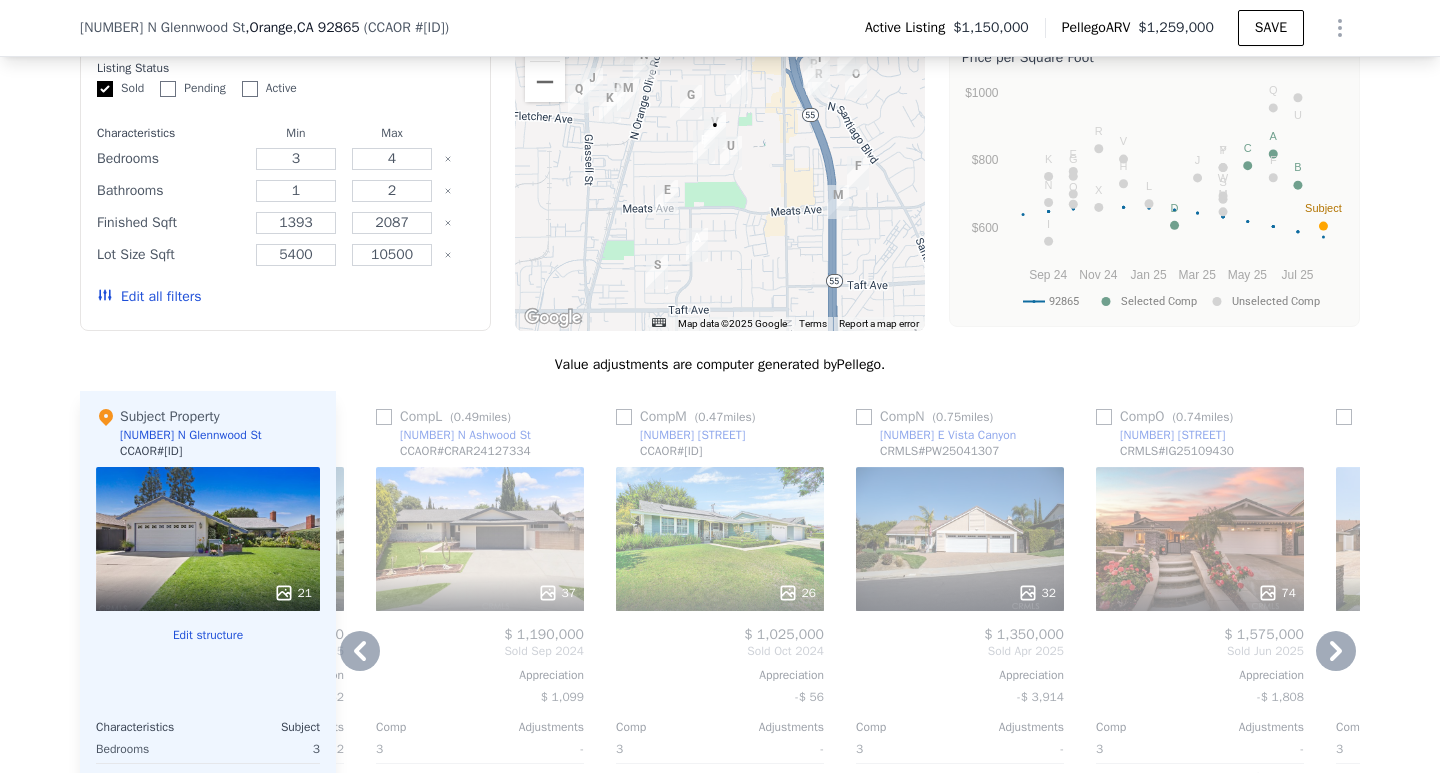 click 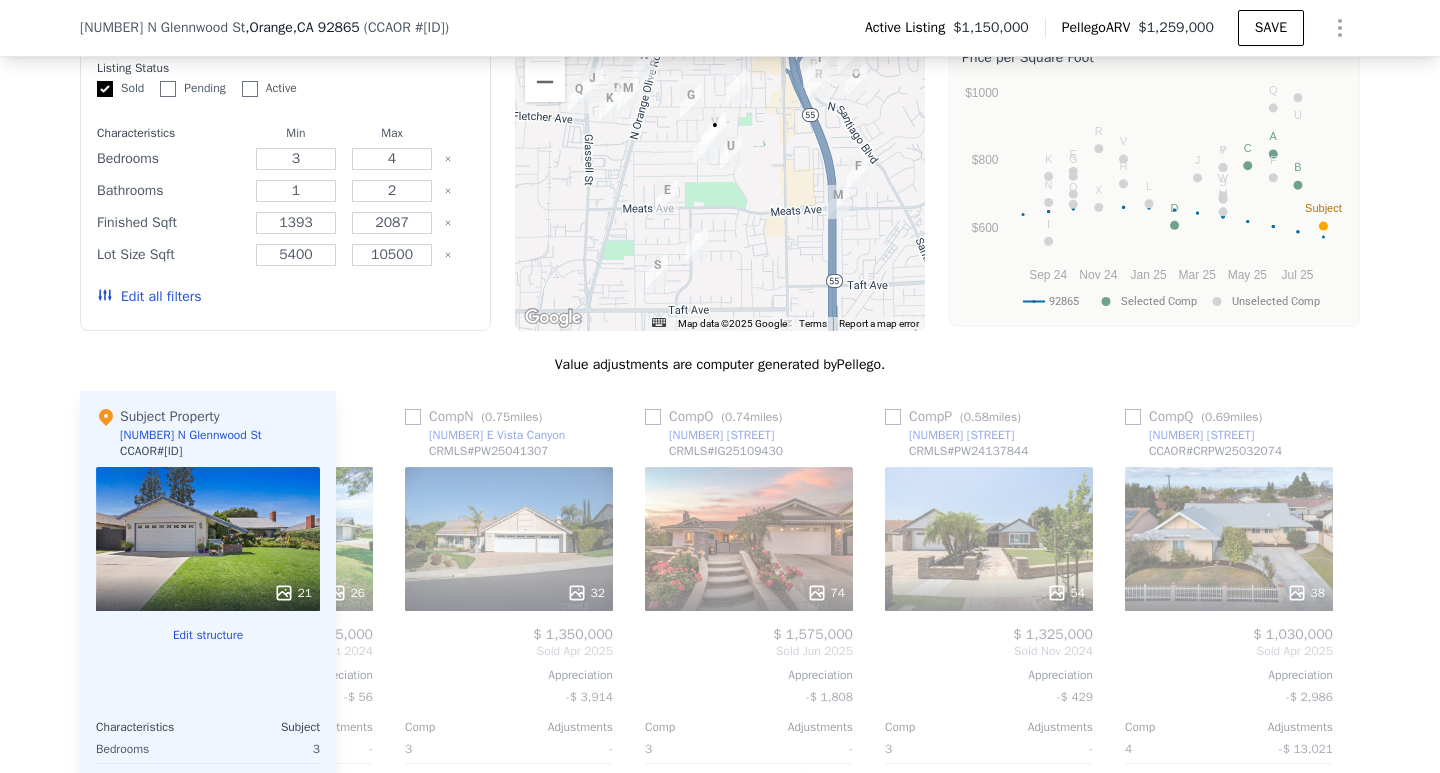 scroll, scrollTop: 0, scrollLeft: 3584, axis: horizontal 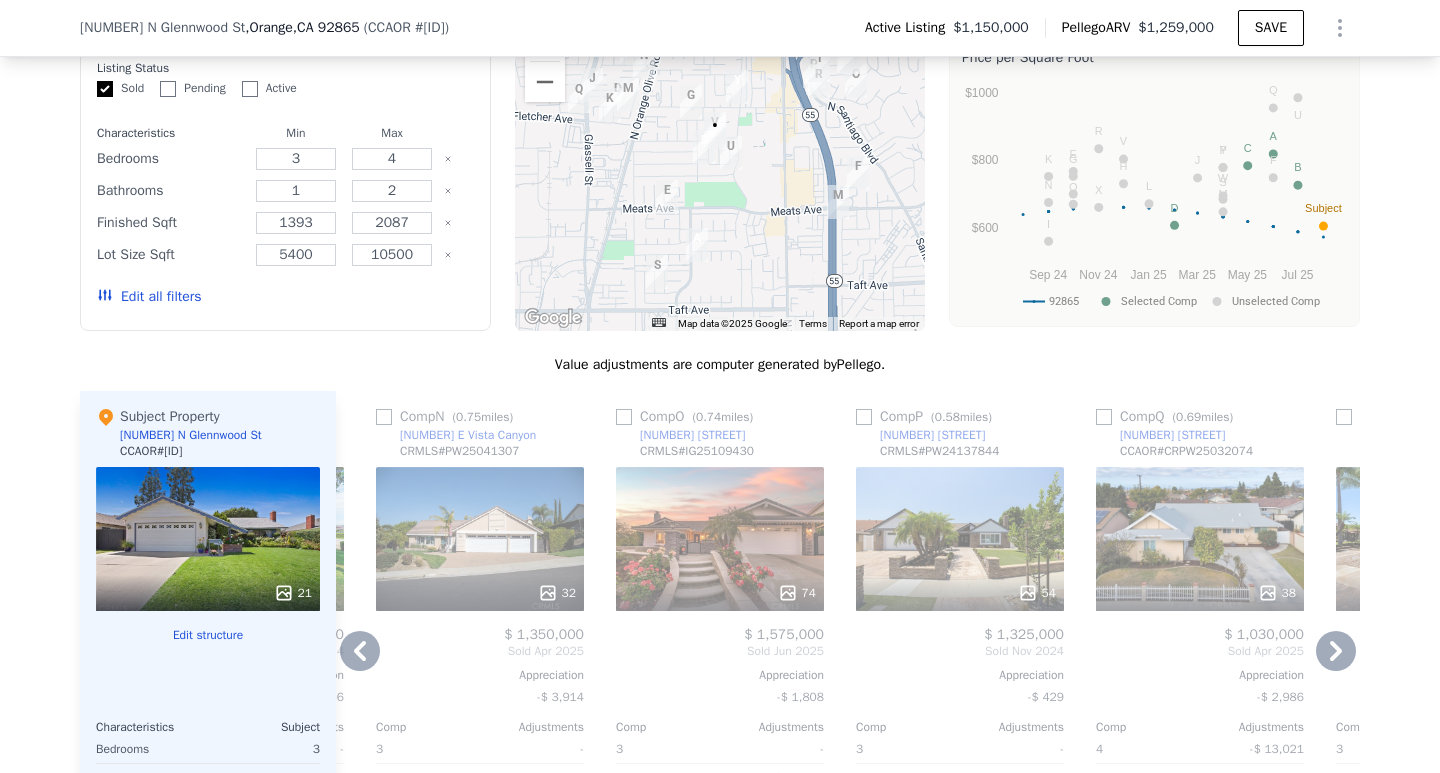 click 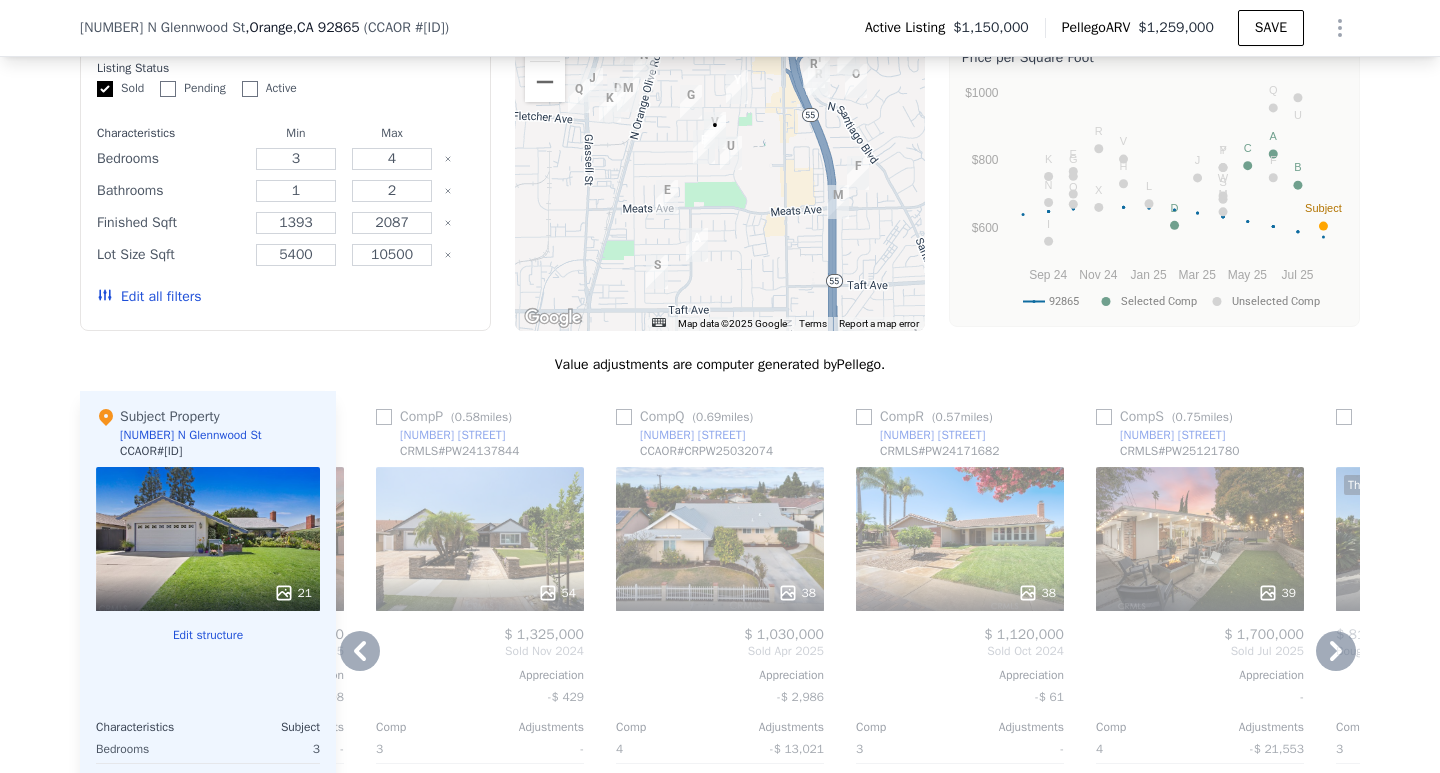click 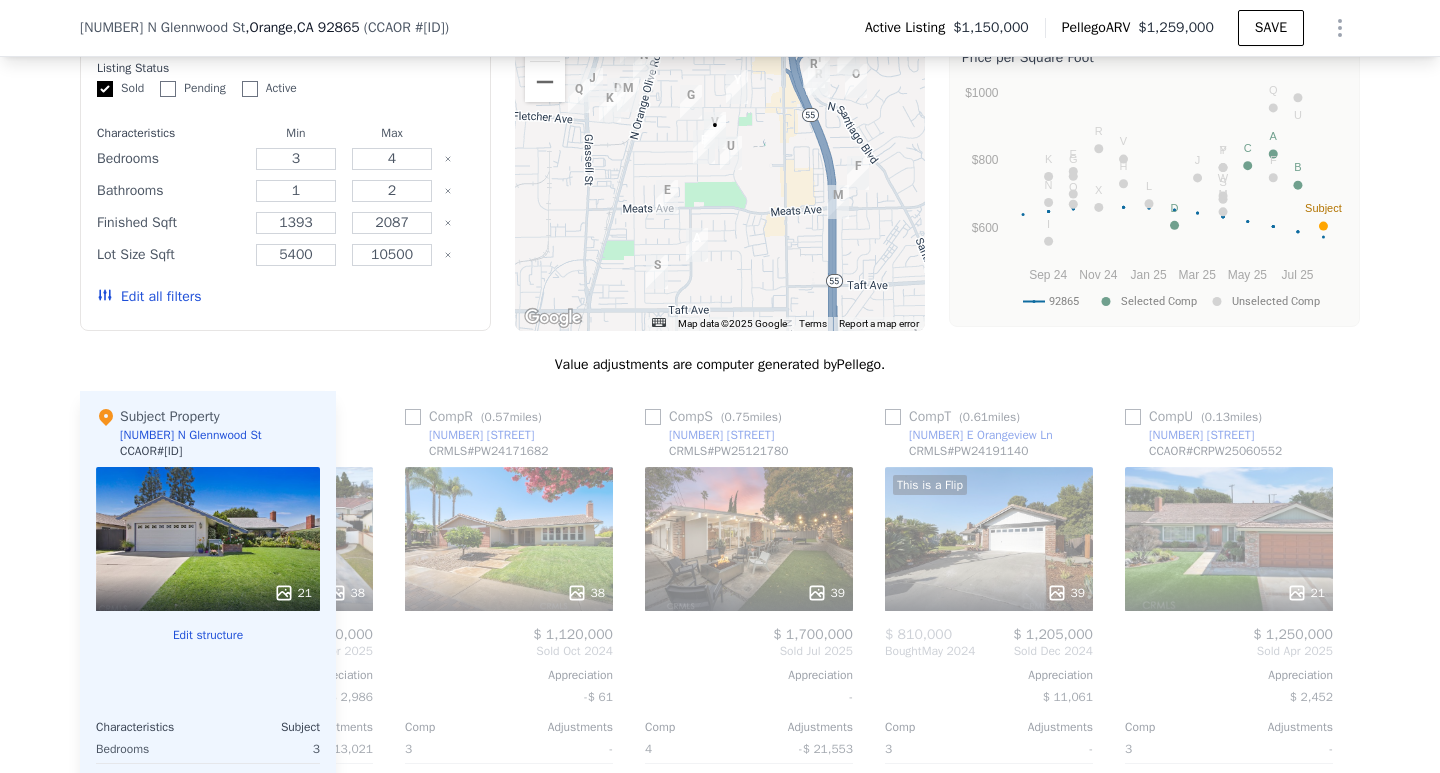 scroll, scrollTop: 0, scrollLeft: 4544, axis: horizontal 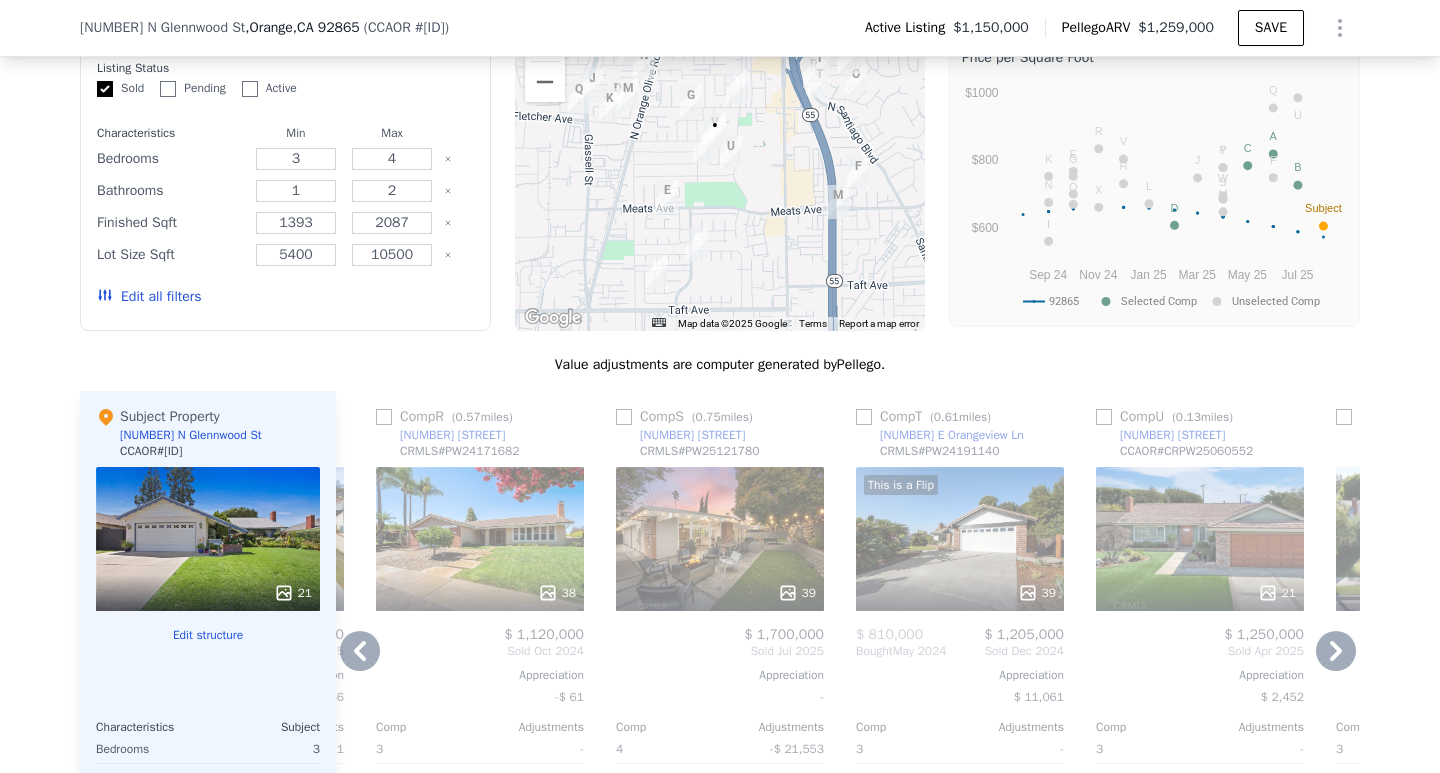 click at bounding box center [1104, 417] 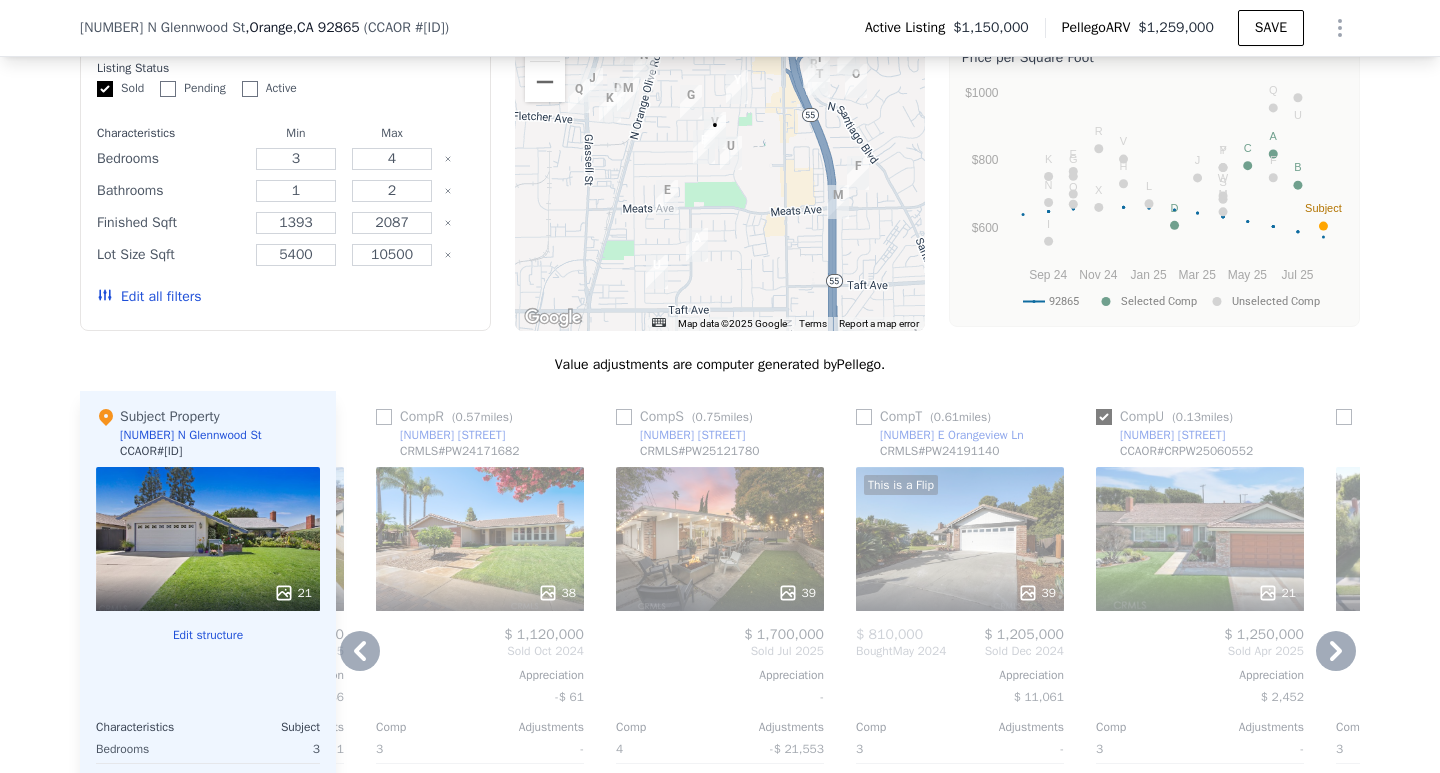checkbox on "true" 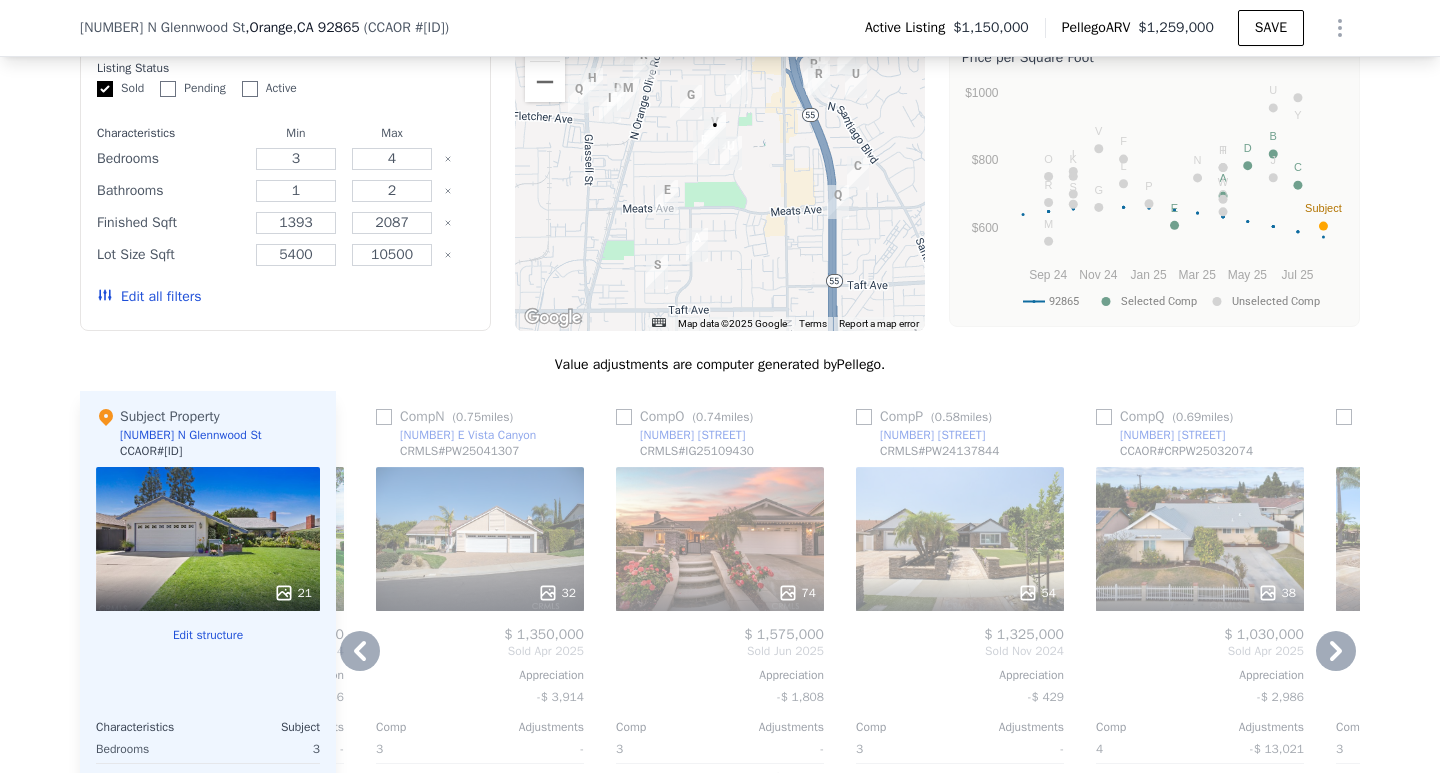 click 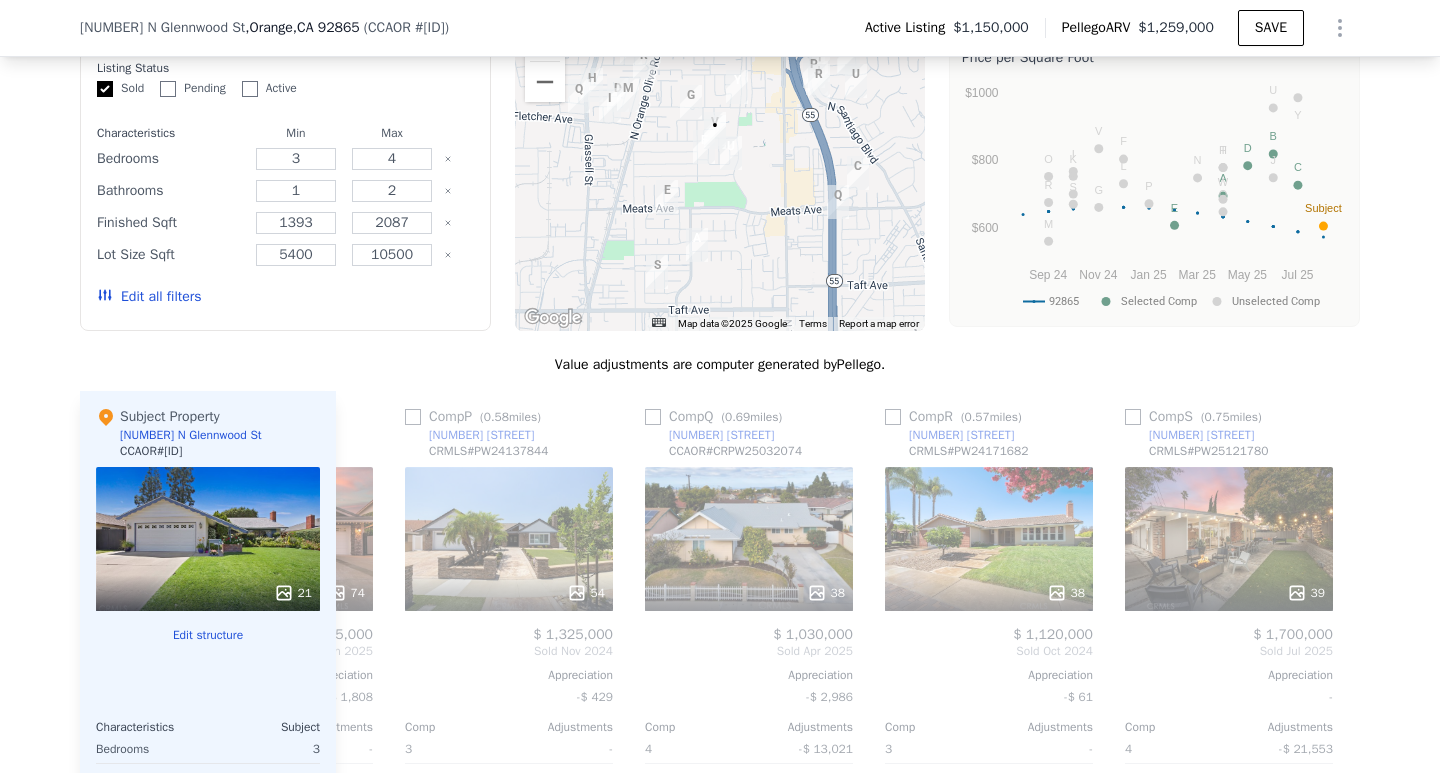 scroll, scrollTop: 0, scrollLeft: 5024, axis: horizontal 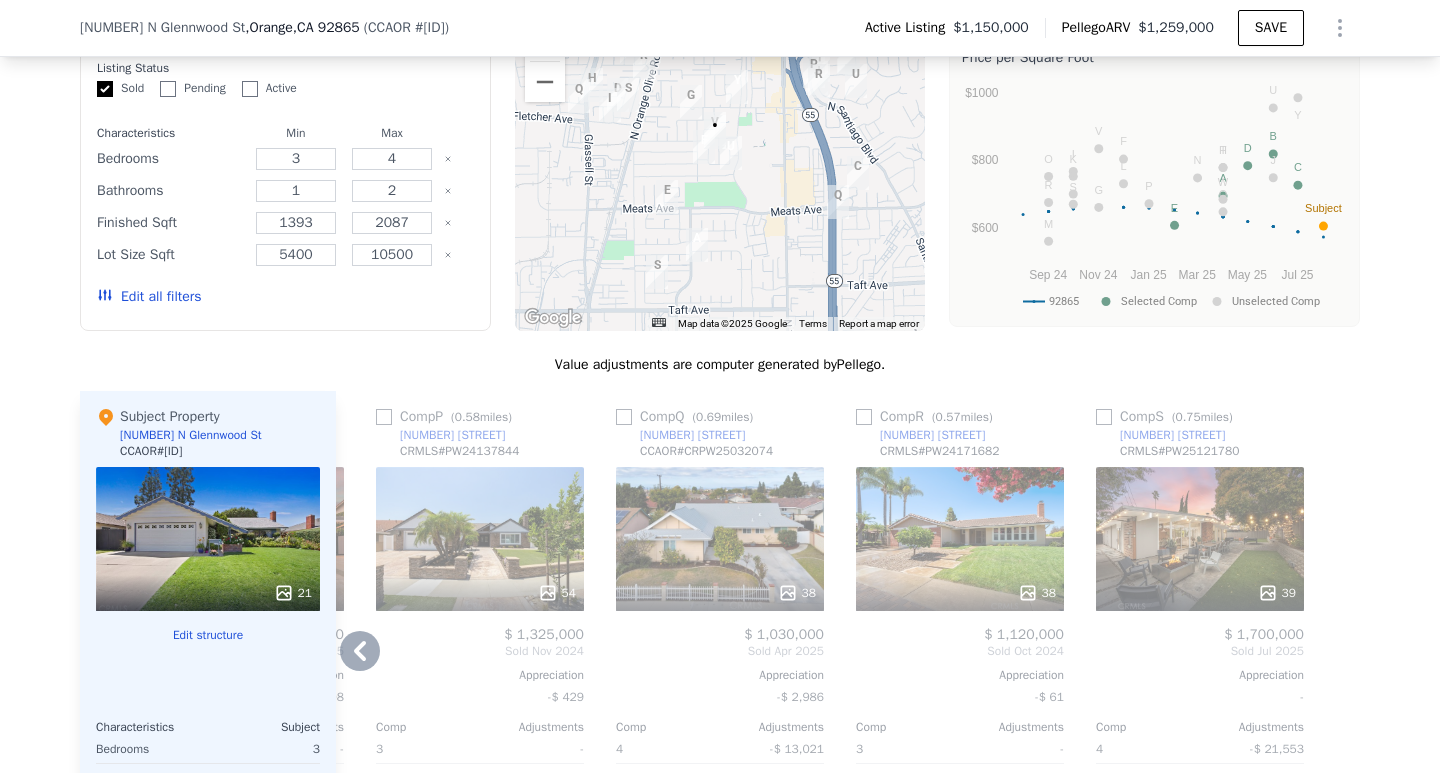 click at bounding box center (545, 41) 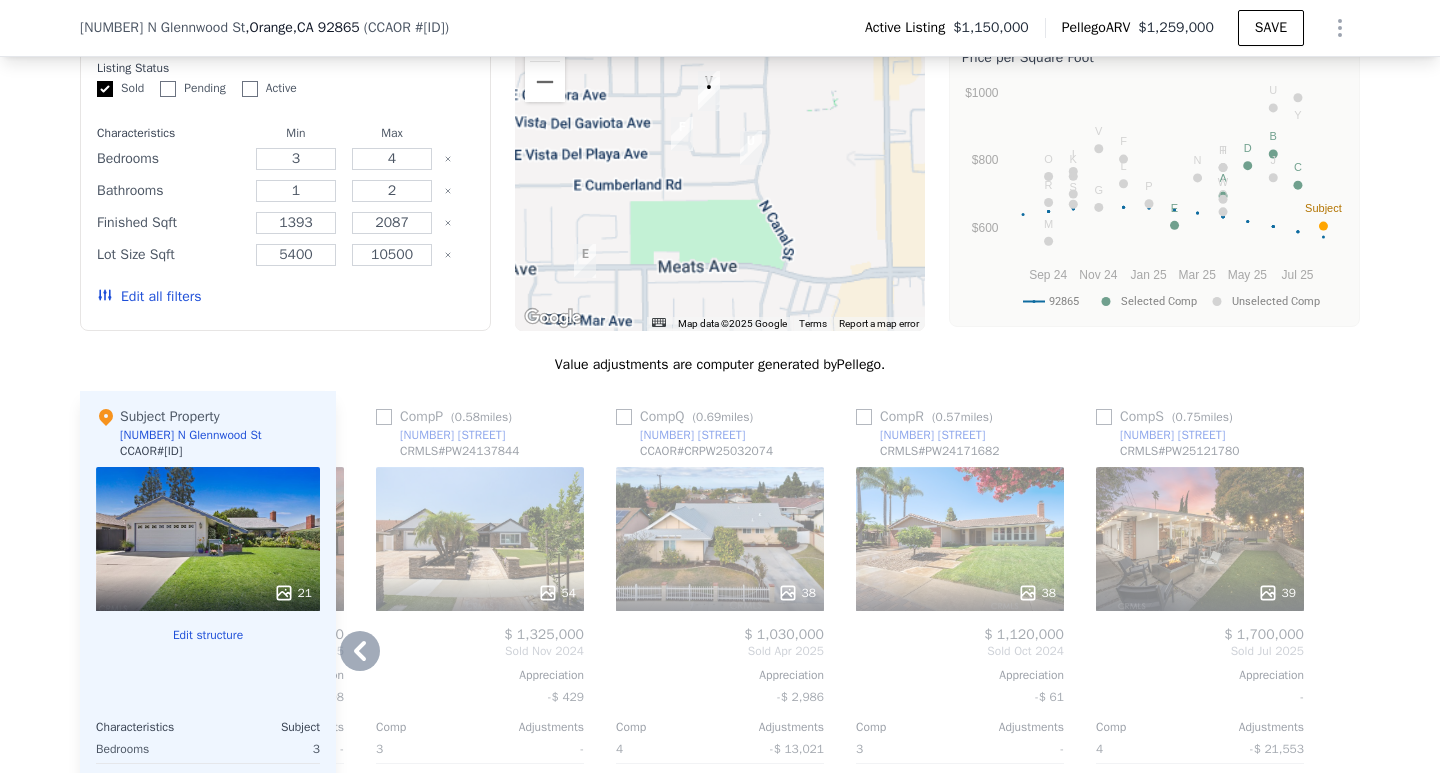 click at bounding box center [545, 41] 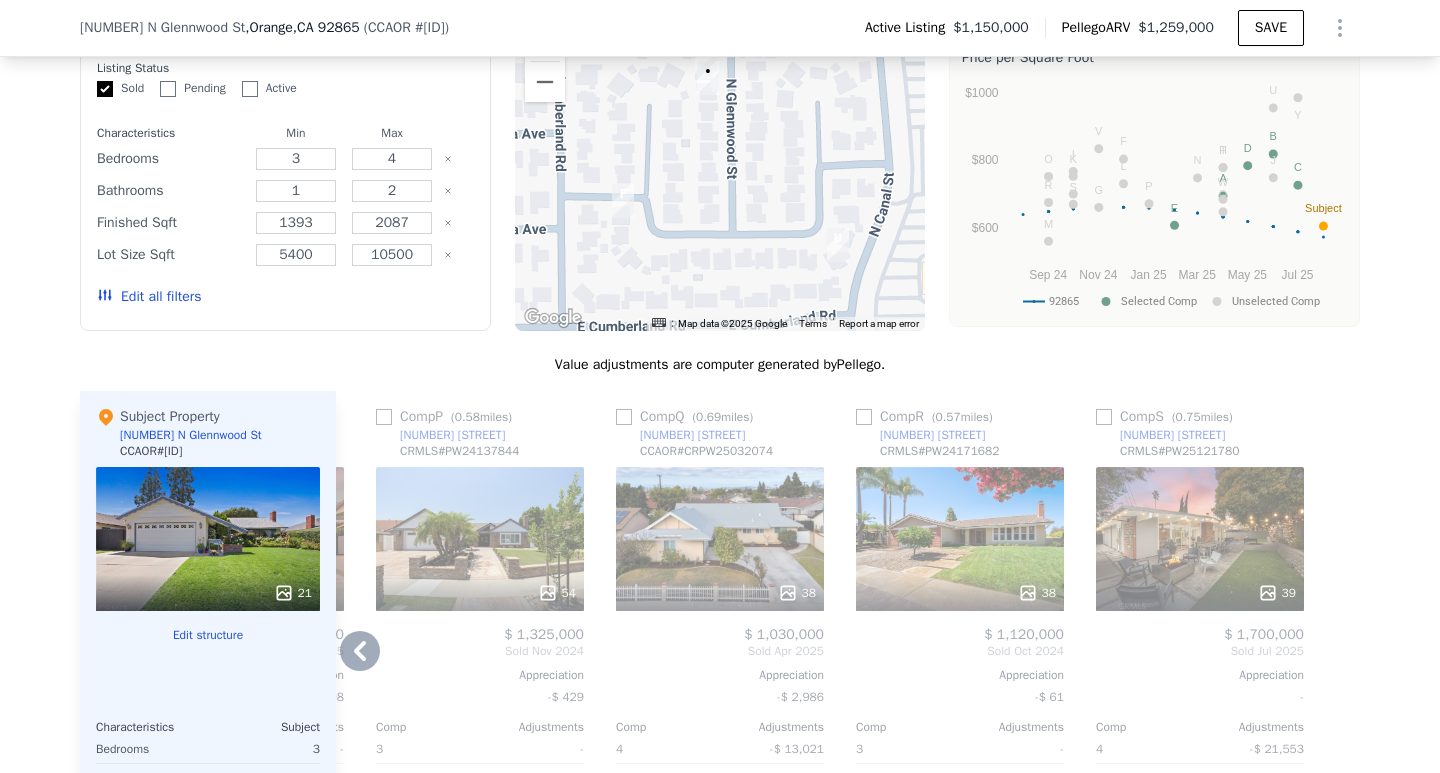 drag, startPoint x: 746, startPoint y: 261, endPoint x: 777, endPoint y: 383, distance: 125.87692 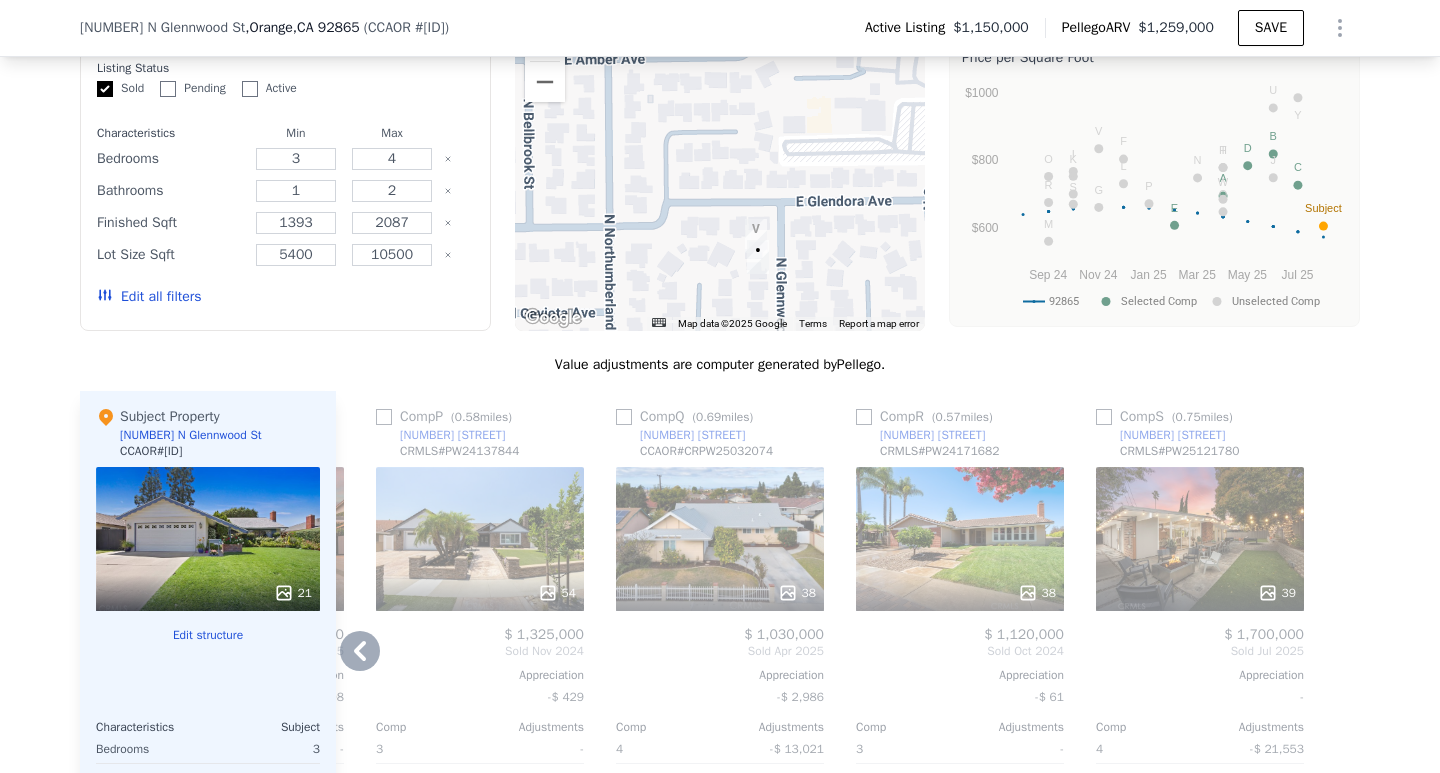 click at bounding box center (1344, 727) 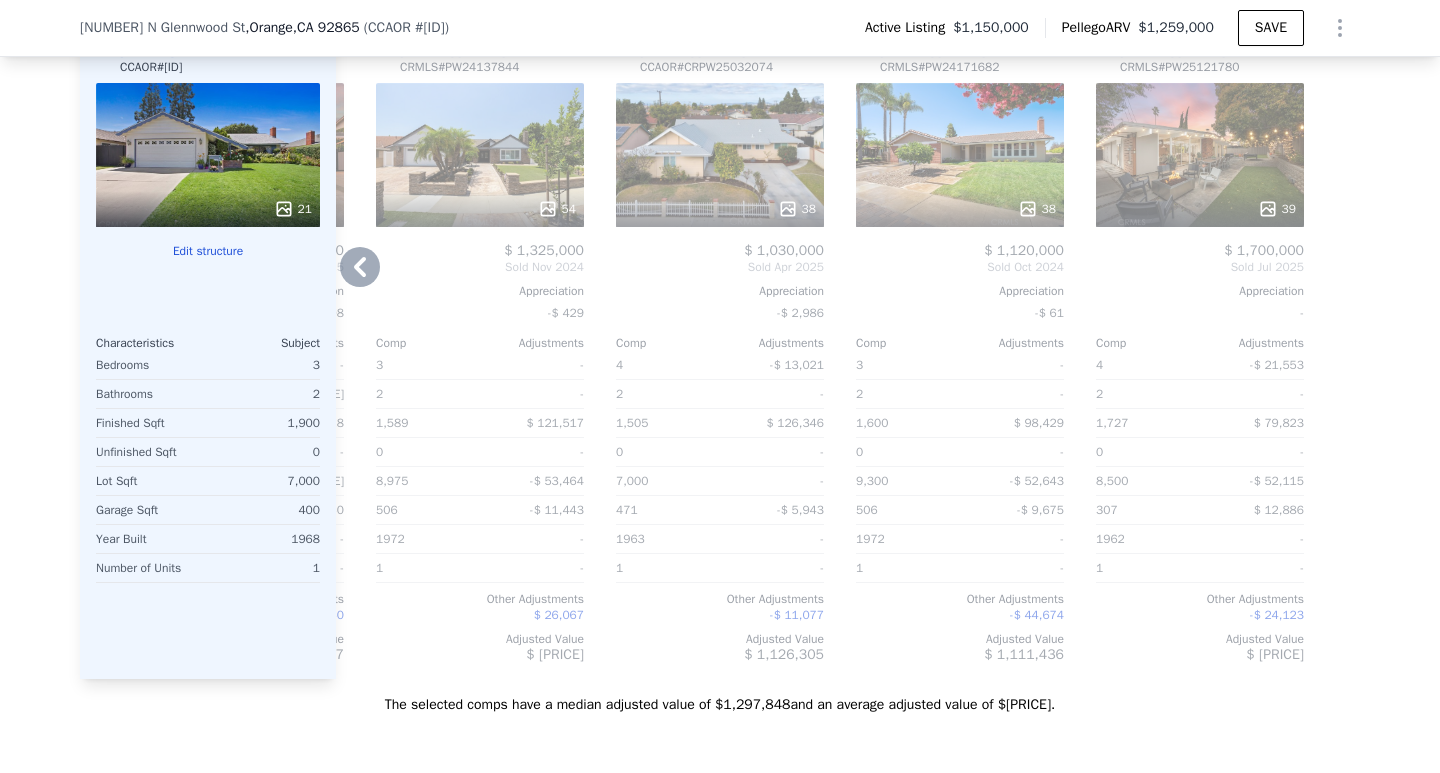 scroll, scrollTop: 2293, scrollLeft: 0, axis: vertical 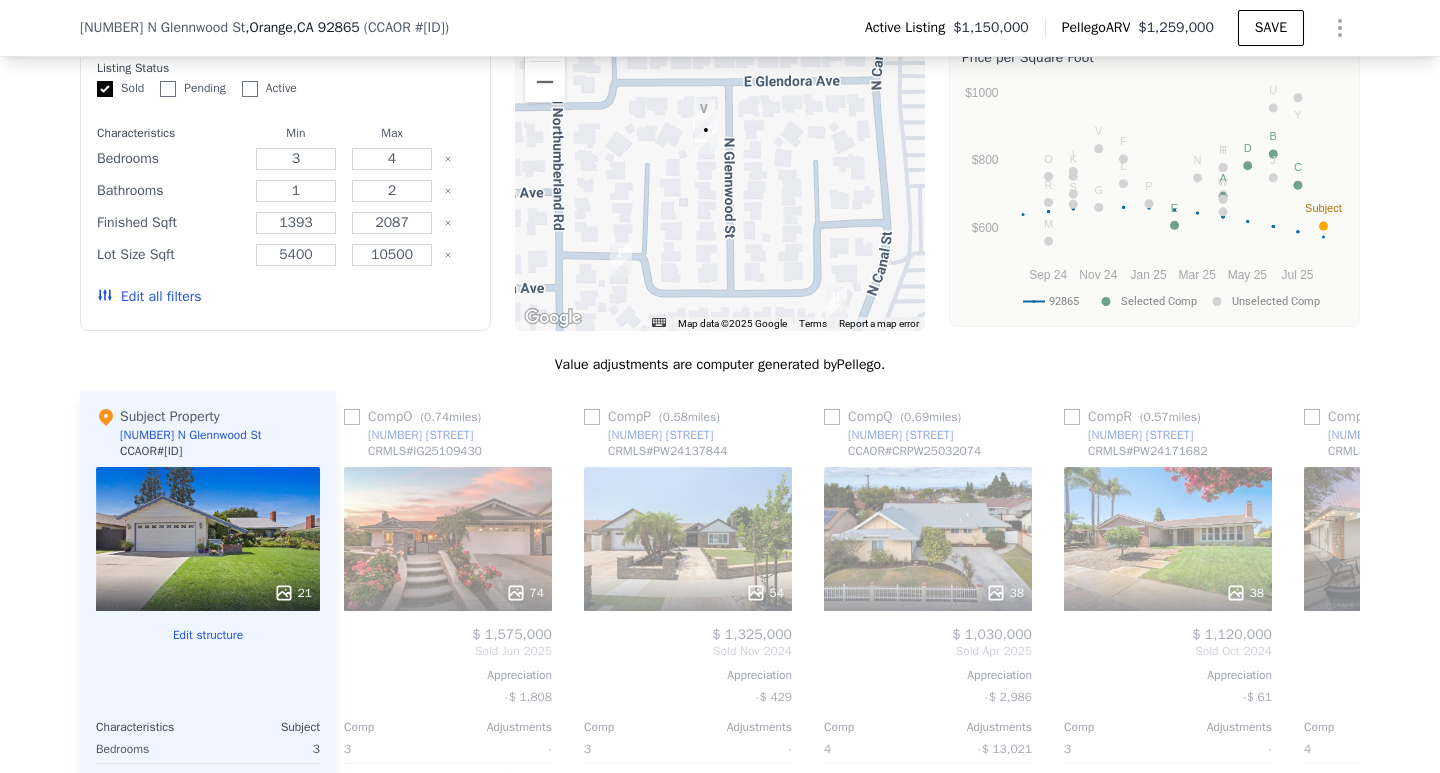 drag, startPoint x: 760, startPoint y: 208, endPoint x: 750, endPoint y: 119, distance: 89.560036 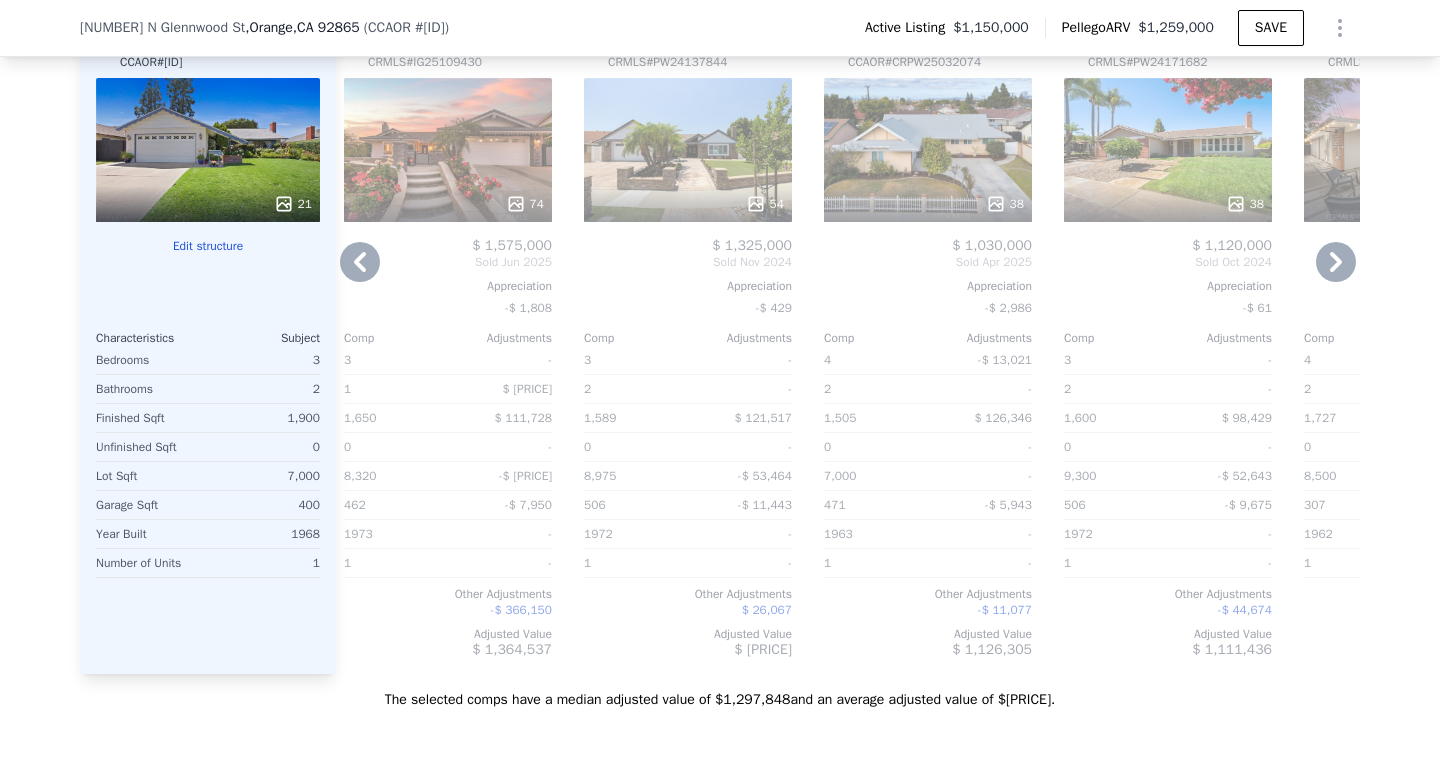 scroll, scrollTop: 2293, scrollLeft: 0, axis: vertical 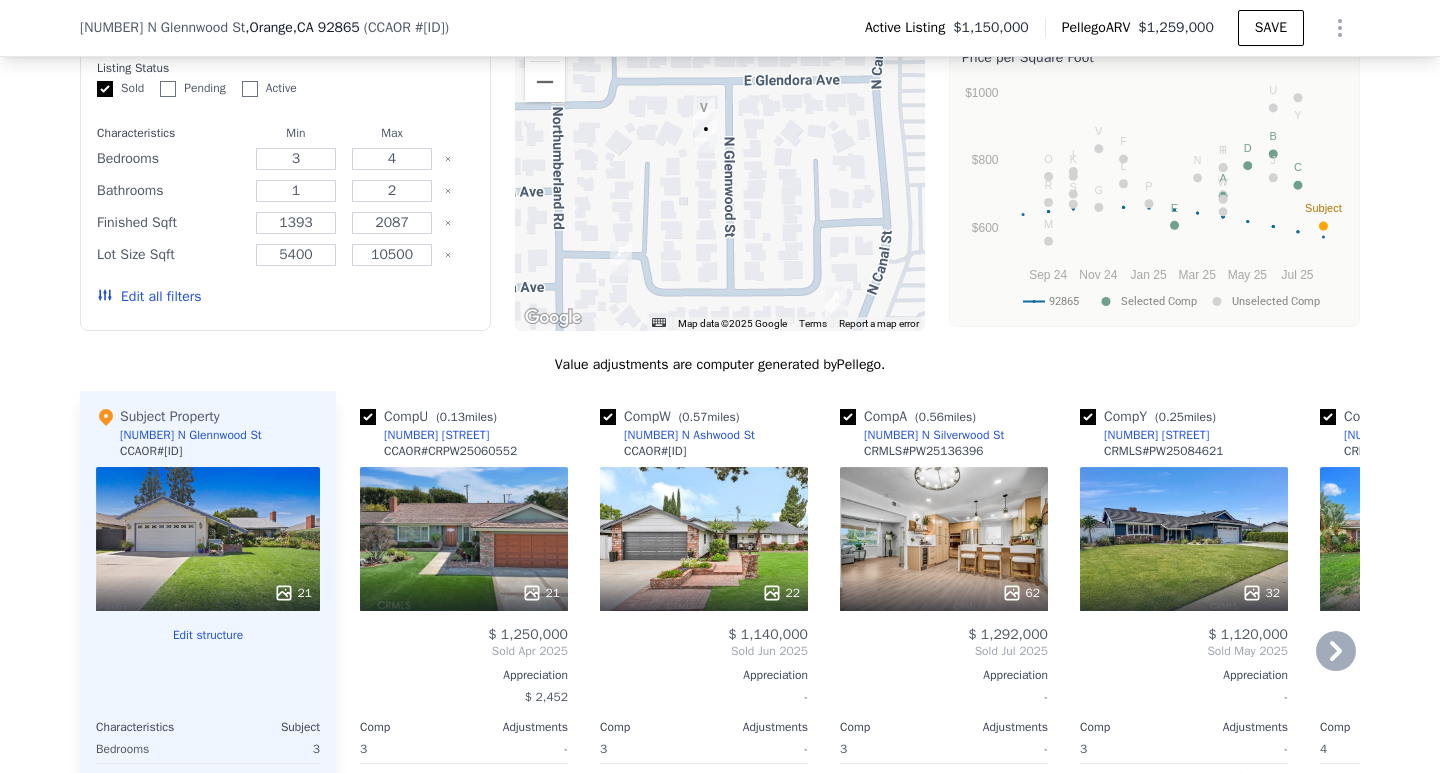 click at bounding box center (848, 417) 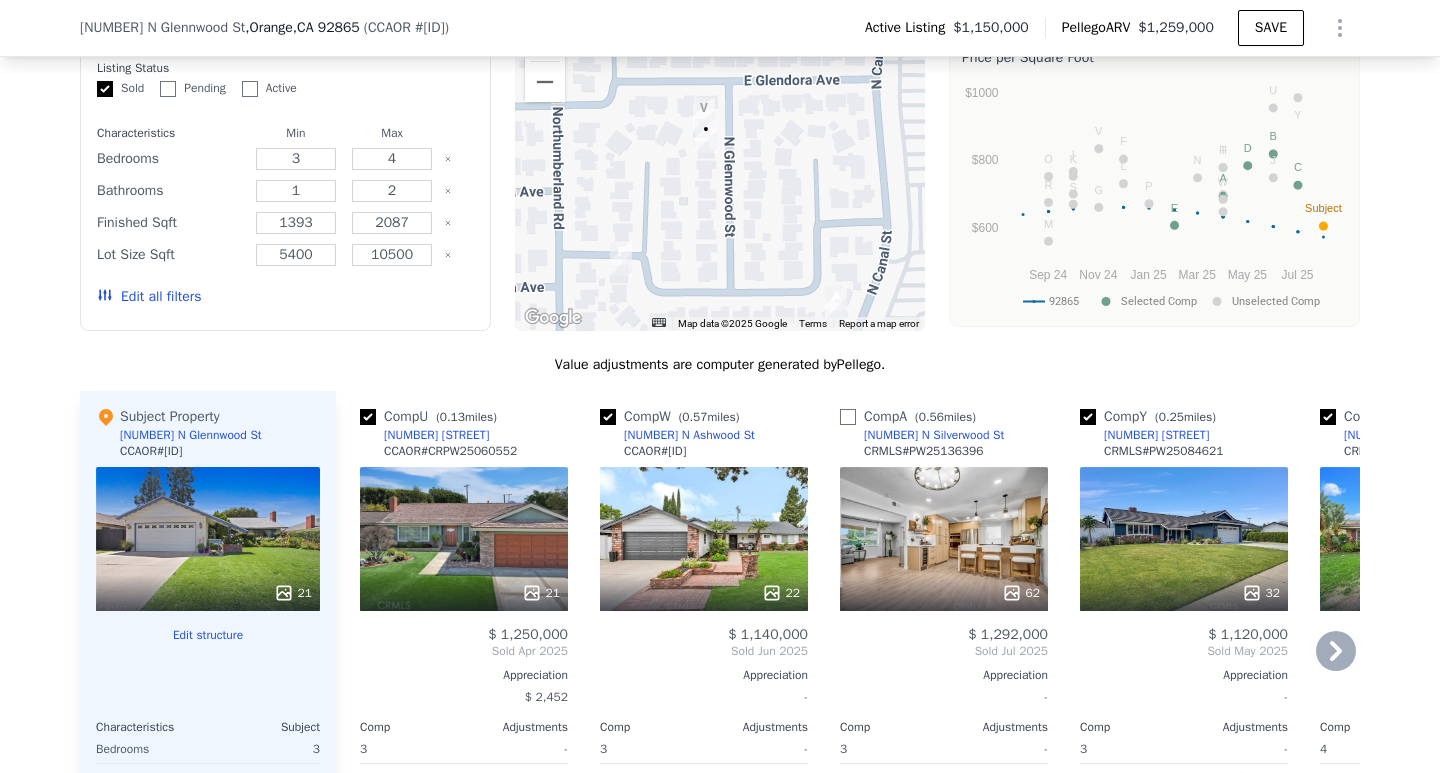 checkbox on "false" 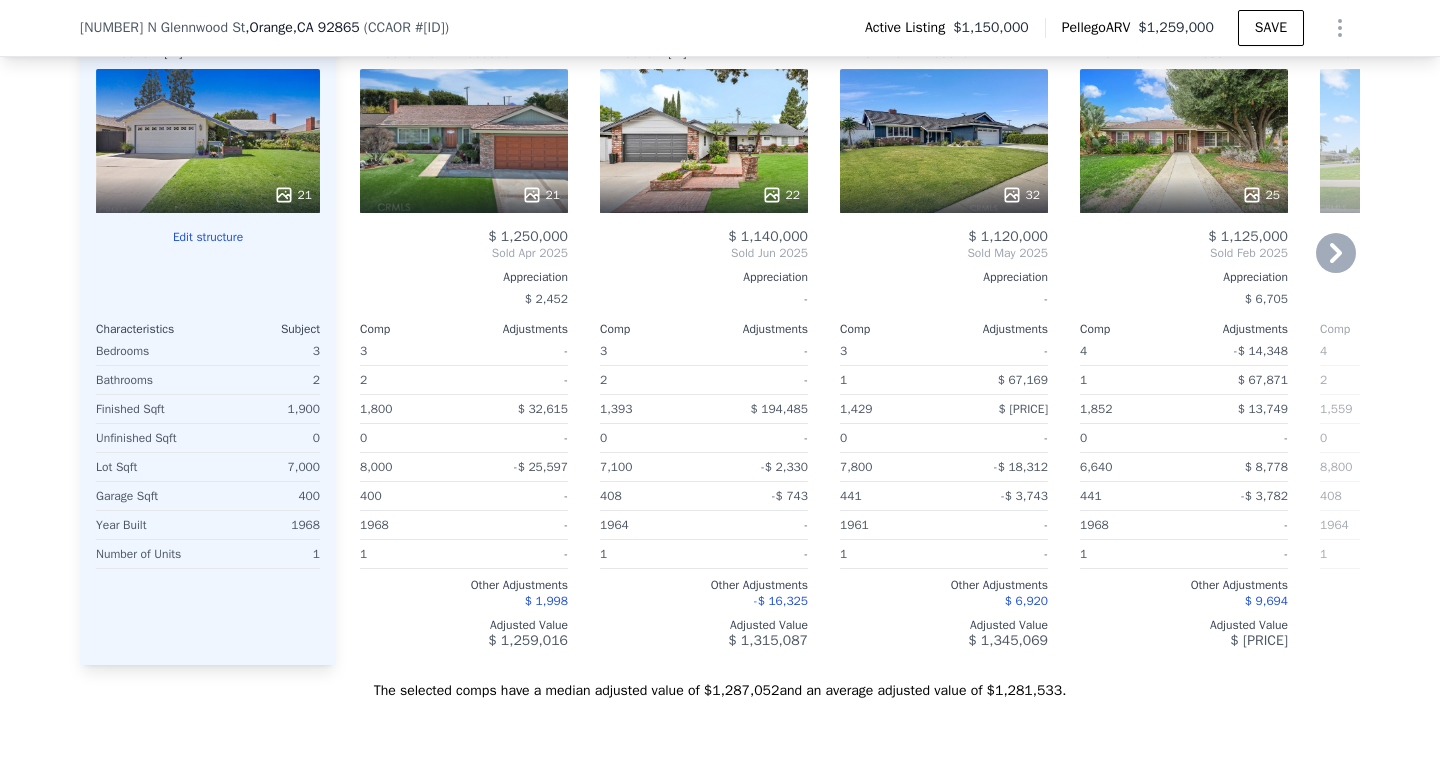 scroll, scrollTop: 2293, scrollLeft: 0, axis: vertical 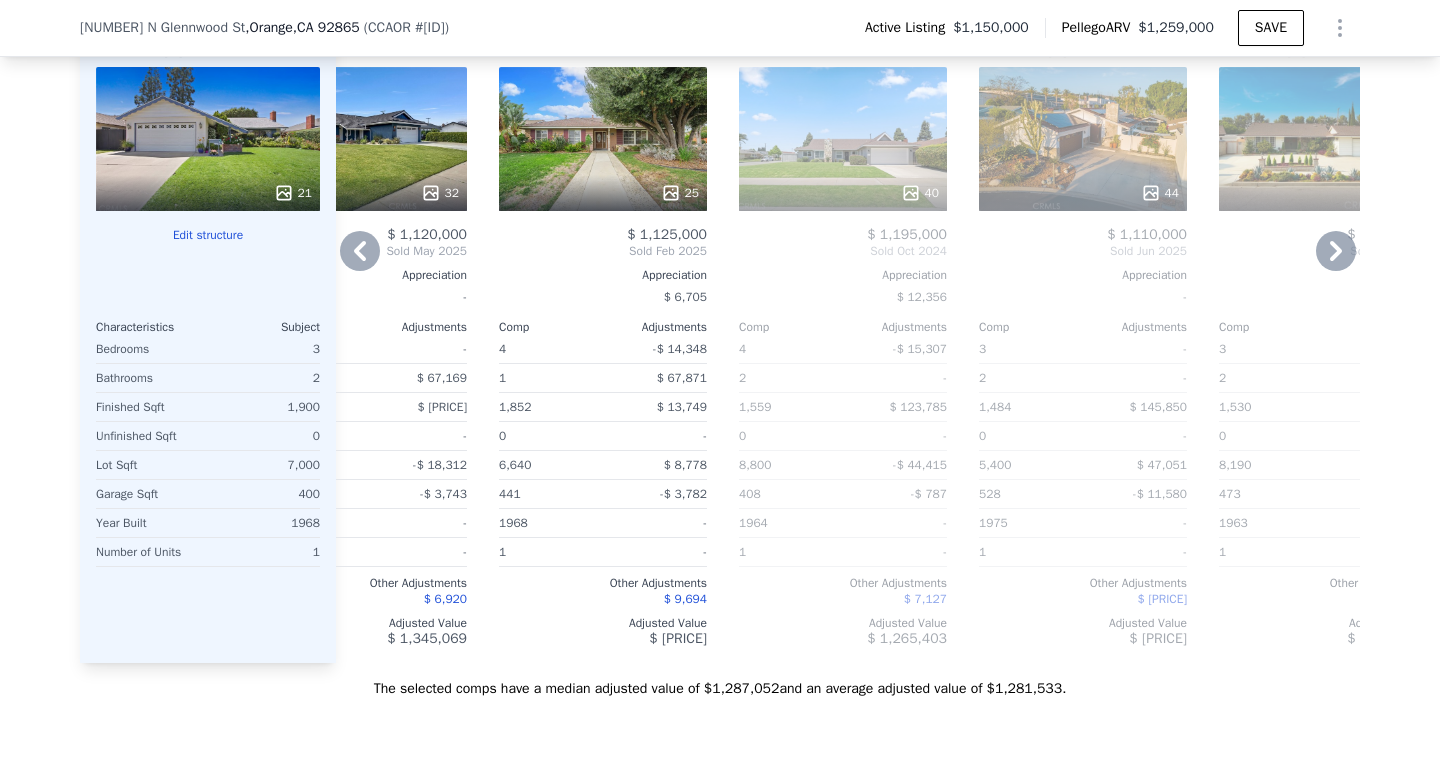 click 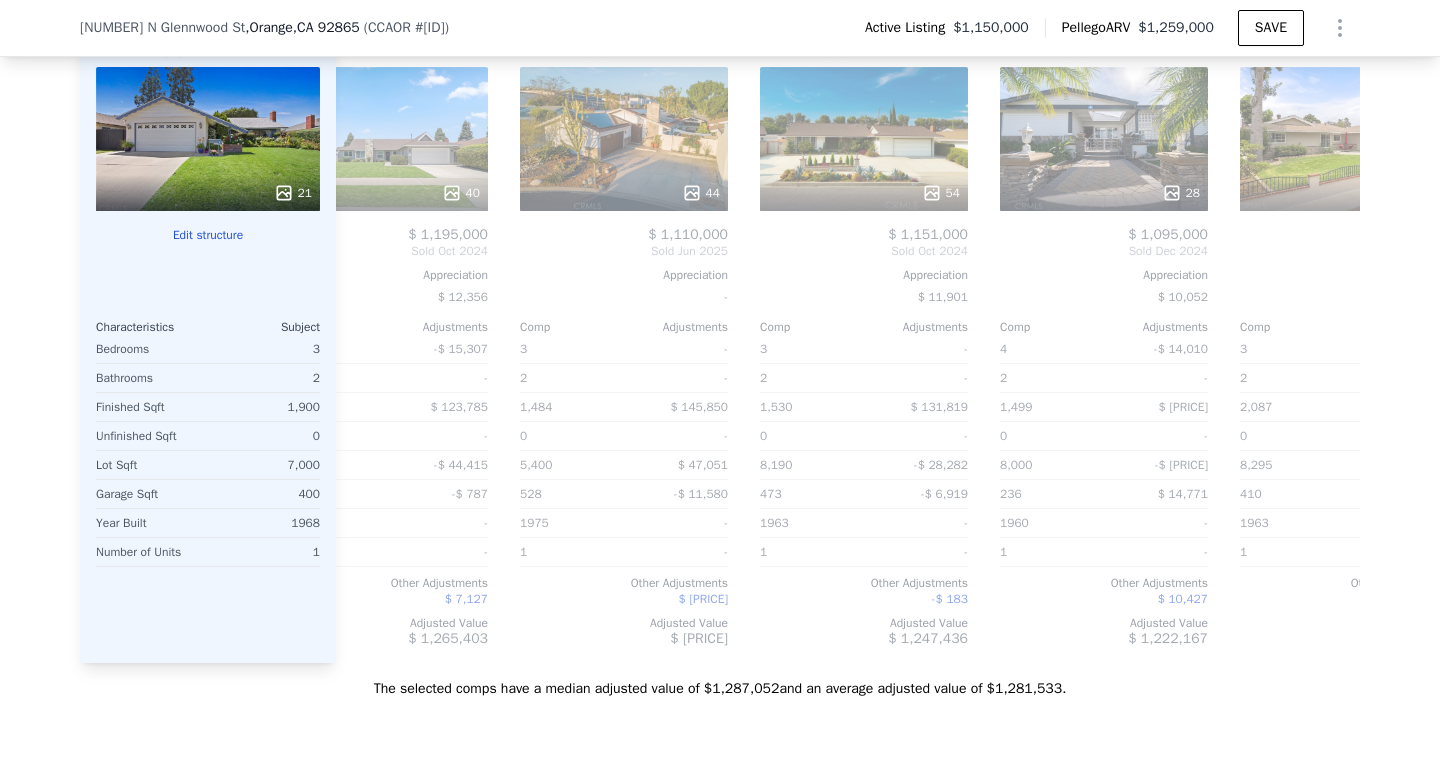 scroll, scrollTop: 0, scrollLeft: 1061, axis: horizontal 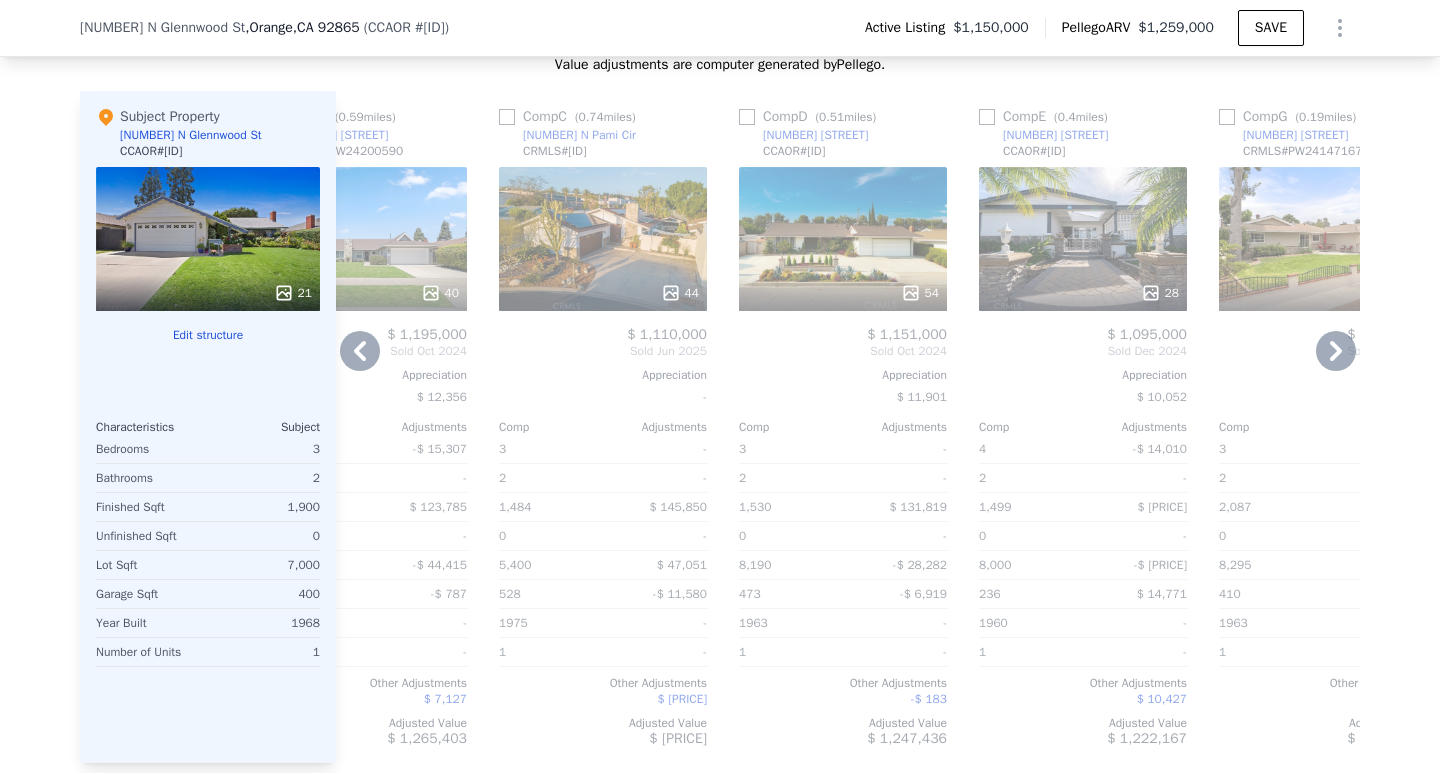 drag, startPoint x: 1223, startPoint y: 132, endPoint x: 1301, endPoint y: 301, distance: 186.13167 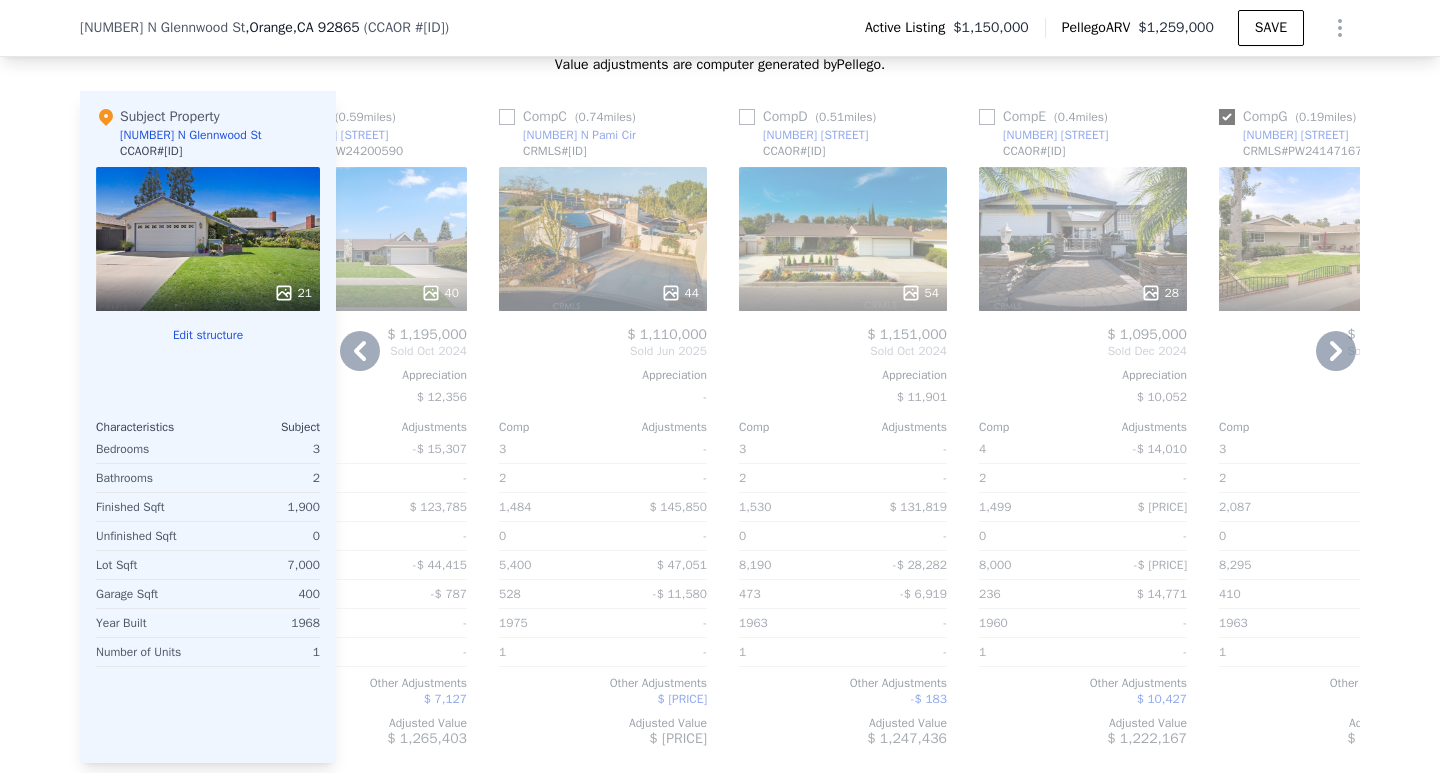 checkbox on "true" 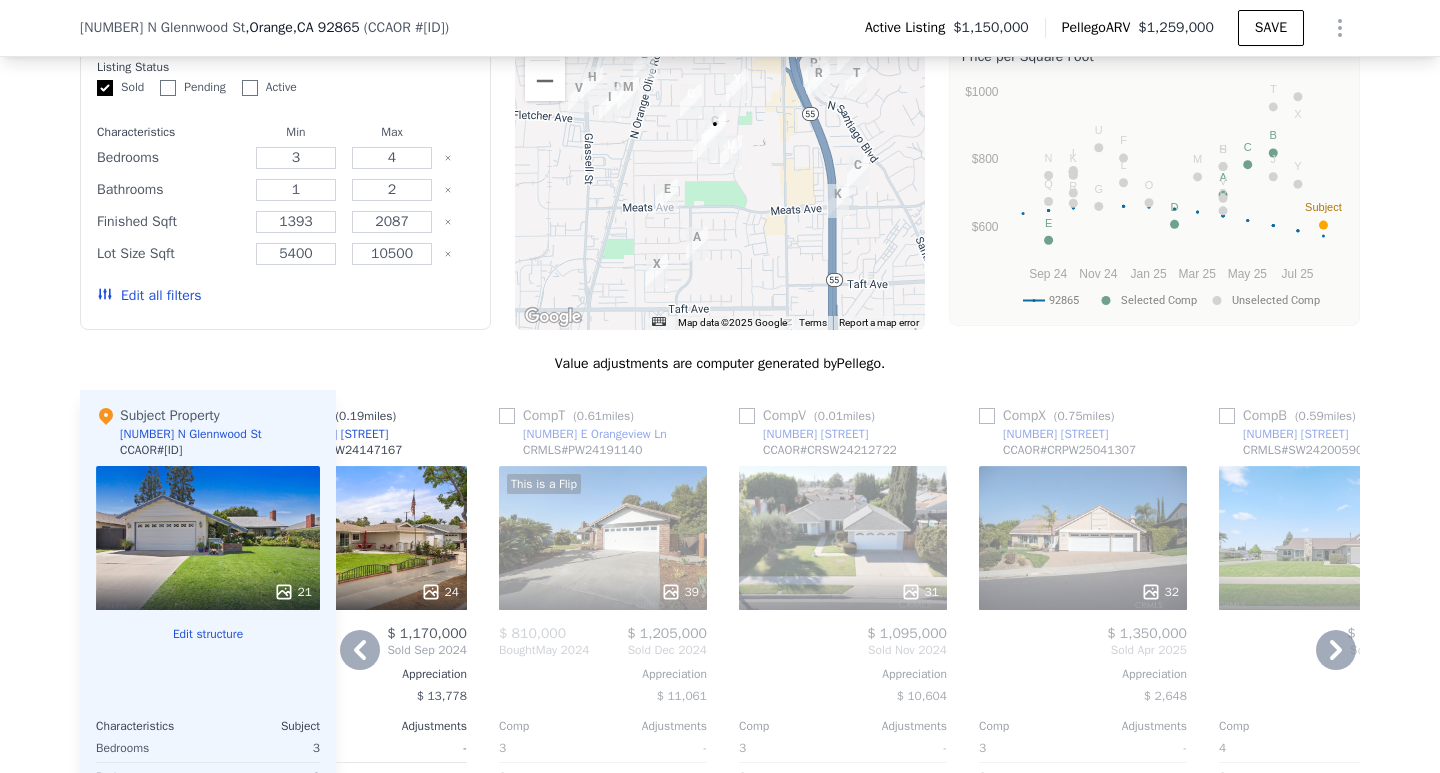 scroll, scrollTop: 1793, scrollLeft: 0, axis: vertical 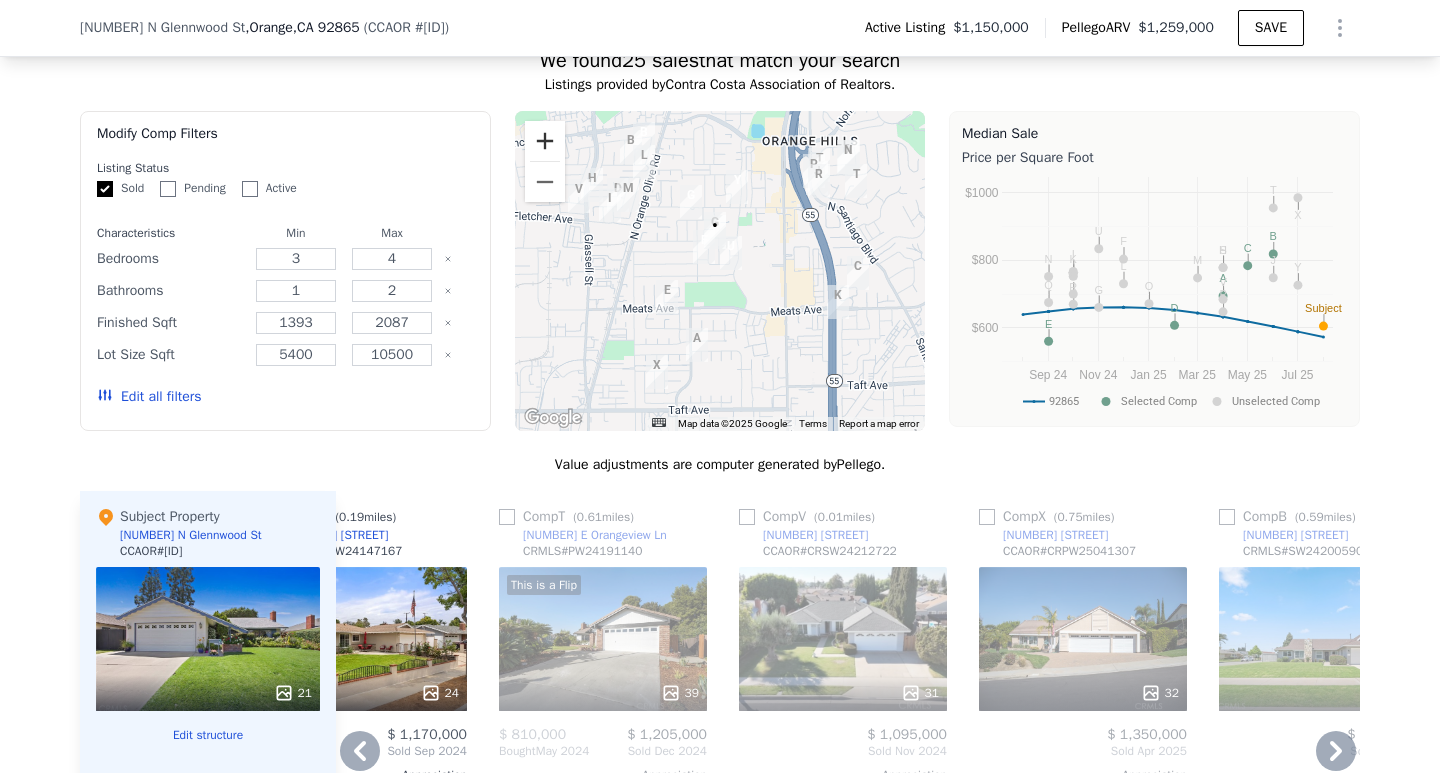 click at bounding box center (545, 141) 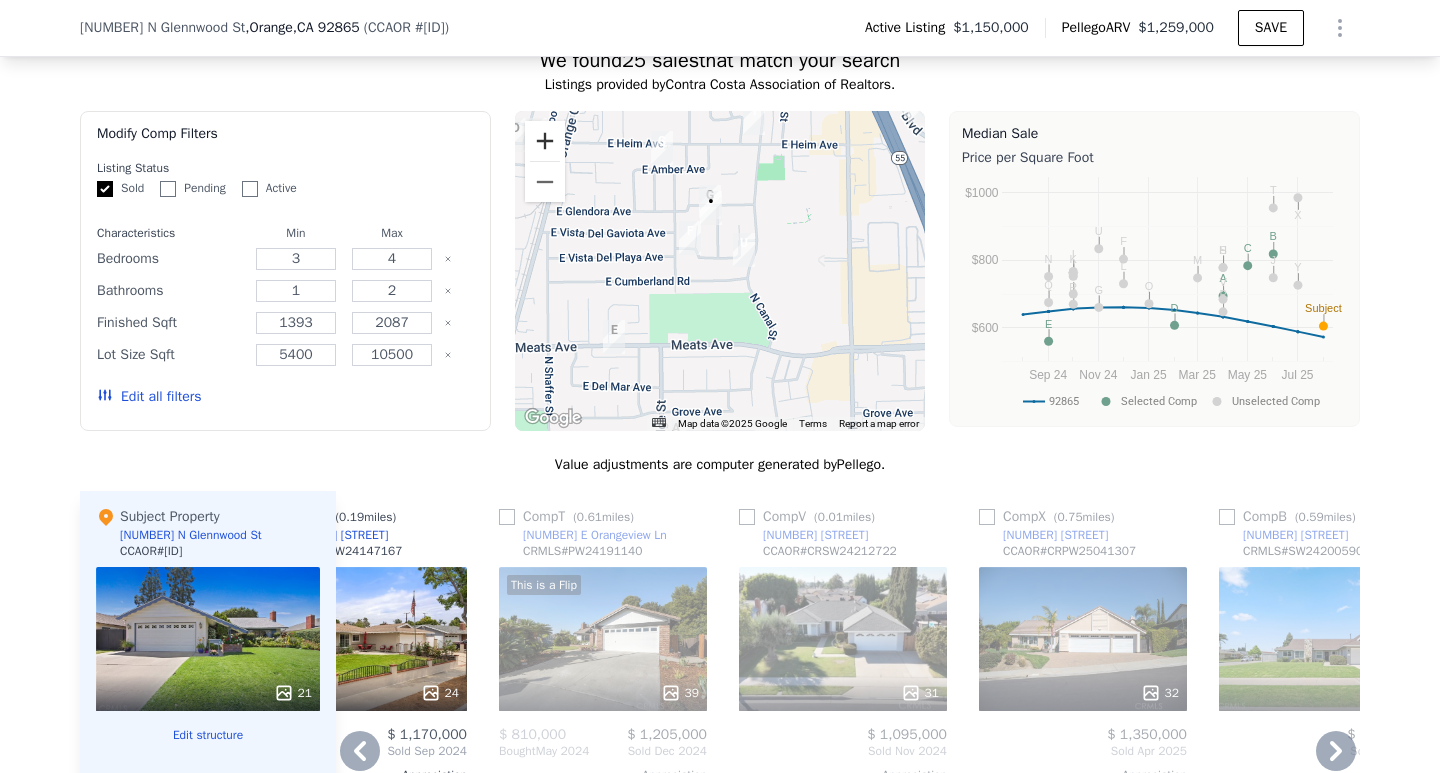 click at bounding box center (545, 141) 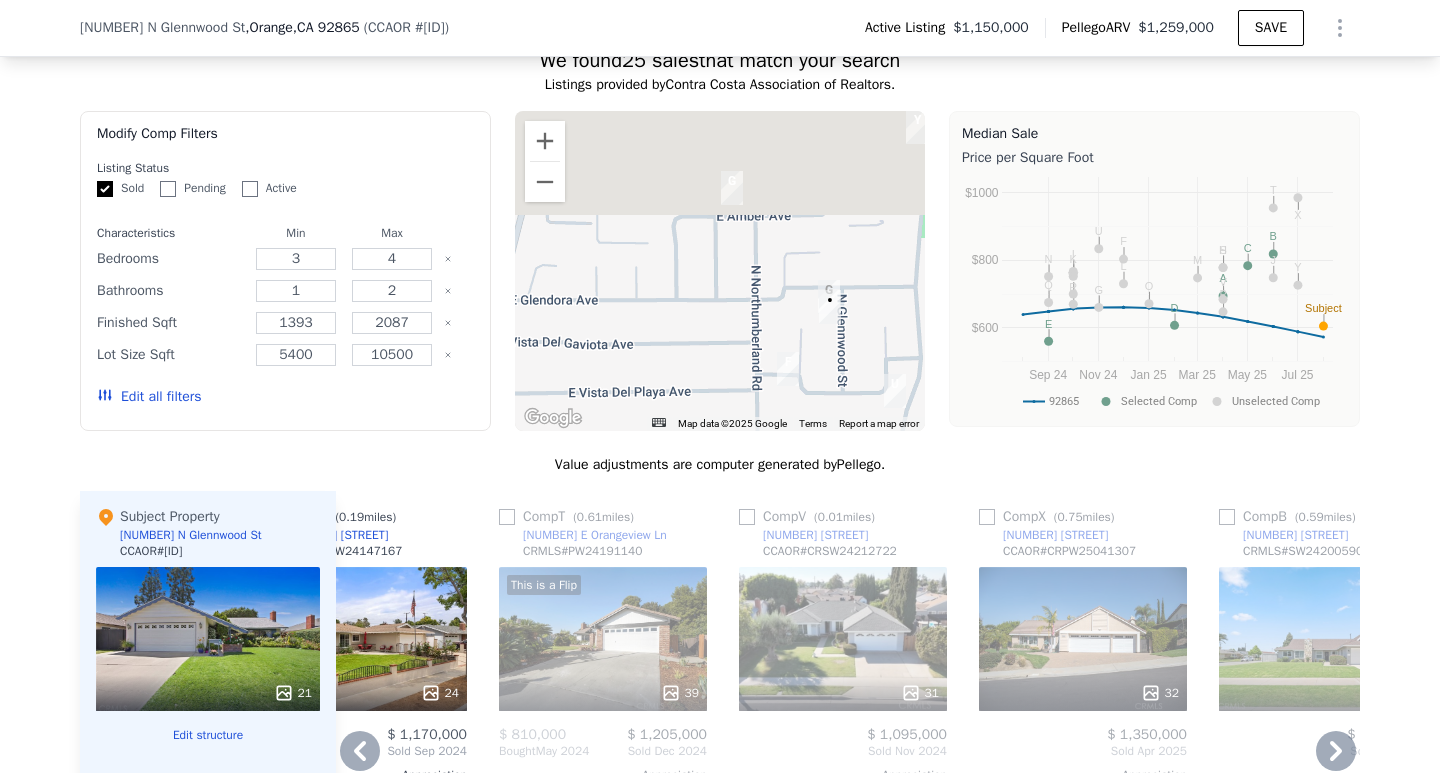 drag, startPoint x: 621, startPoint y: 195, endPoint x: 816, endPoint y: 511, distance: 371.3233 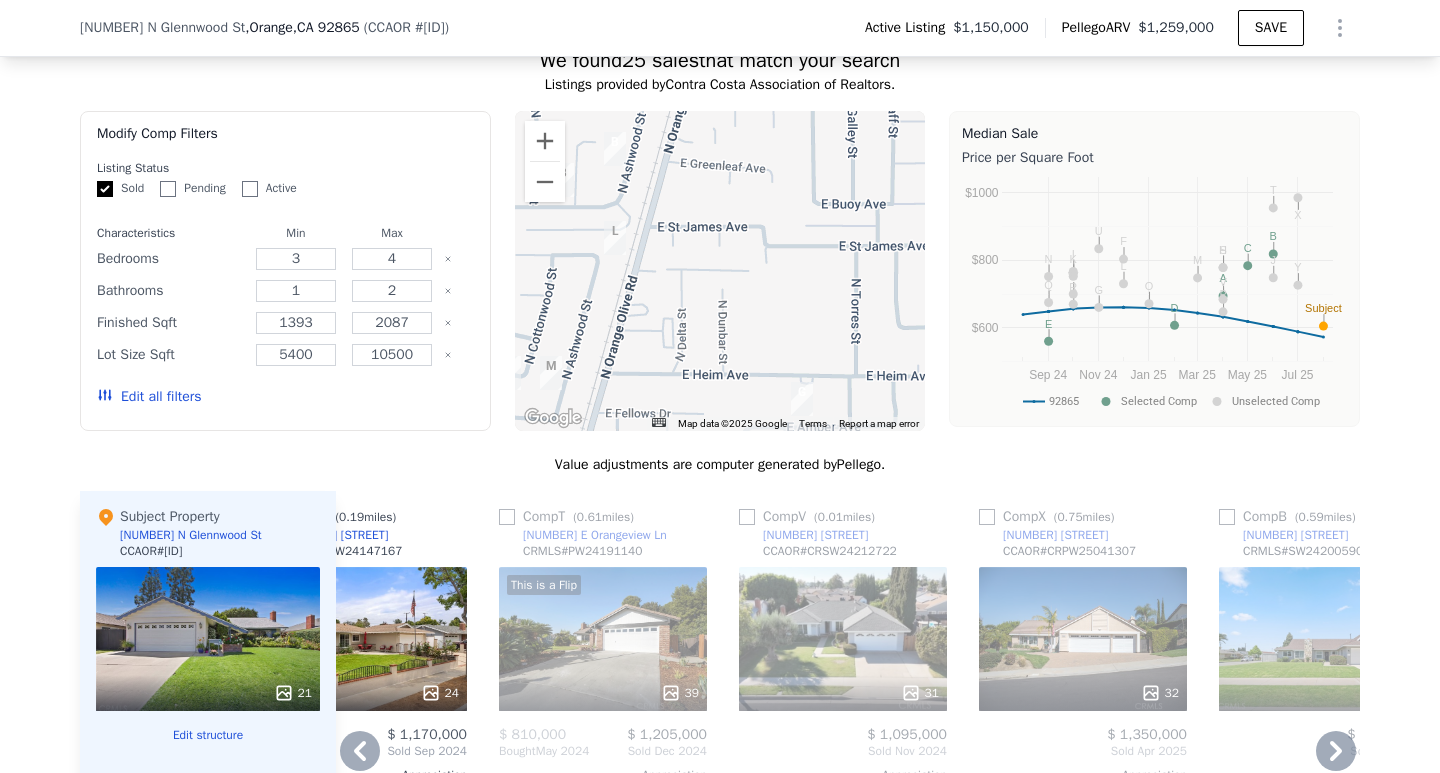 click 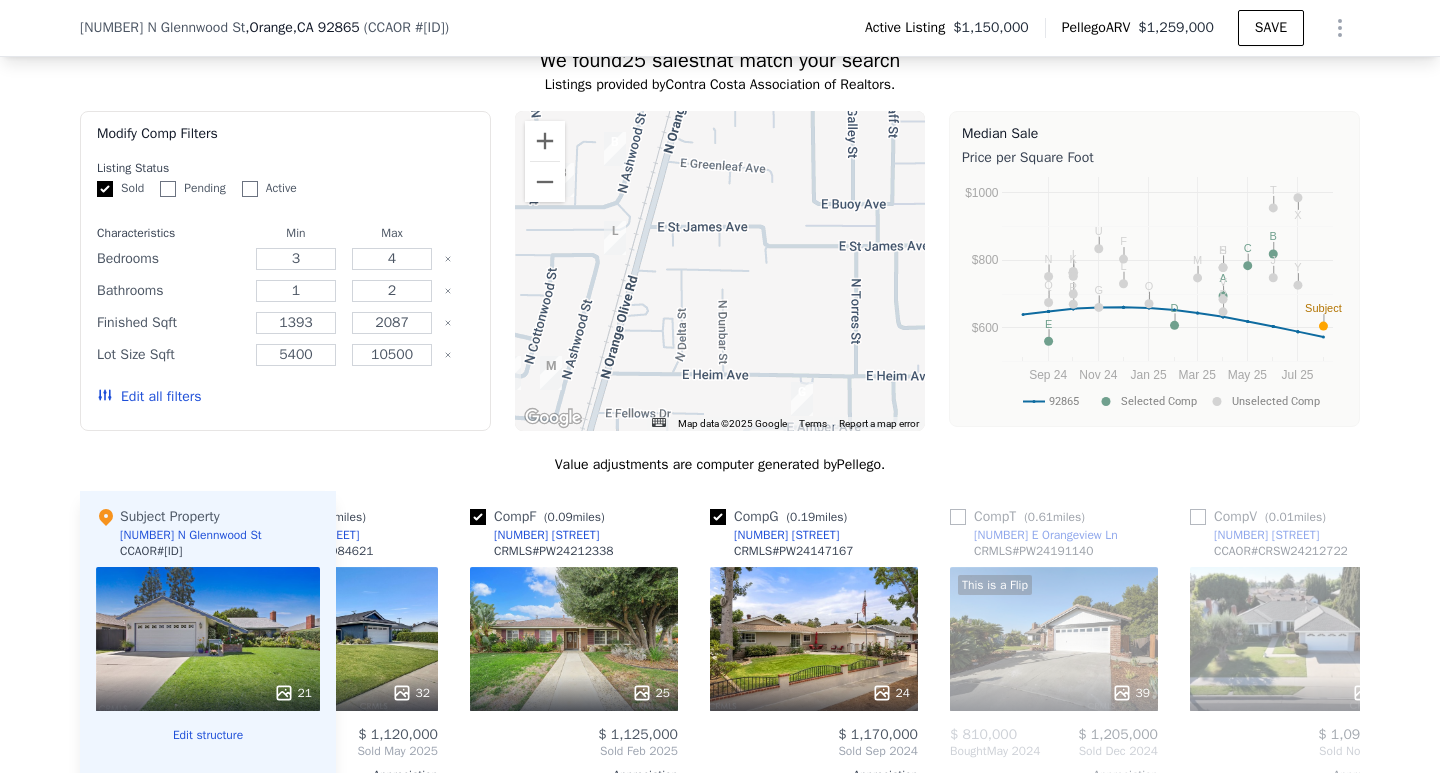 scroll, scrollTop: 0, scrollLeft: 581, axis: horizontal 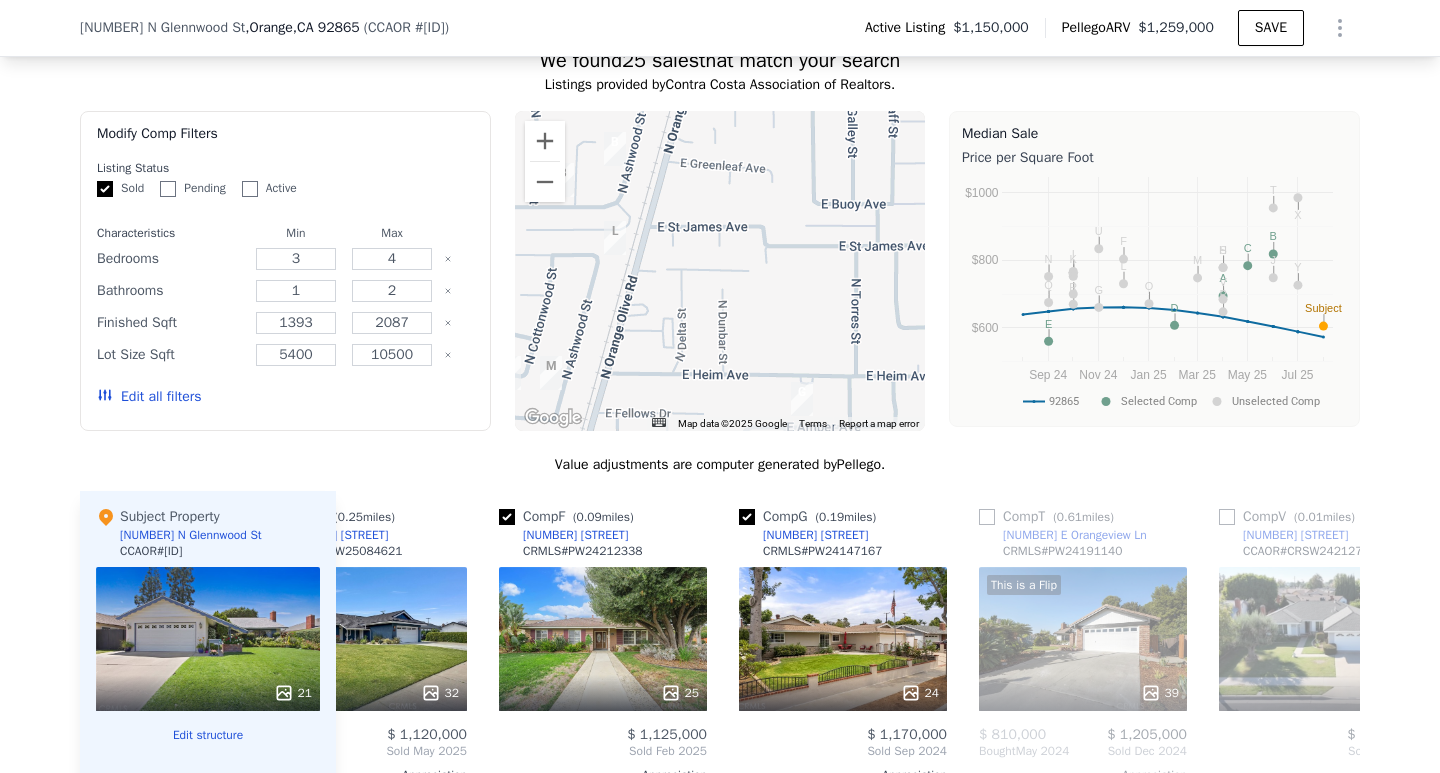 click on "Sold   [DATE]" at bounding box center (363, 751) 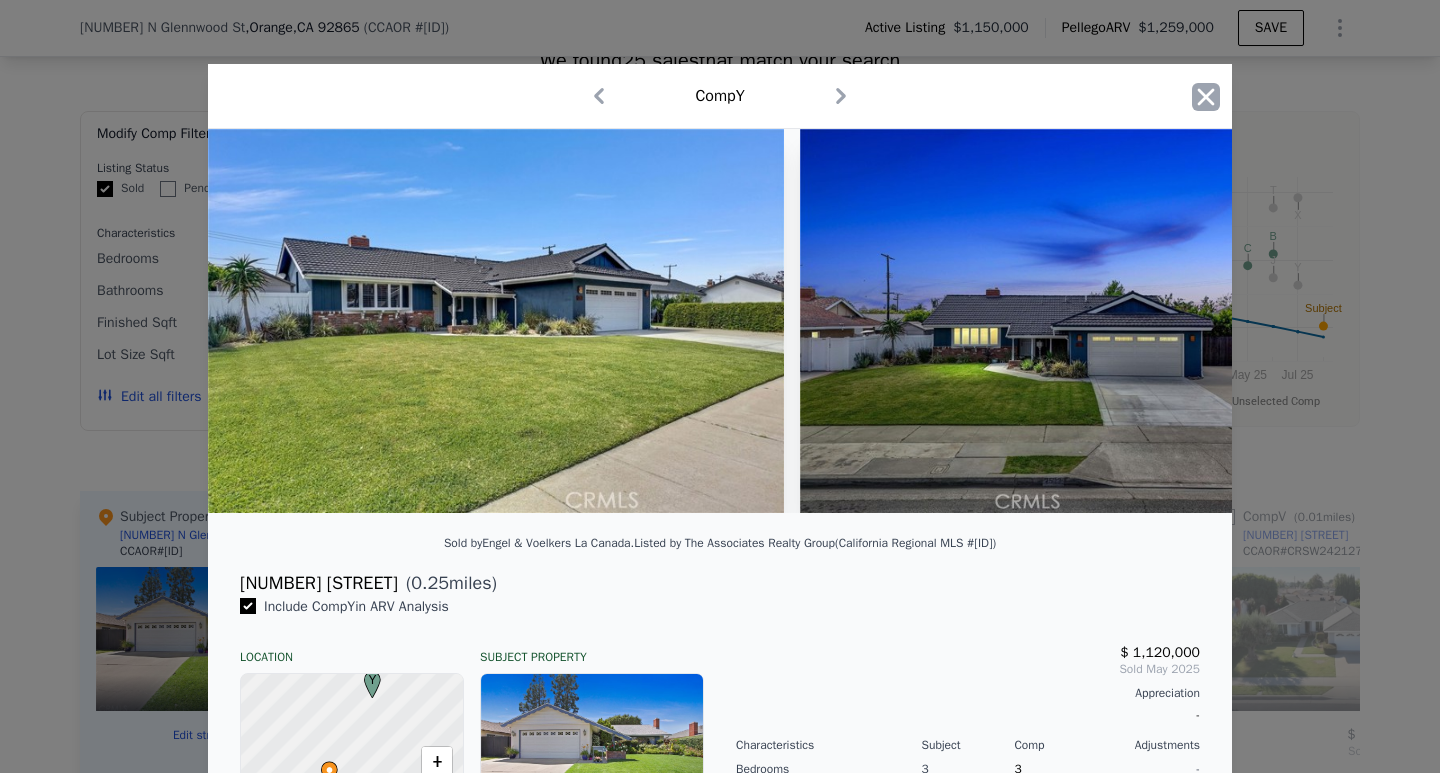 click 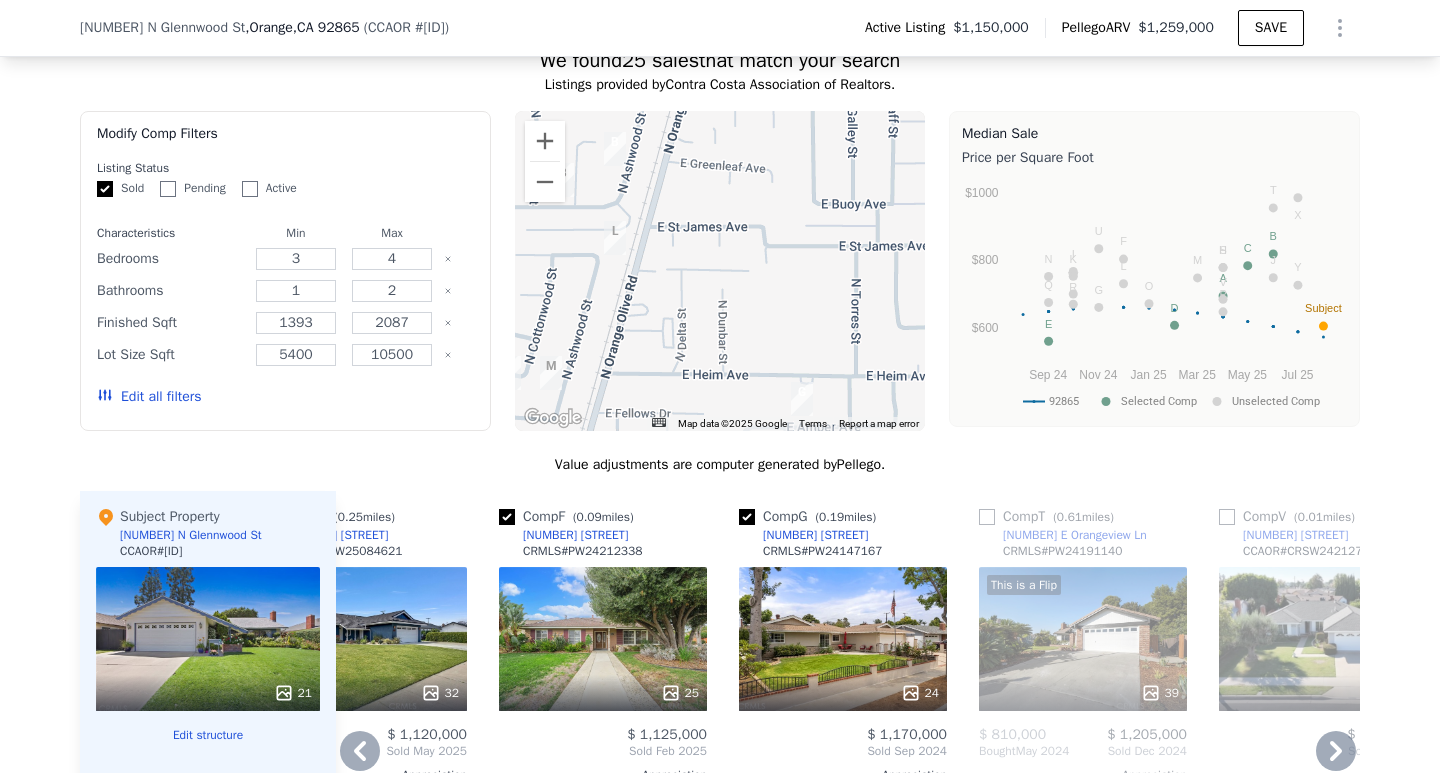 scroll, scrollTop: 1993, scrollLeft: 0, axis: vertical 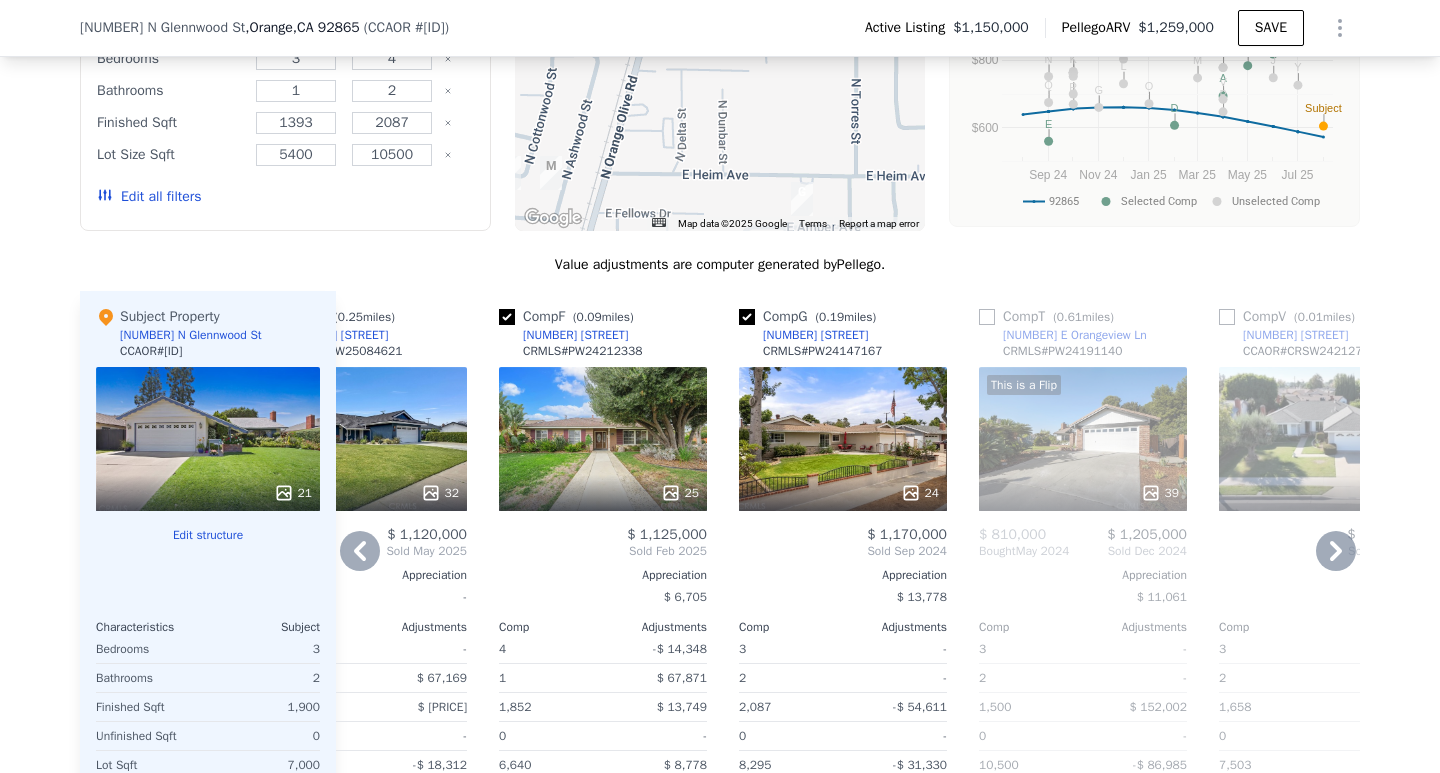 click 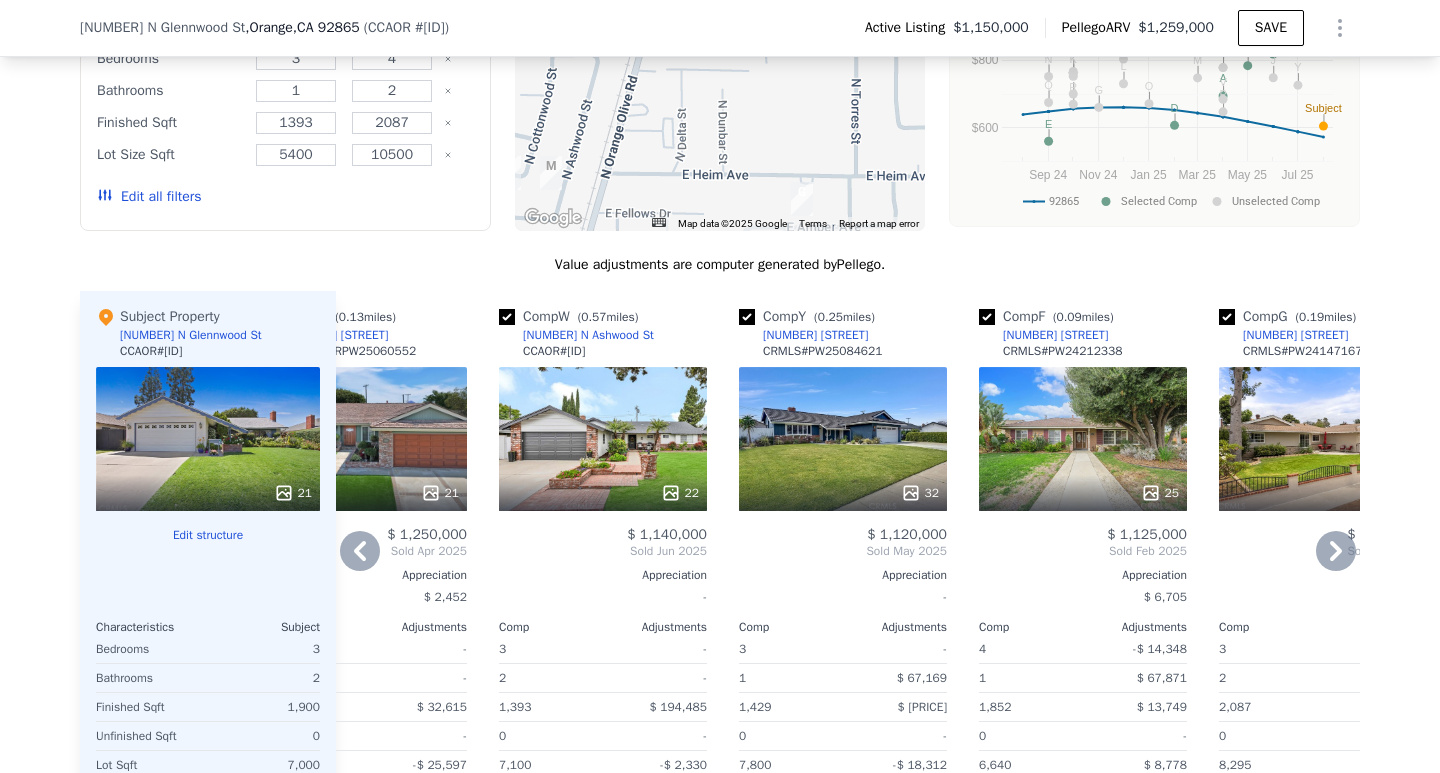 click 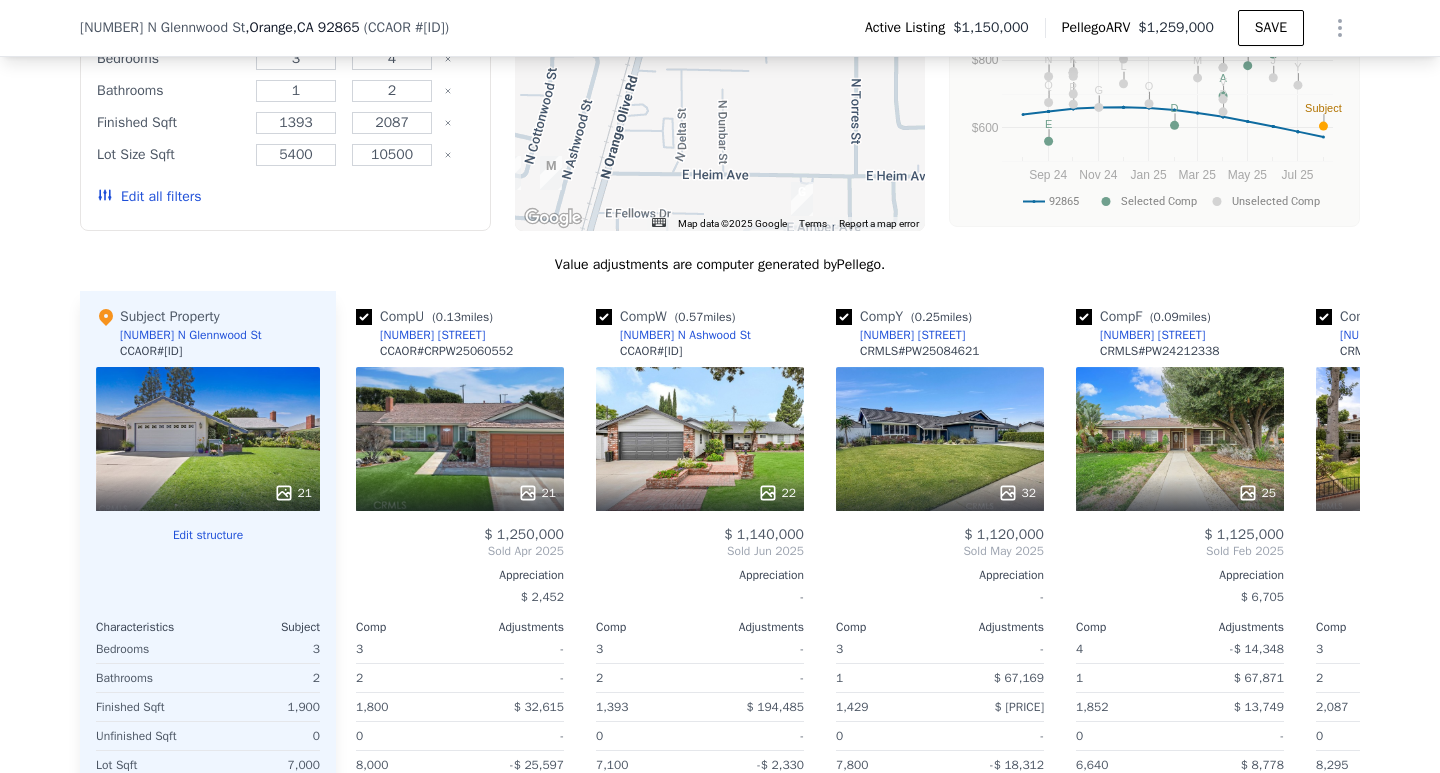 scroll, scrollTop: 0, scrollLeft: 0, axis: both 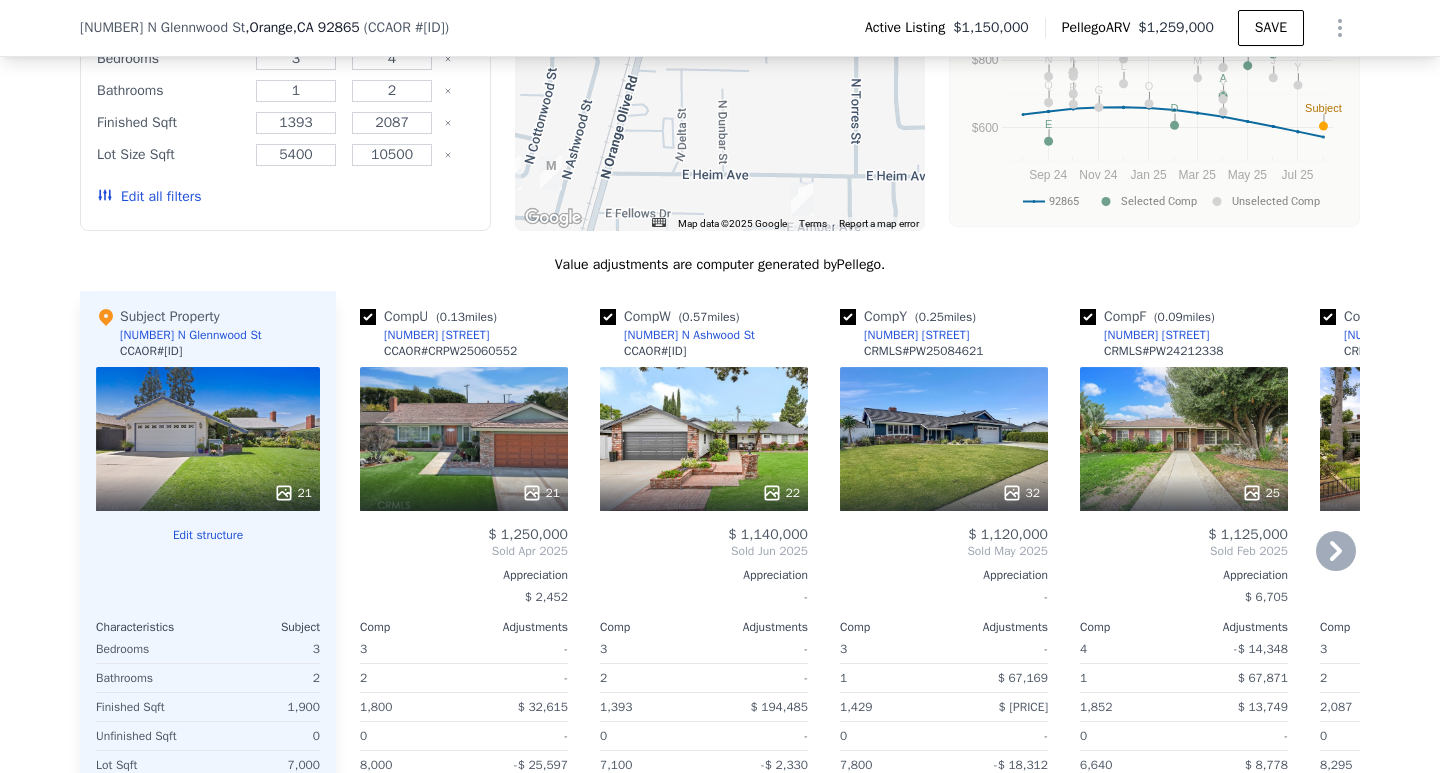 click 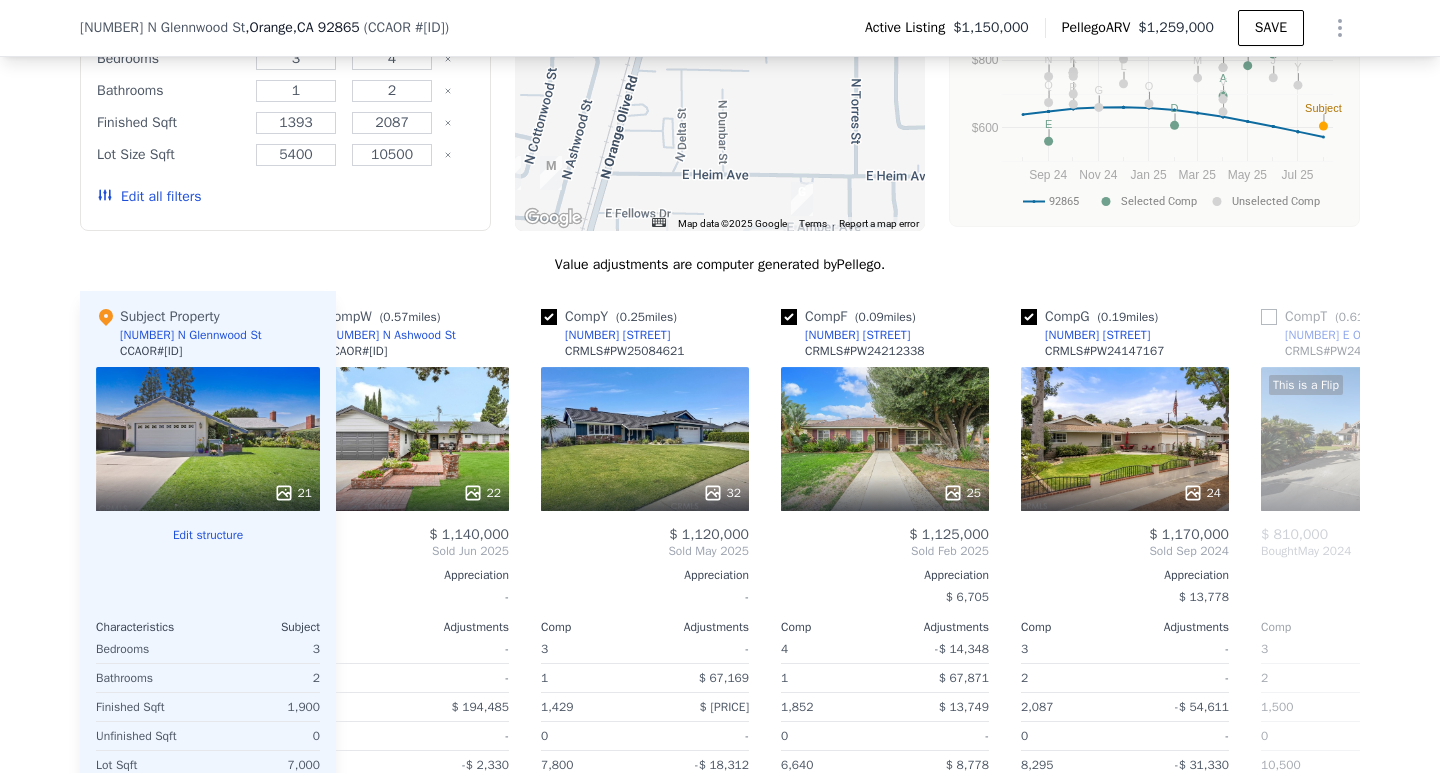 scroll, scrollTop: 0, scrollLeft: 480, axis: horizontal 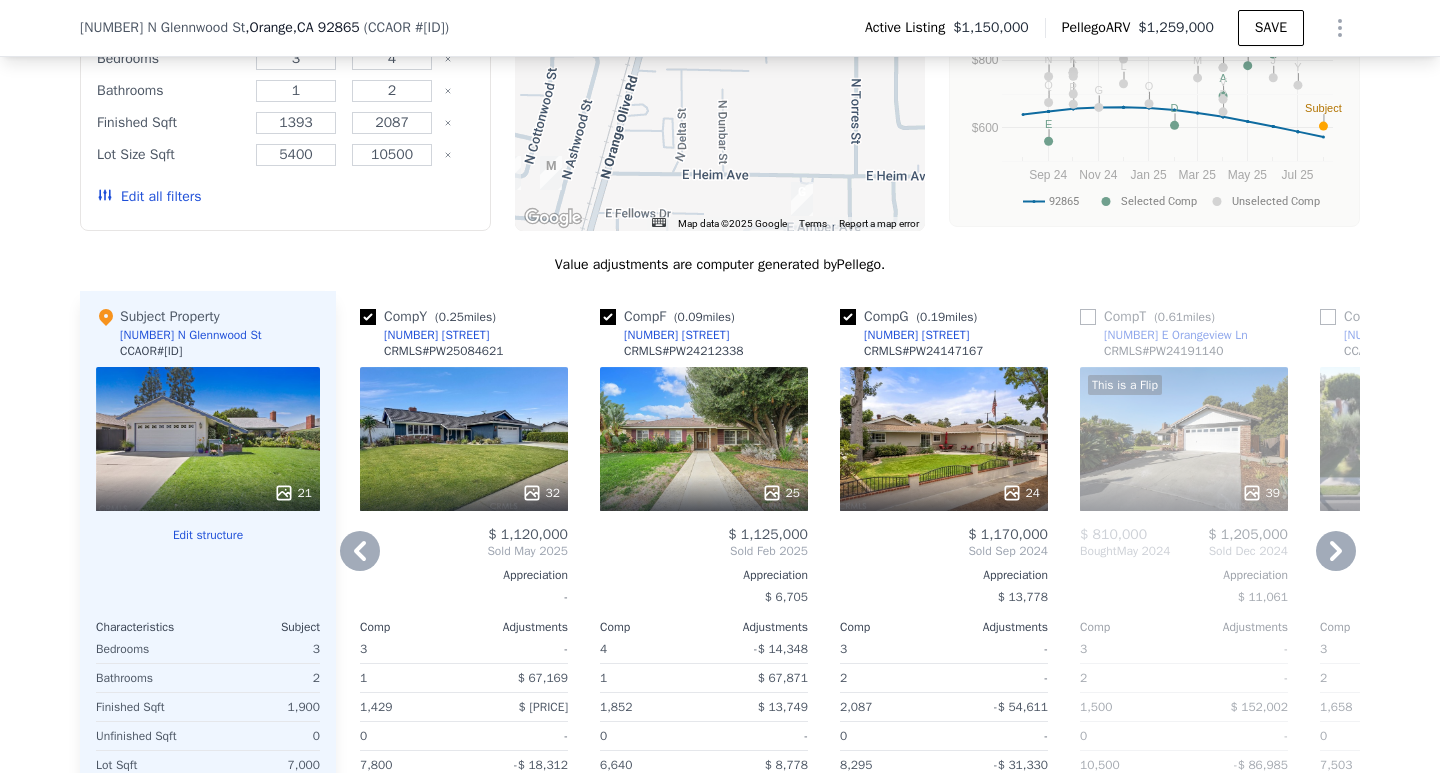 click 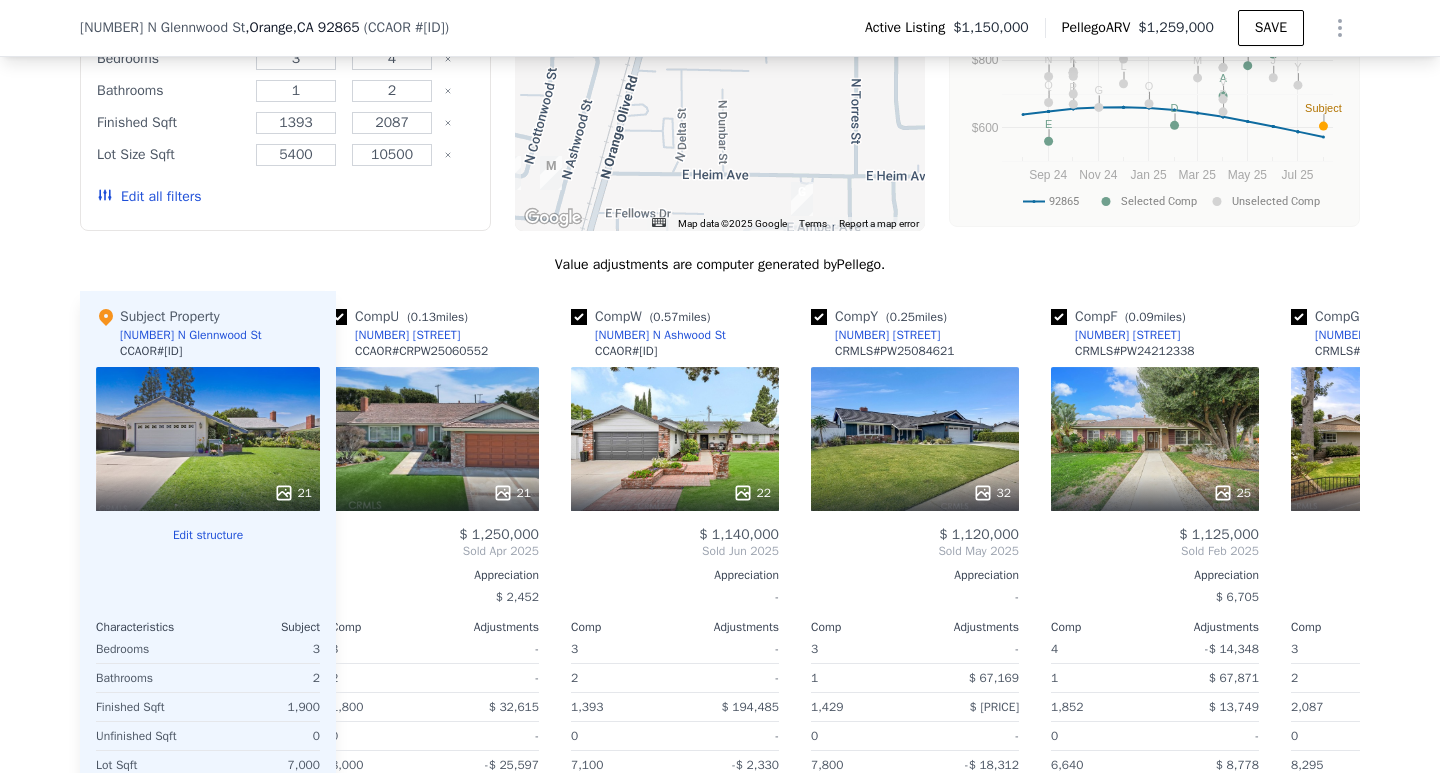 scroll, scrollTop: 0, scrollLeft: 0, axis: both 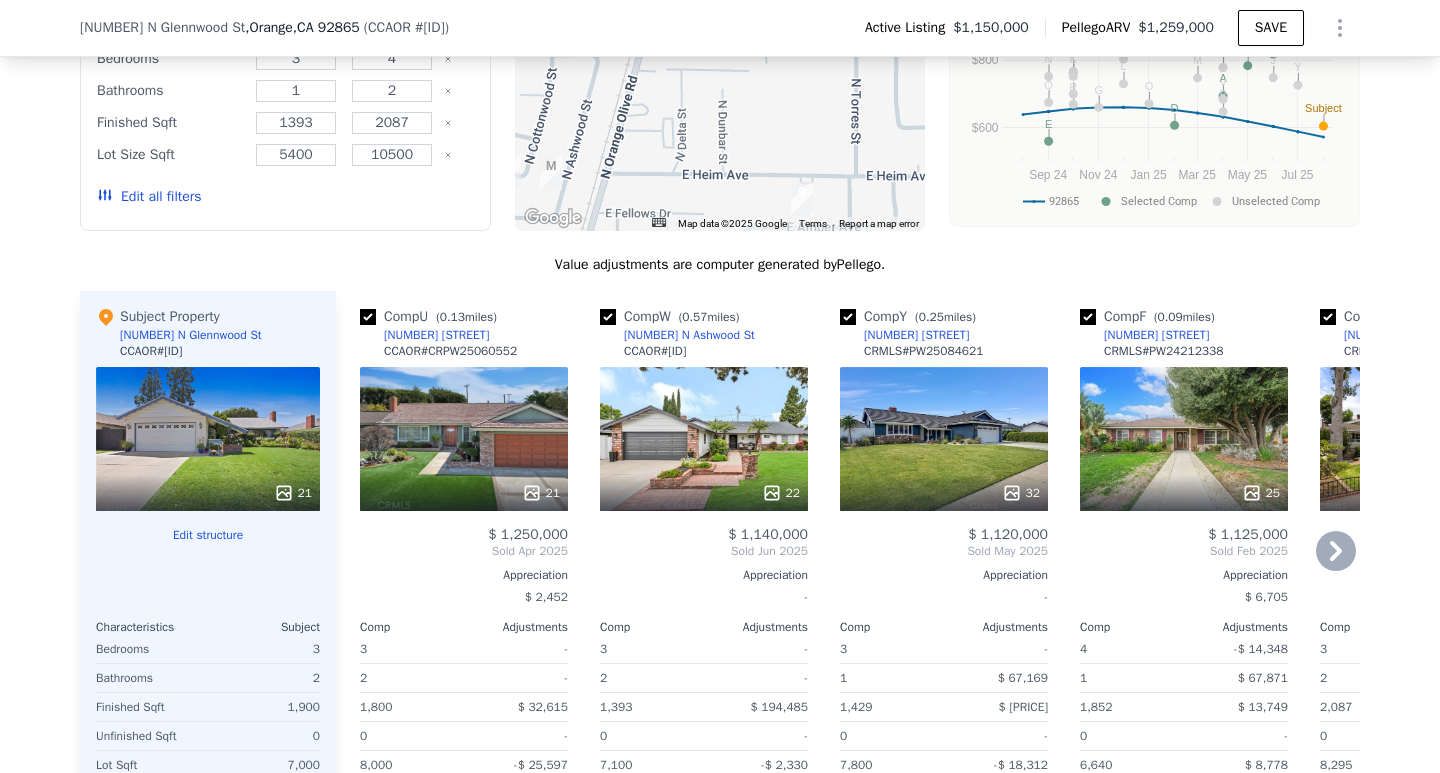click 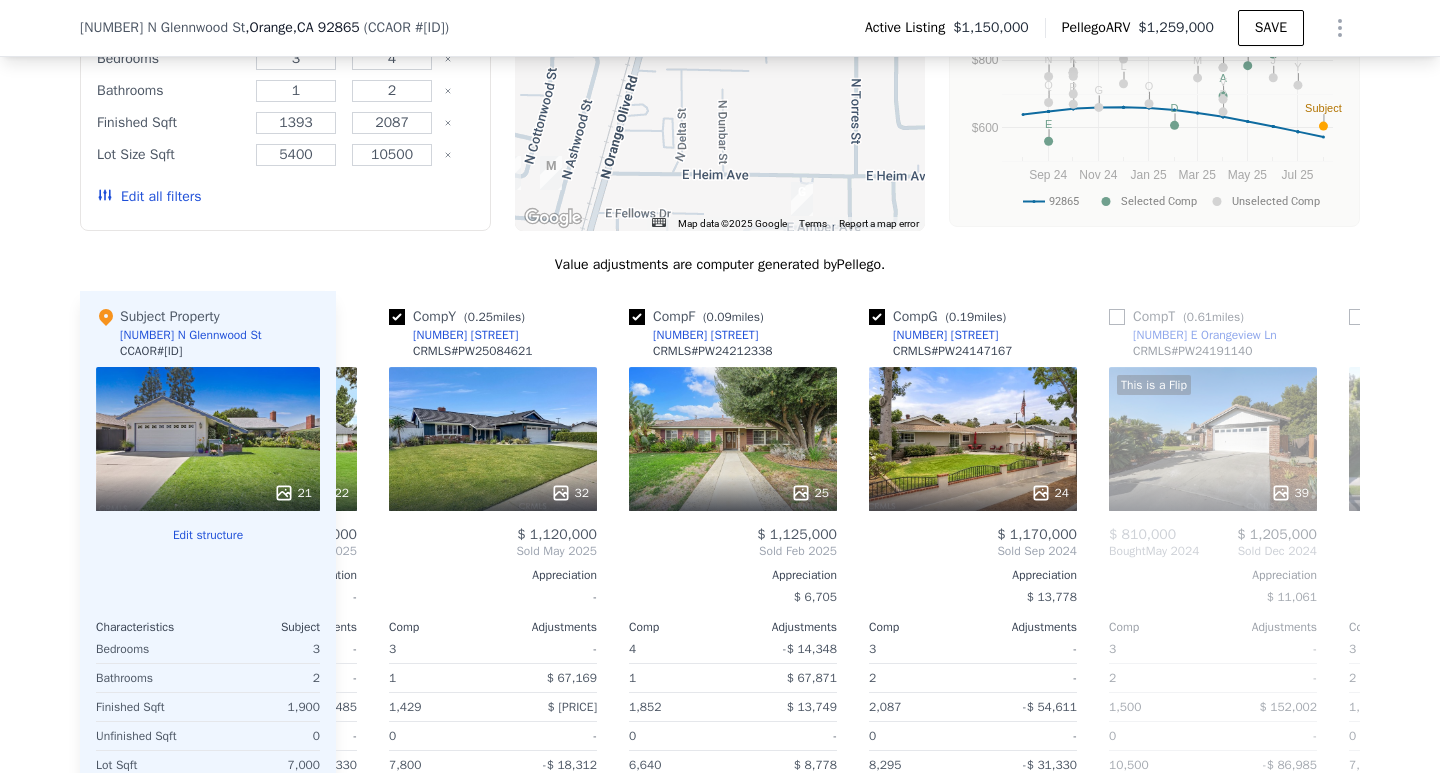 scroll, scrollTop: 0, scrollLeft: 480, axis: horizontal 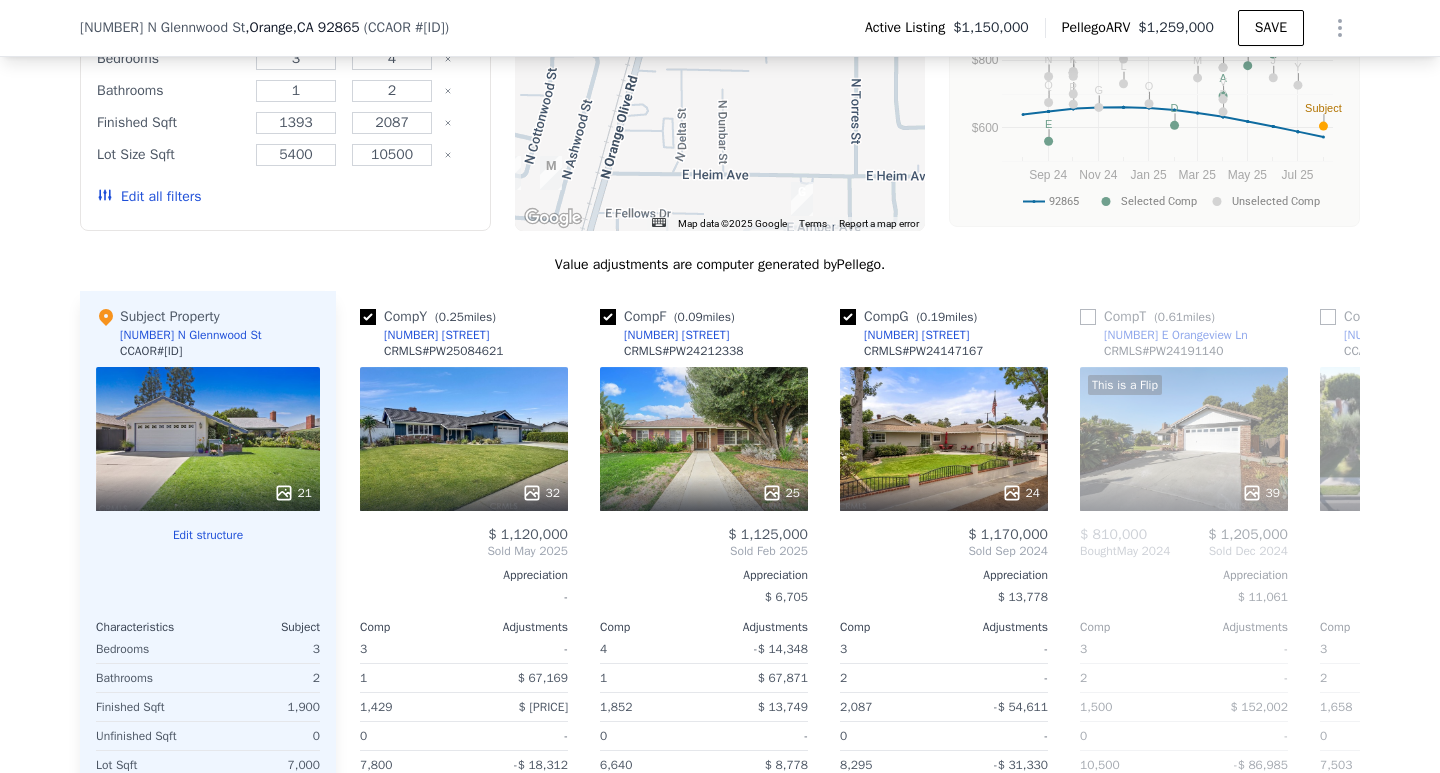 click on "Sold   Nov 2024" at bounding box center (1424, 551) 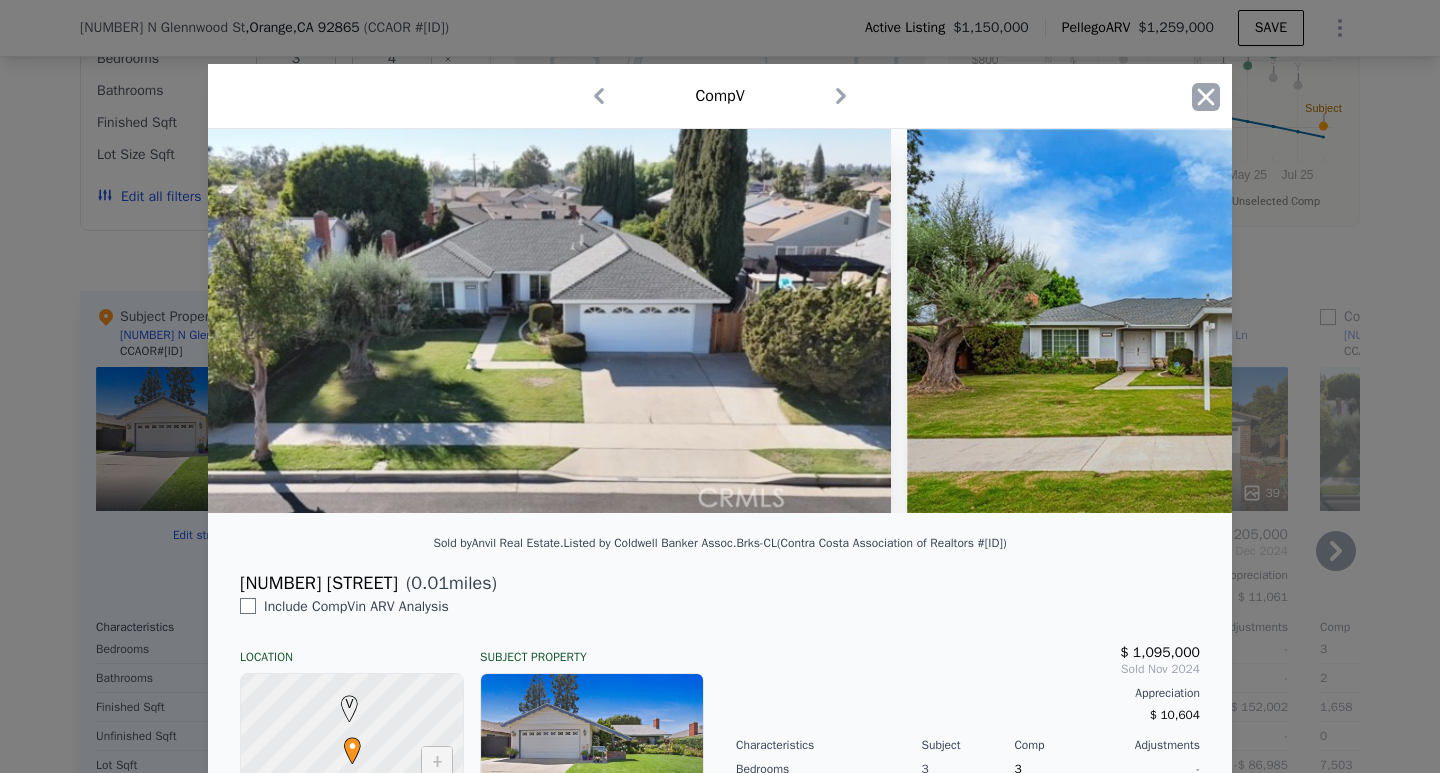 click 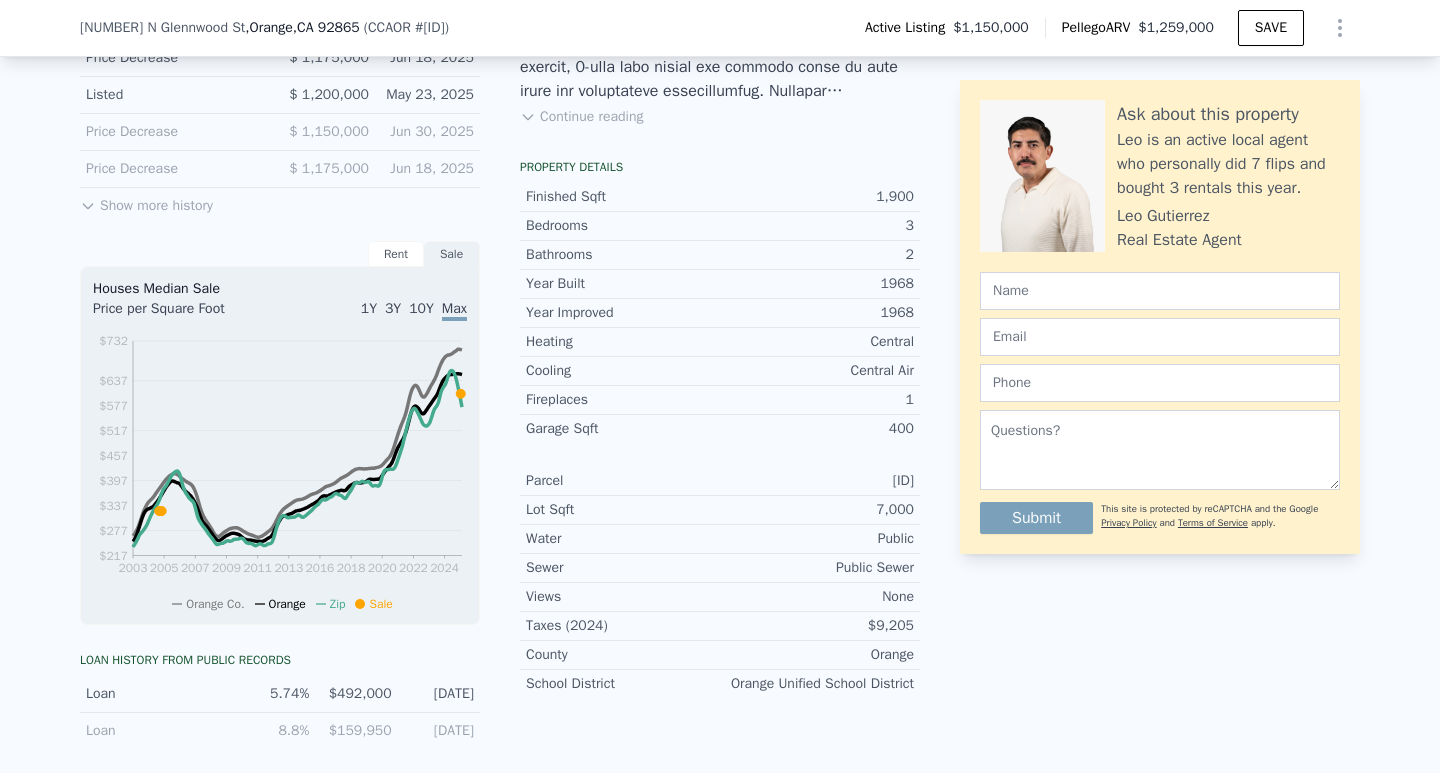 scroll, scrollTop: 93, scrollLeft: 0, axis: vertical 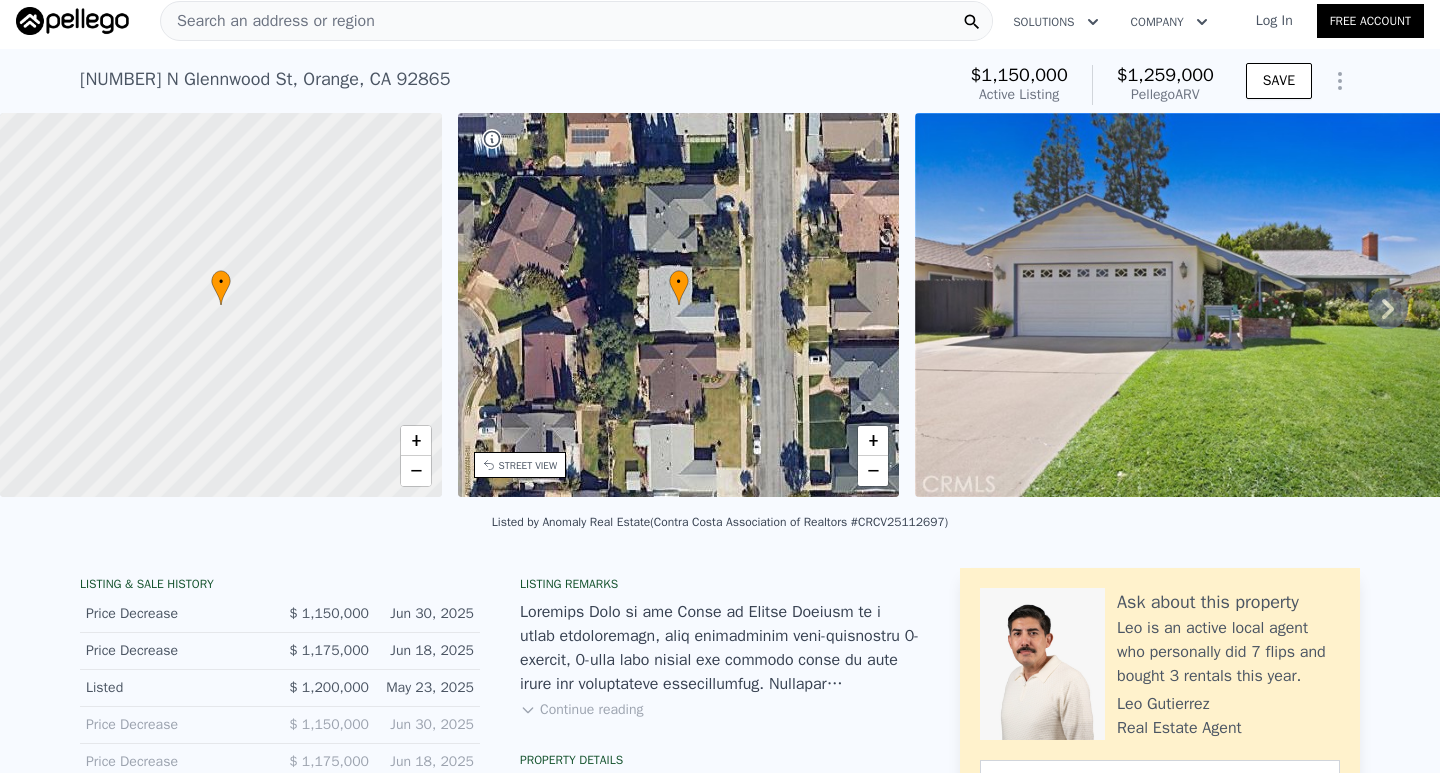 click on "Search an address or region" at bounding box center (576, 21) 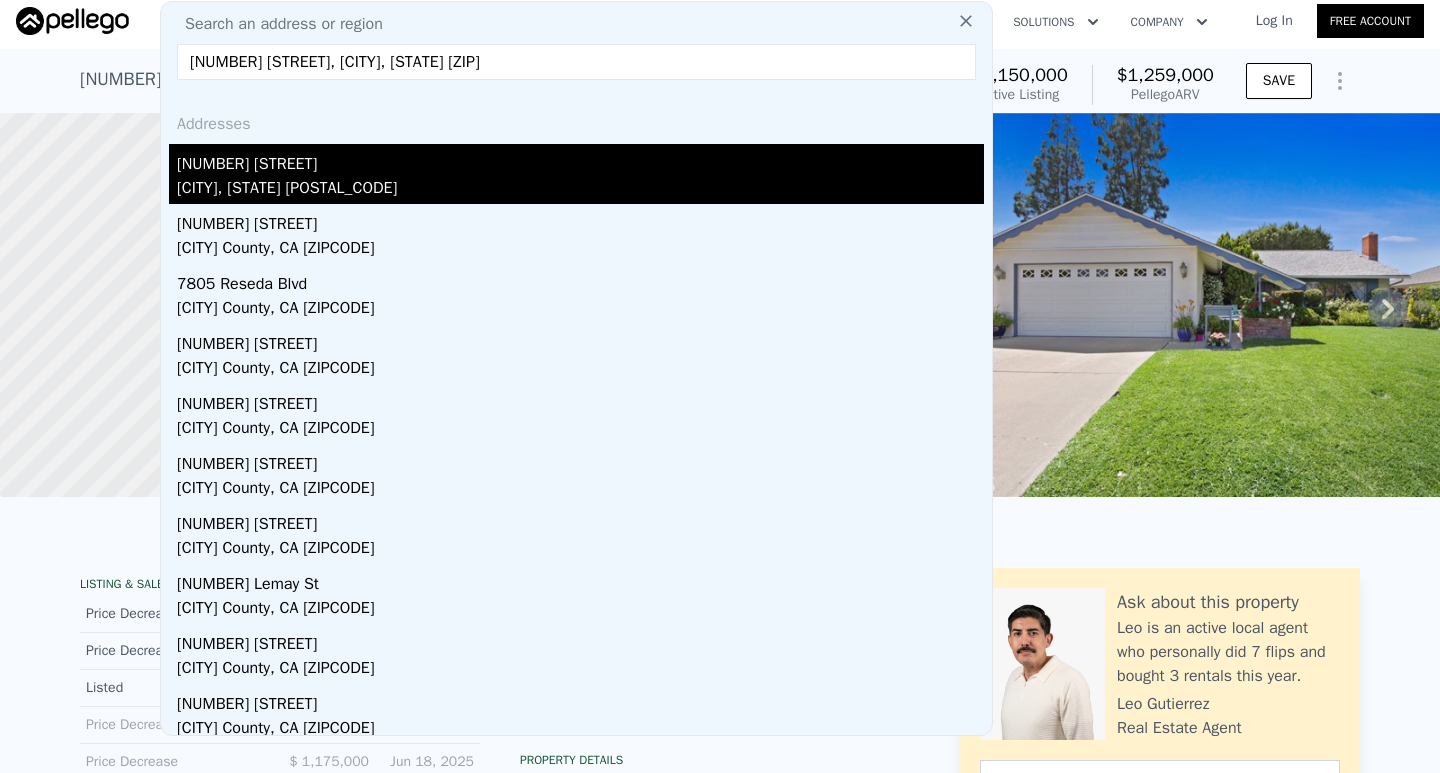 type on "[NUMBER] [STREET], [CITY], [STATE] [ZIP]" 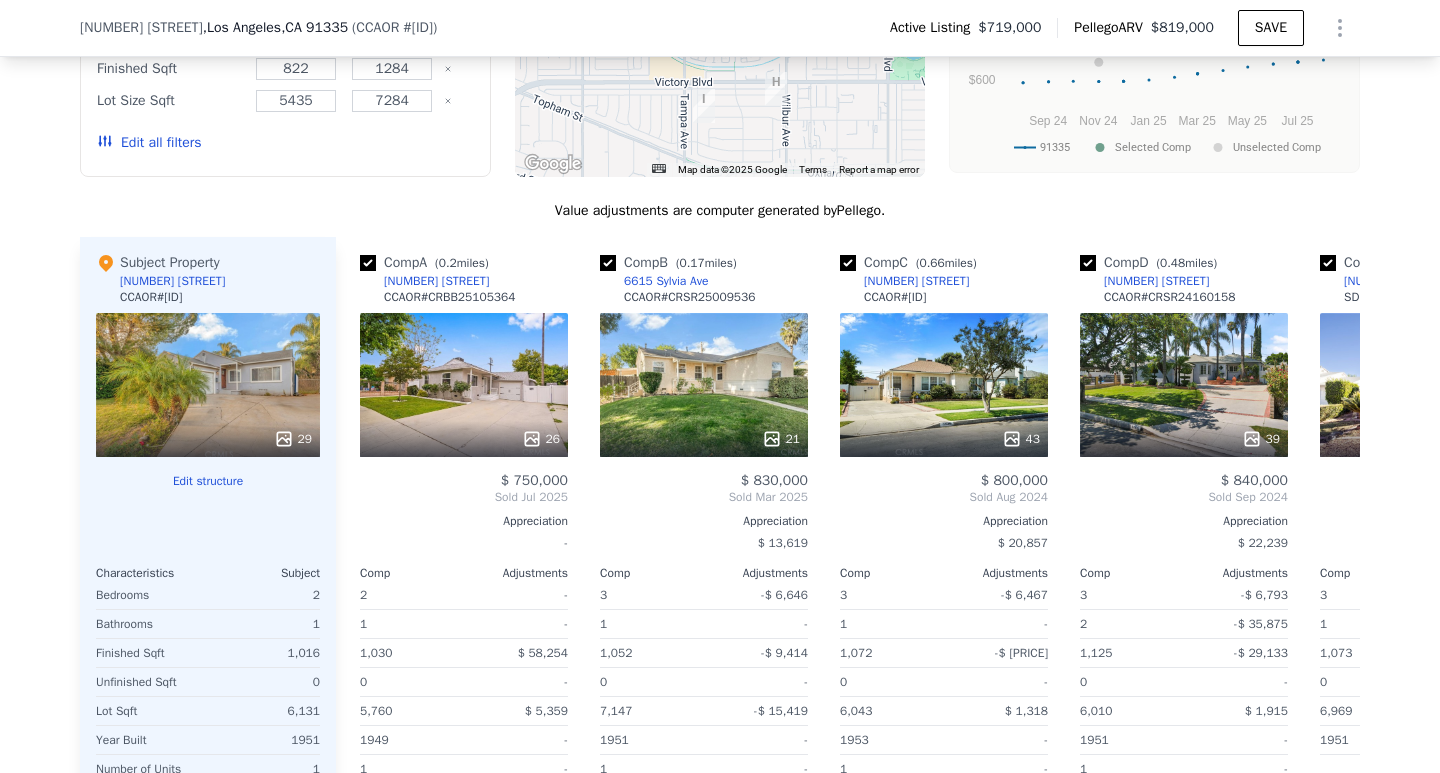 scroll, scrollTop: 2100, scrollLeft: 0, axis: vertical 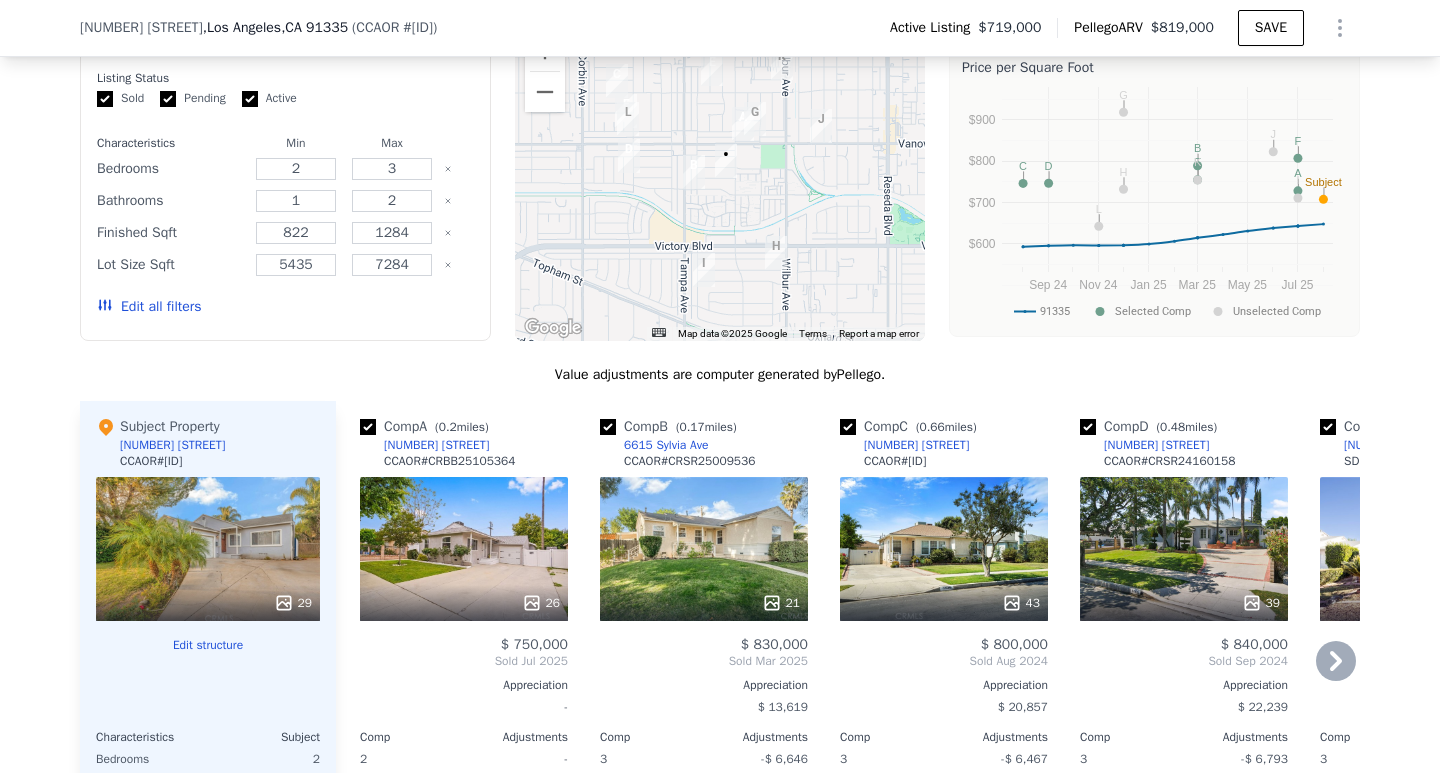click at bounding box center [608, 427] 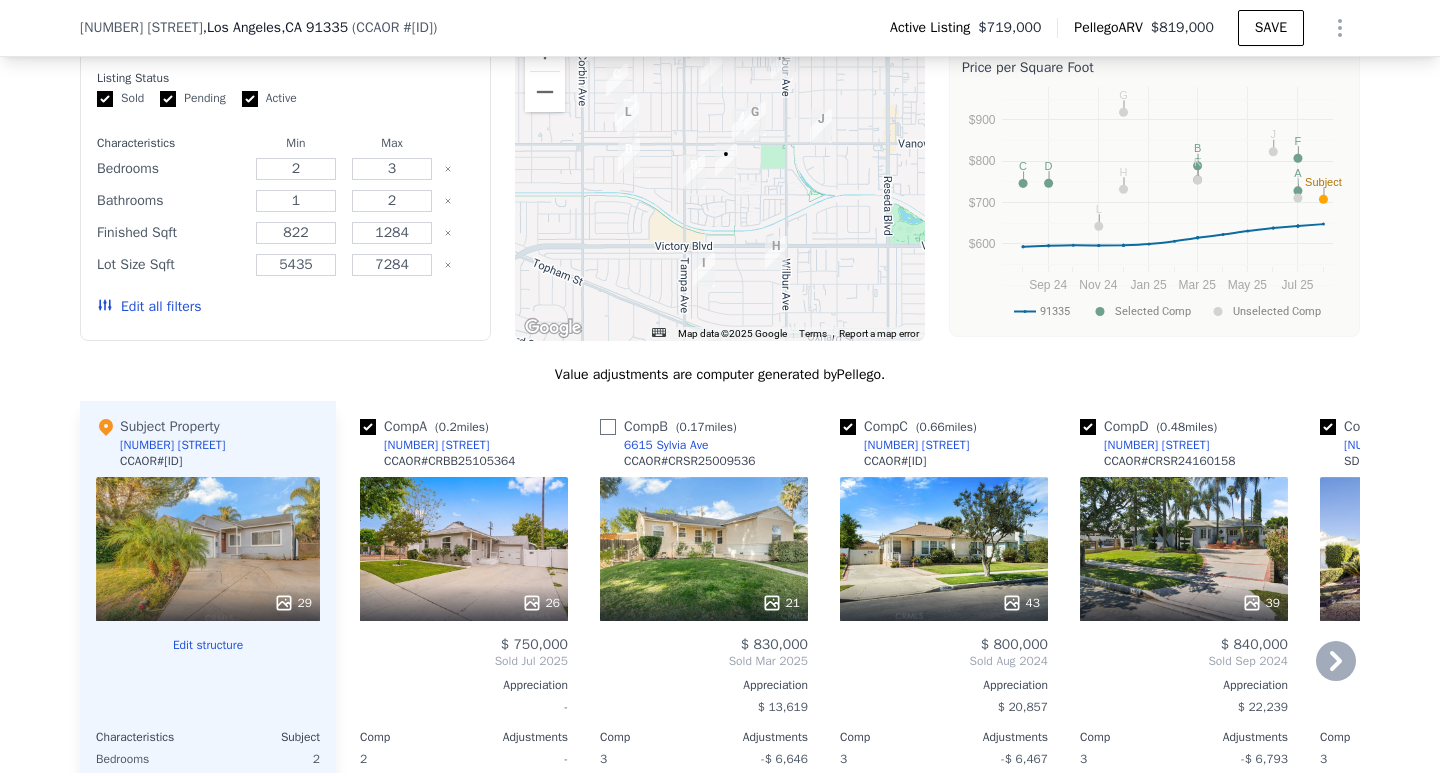 checkbox on "false" 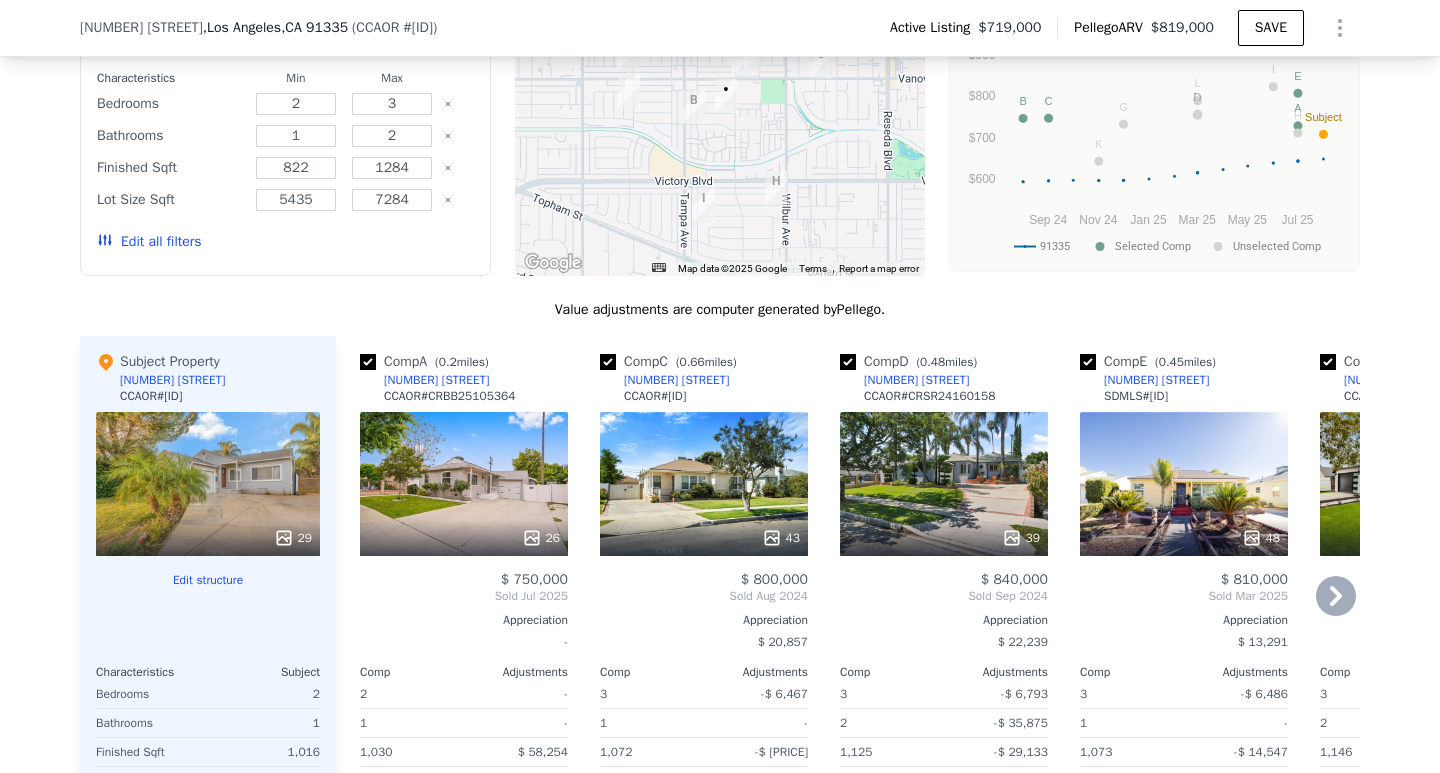 scroll, scrollTop: 2200, scrollLeft: 0, axis: vertical 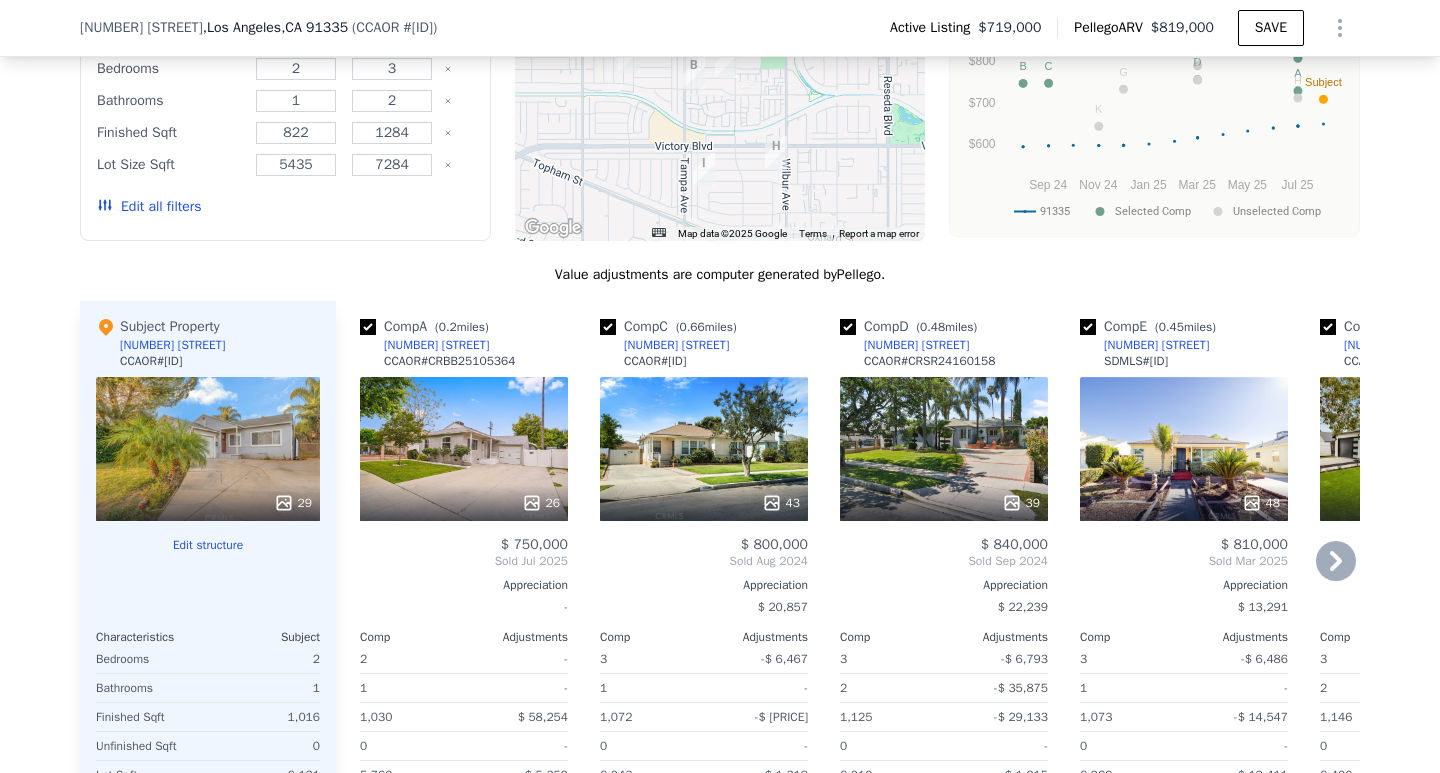 click at bounding box center [848, 327] 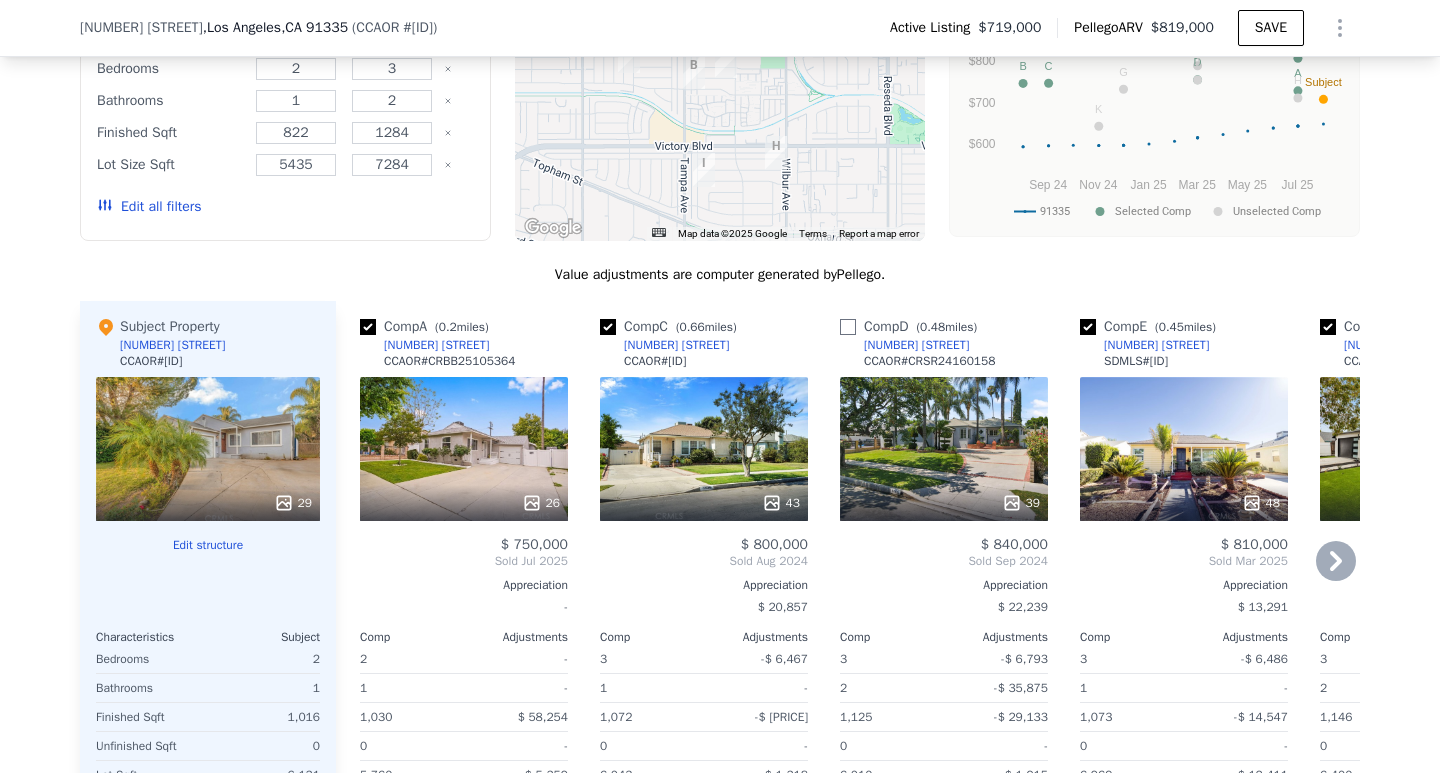 checkbox on "false" 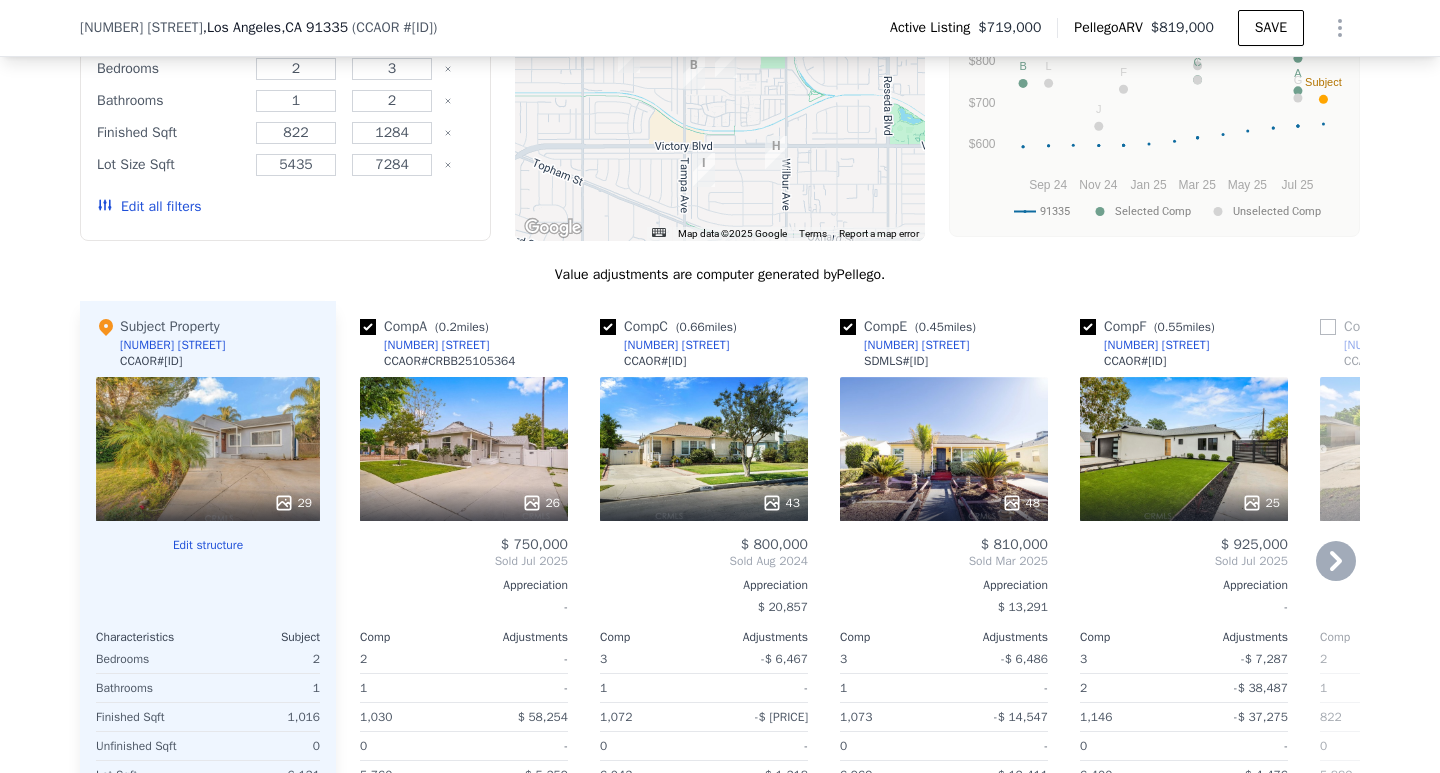 click at bounding box center (608, 327) 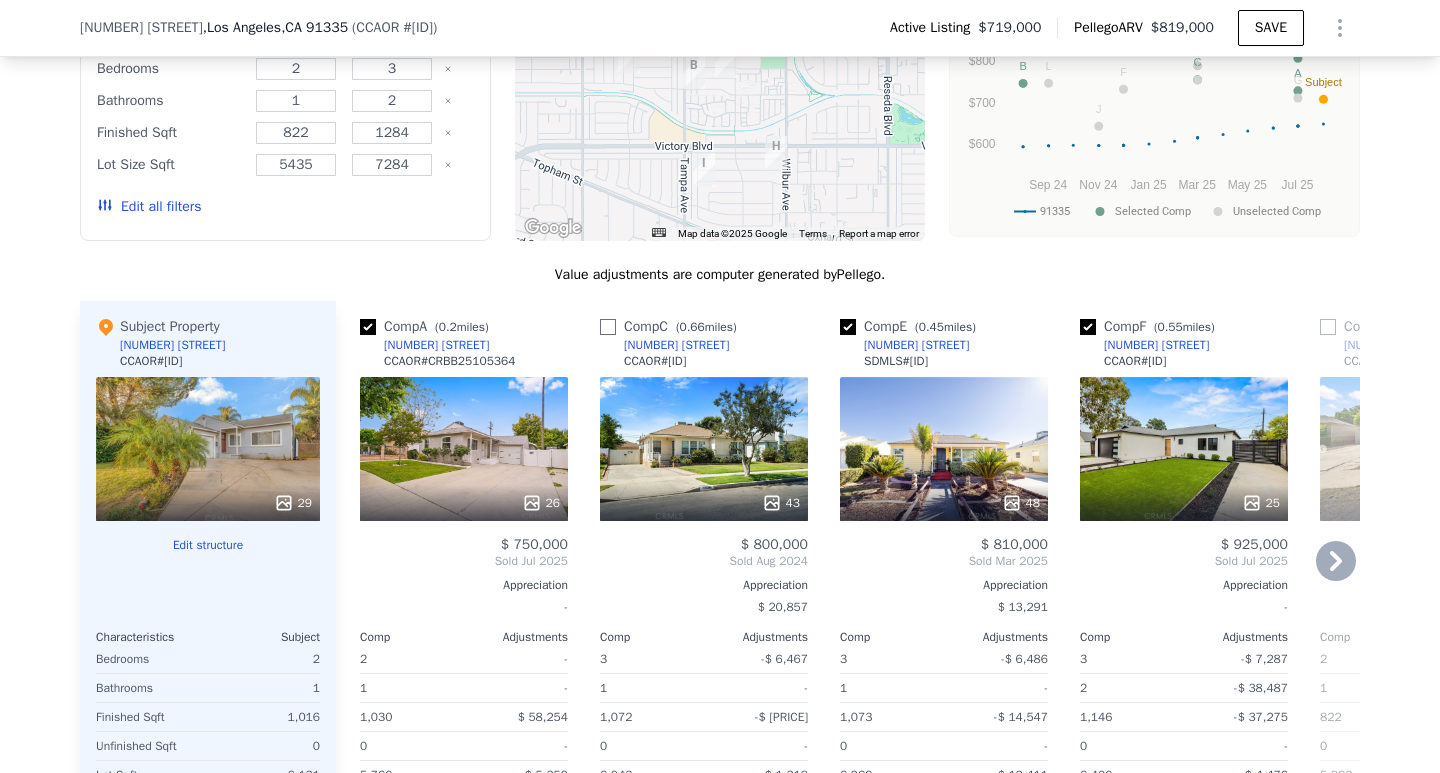 checkbox on "false" 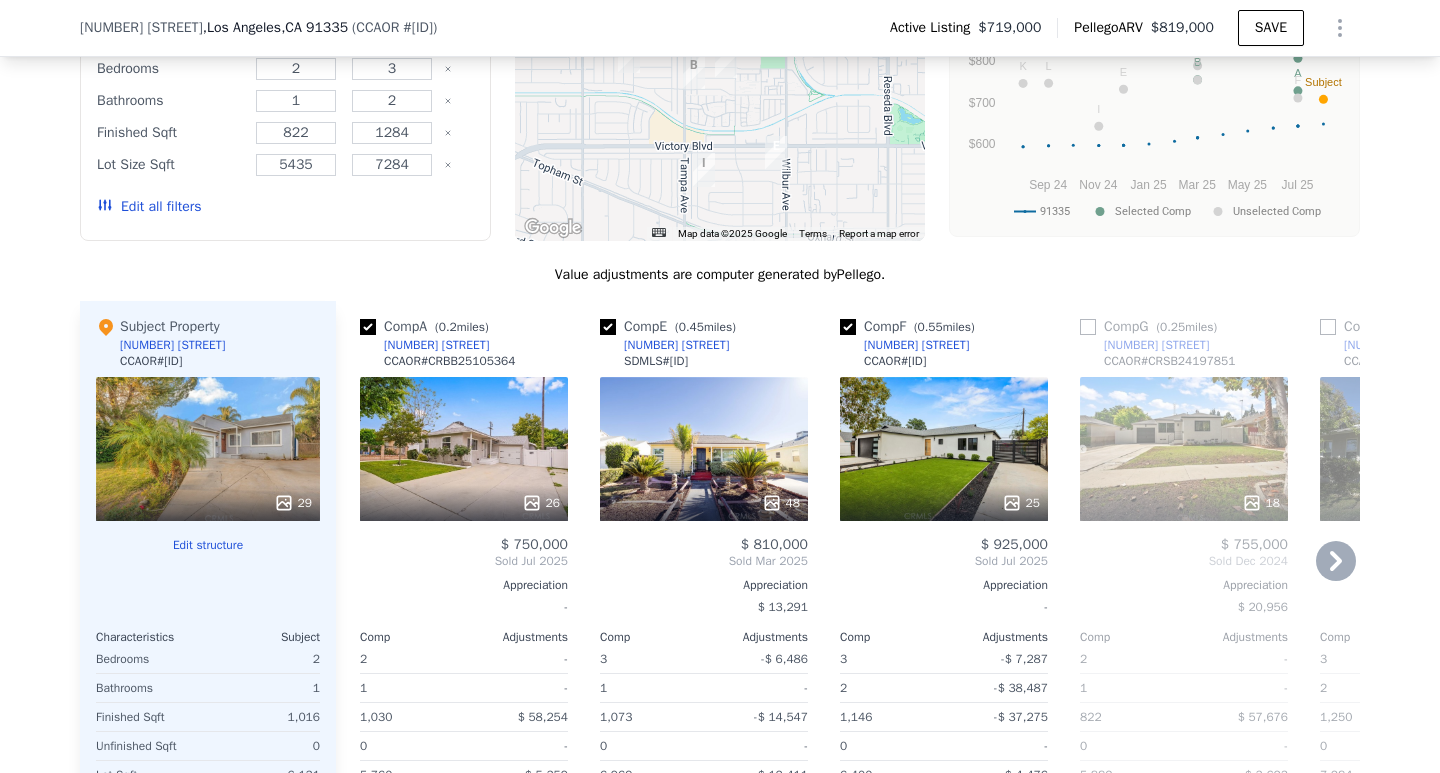 click at bounding box center (608, 327) 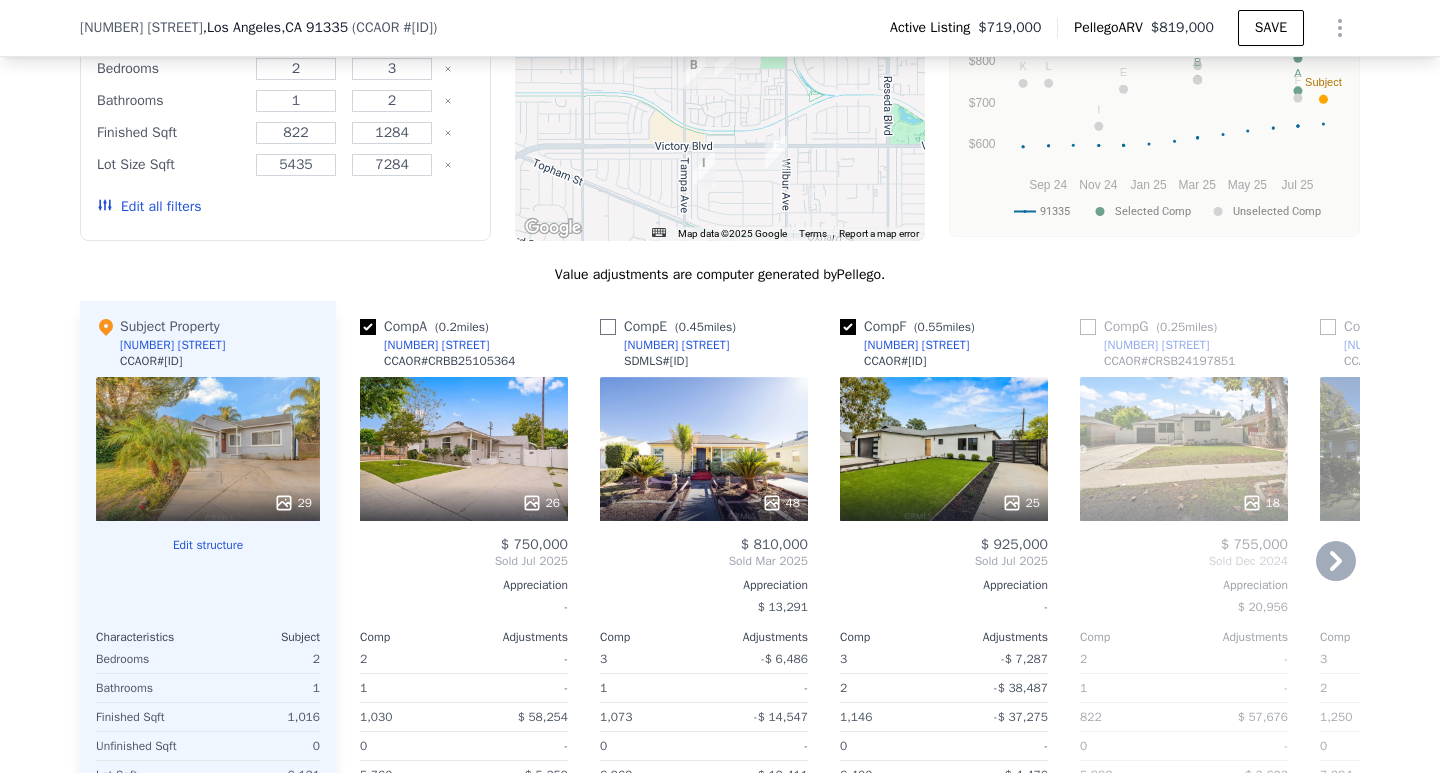 checkbox on "false" 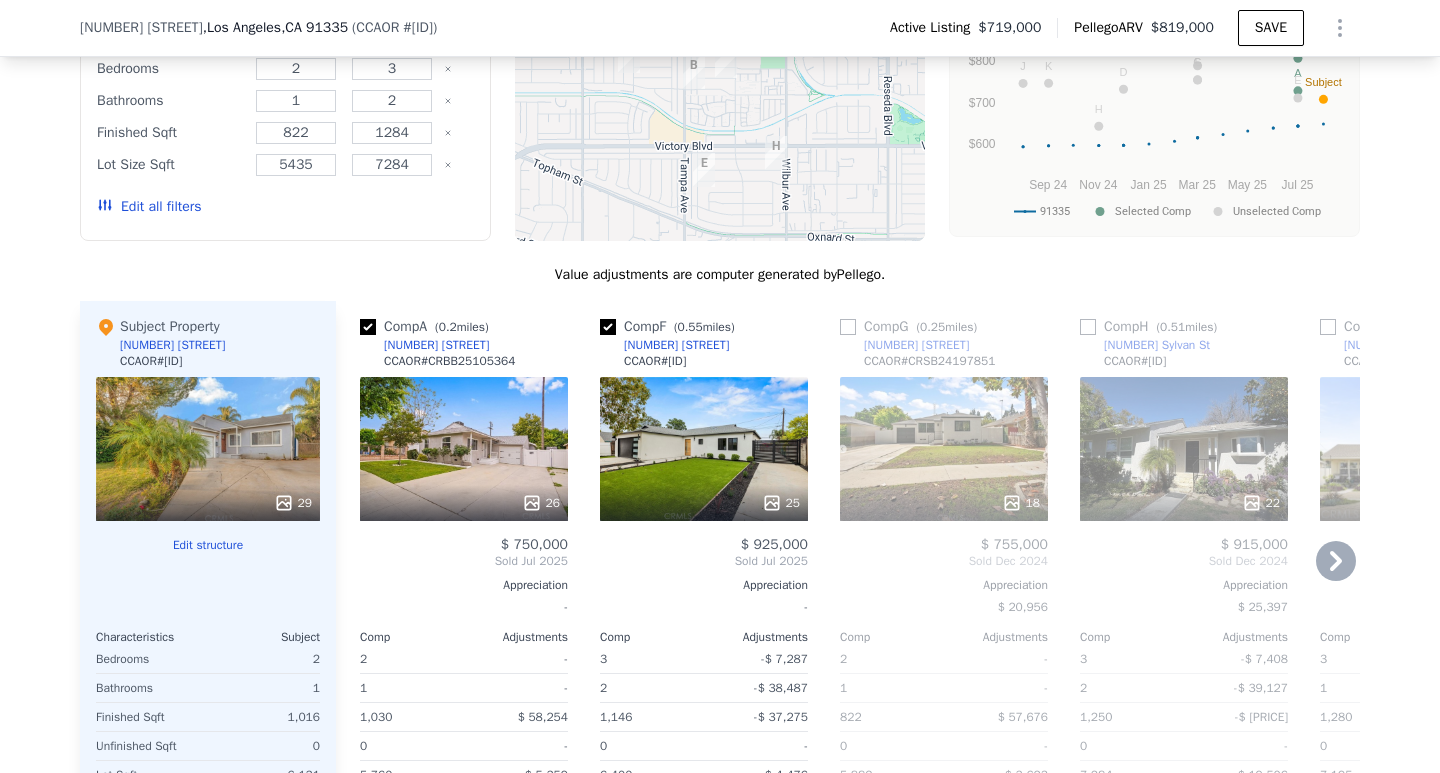 click at bounding box center (608, 327) 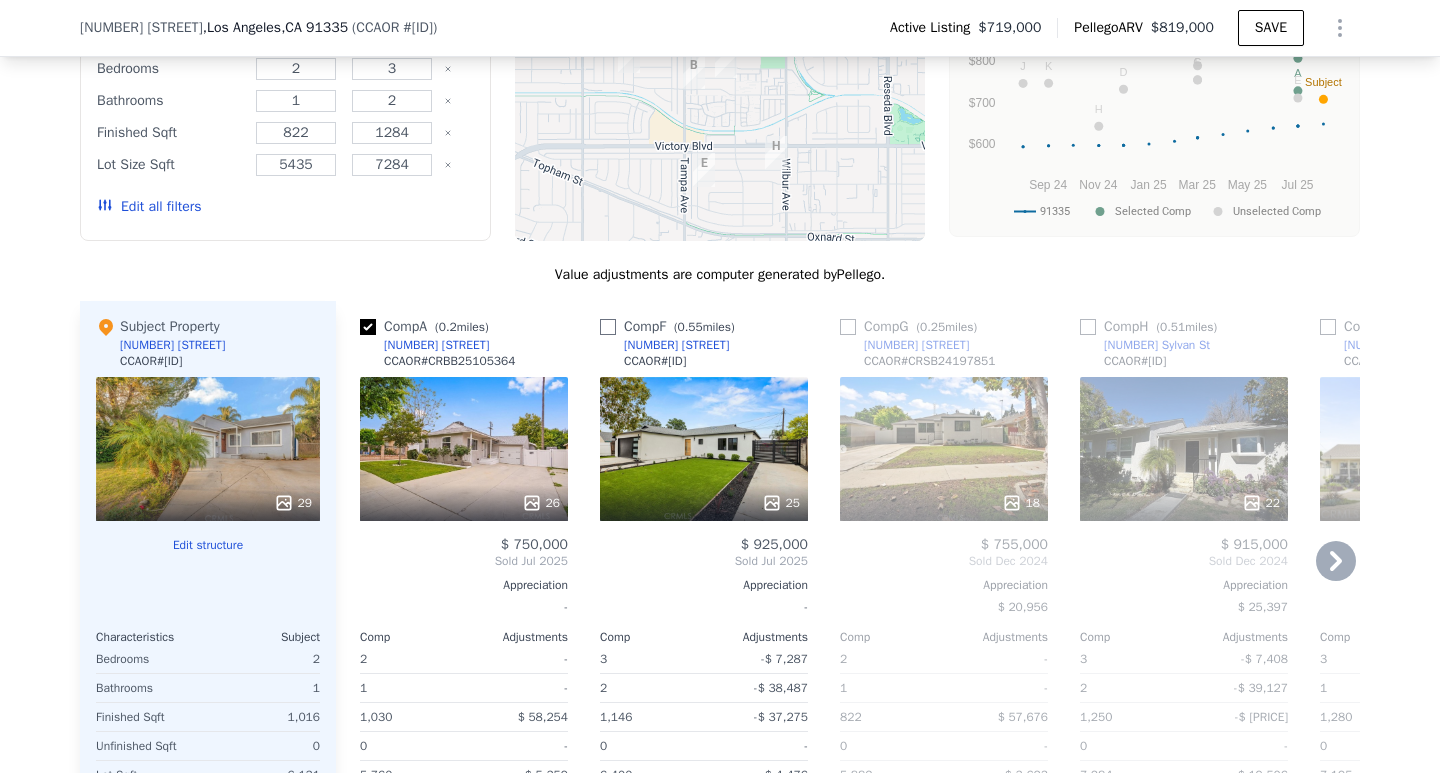 checkbox on "false" 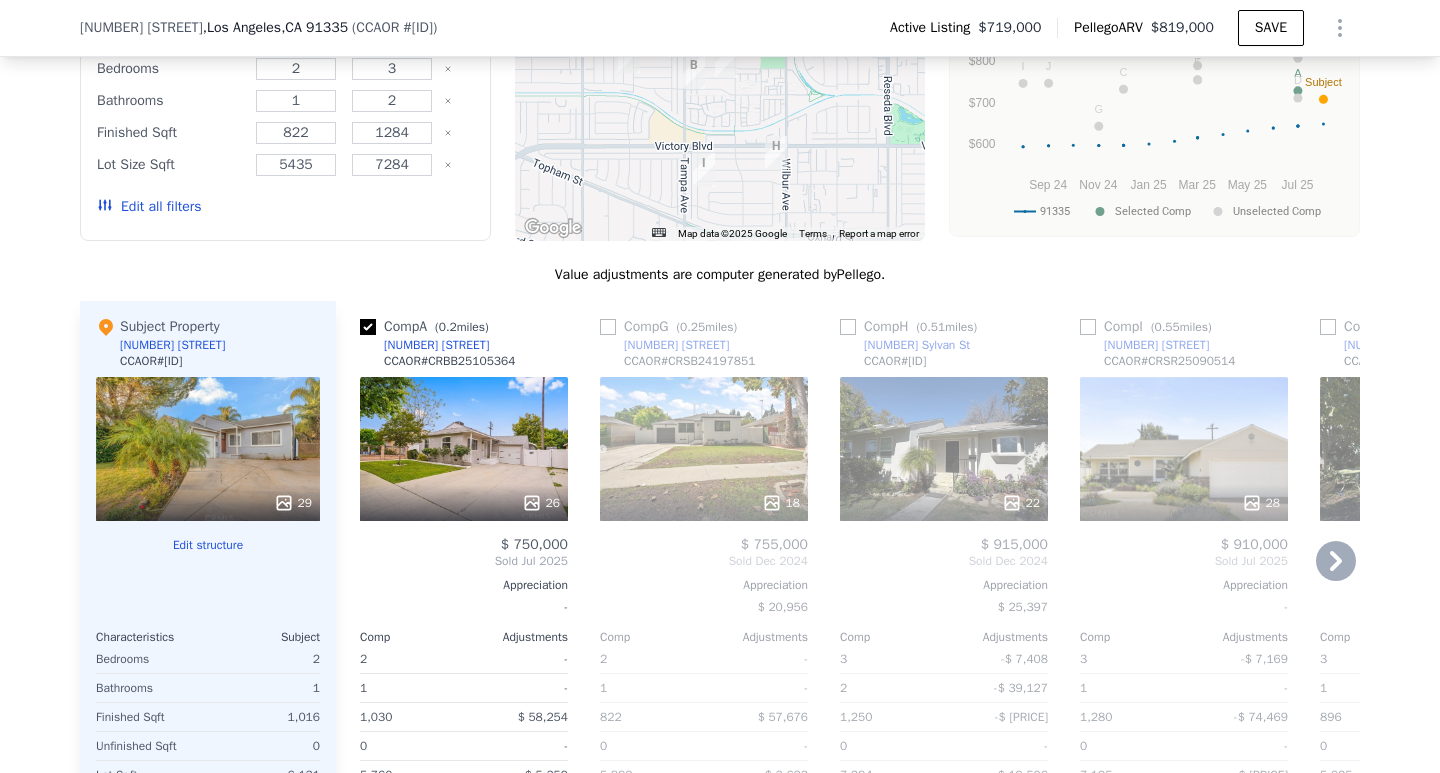 click at bounding box center (608, 327) 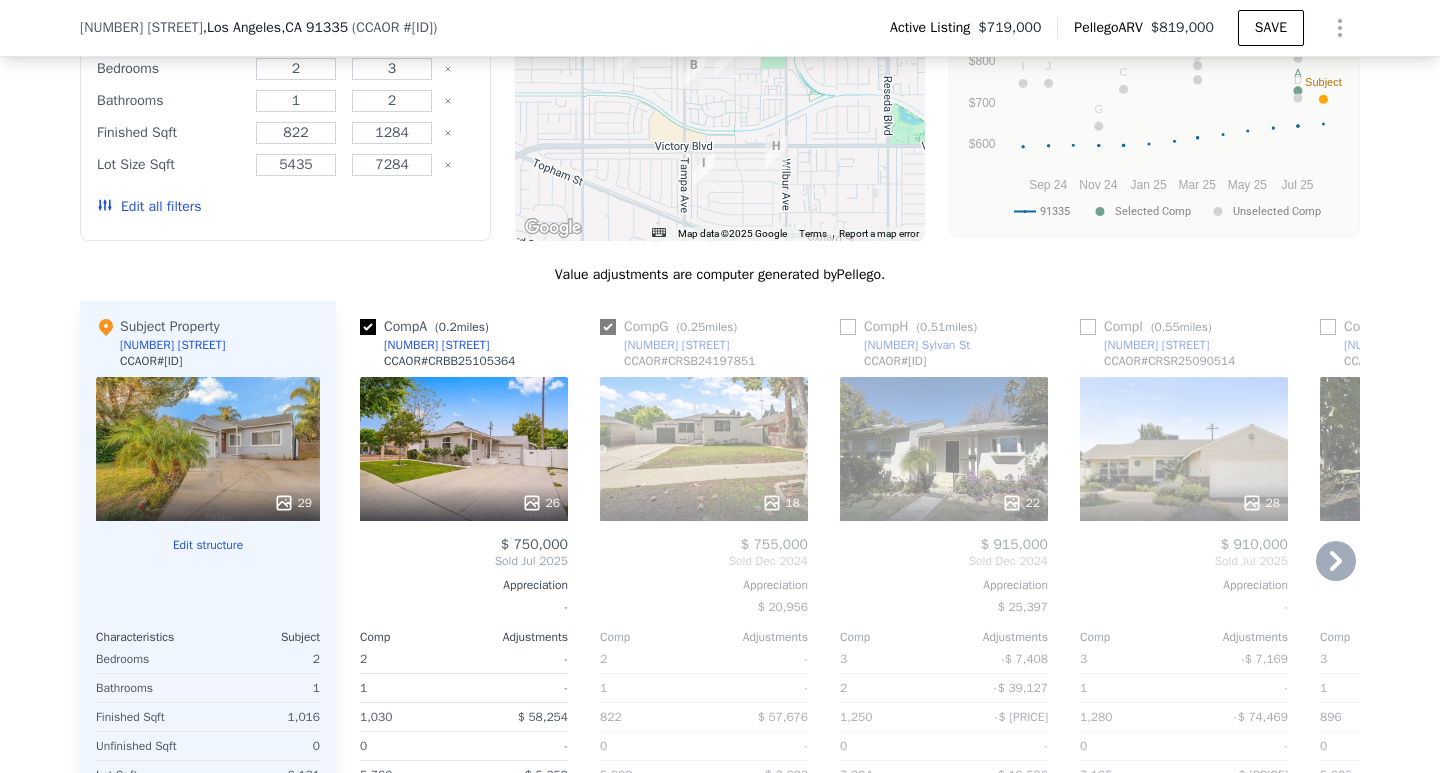 checkbox on "true" 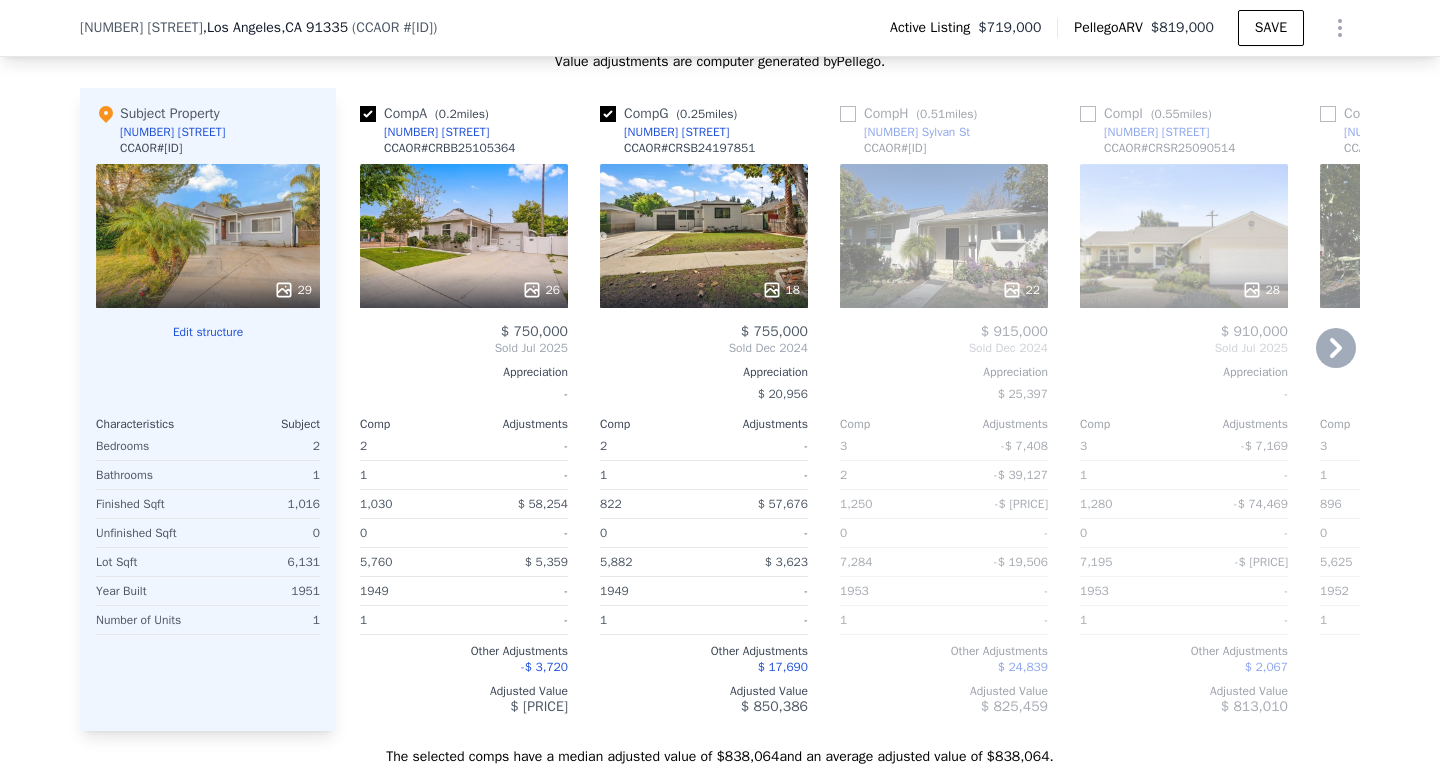 scroll, scrollTop: 2700, scrollLeft: 0, axis: vertical 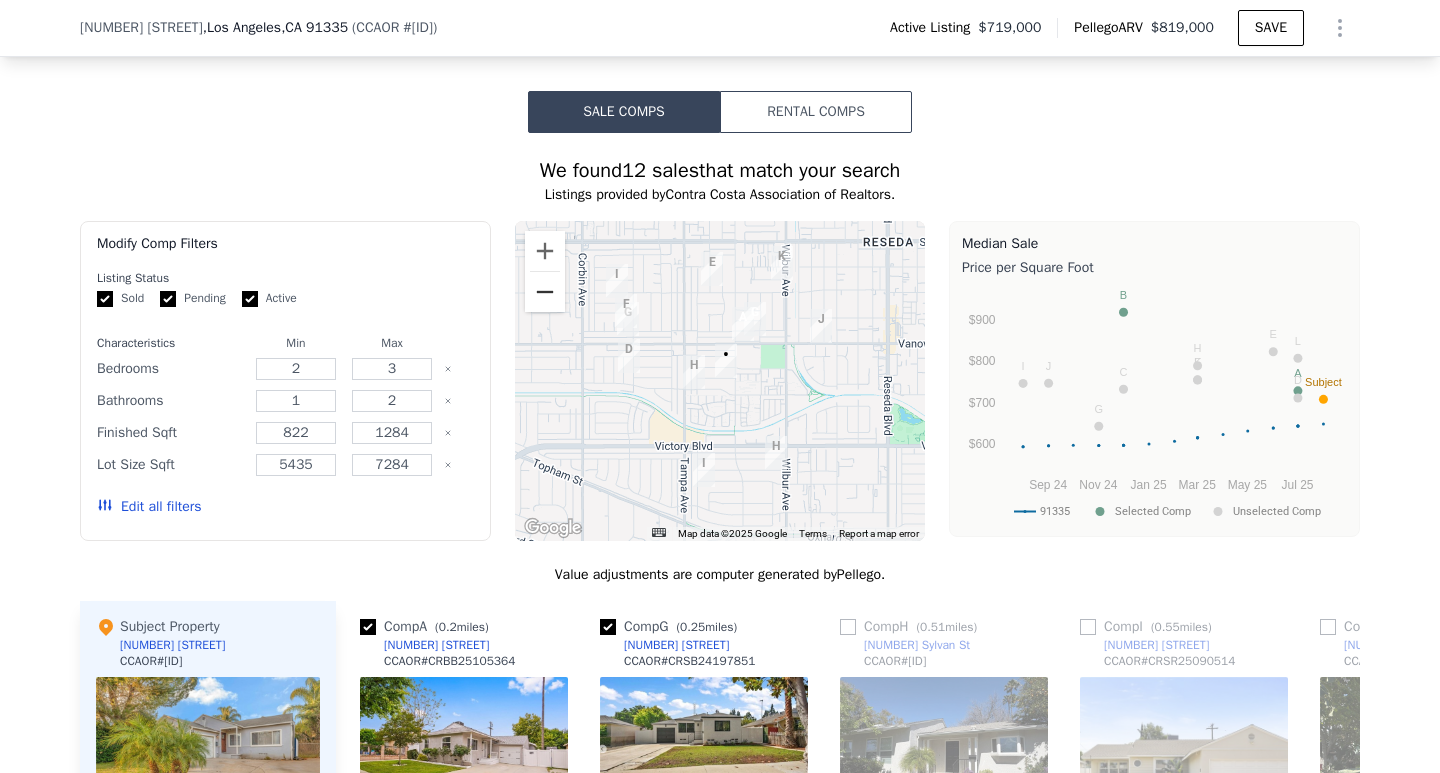 click at bounding box center [545, 292] 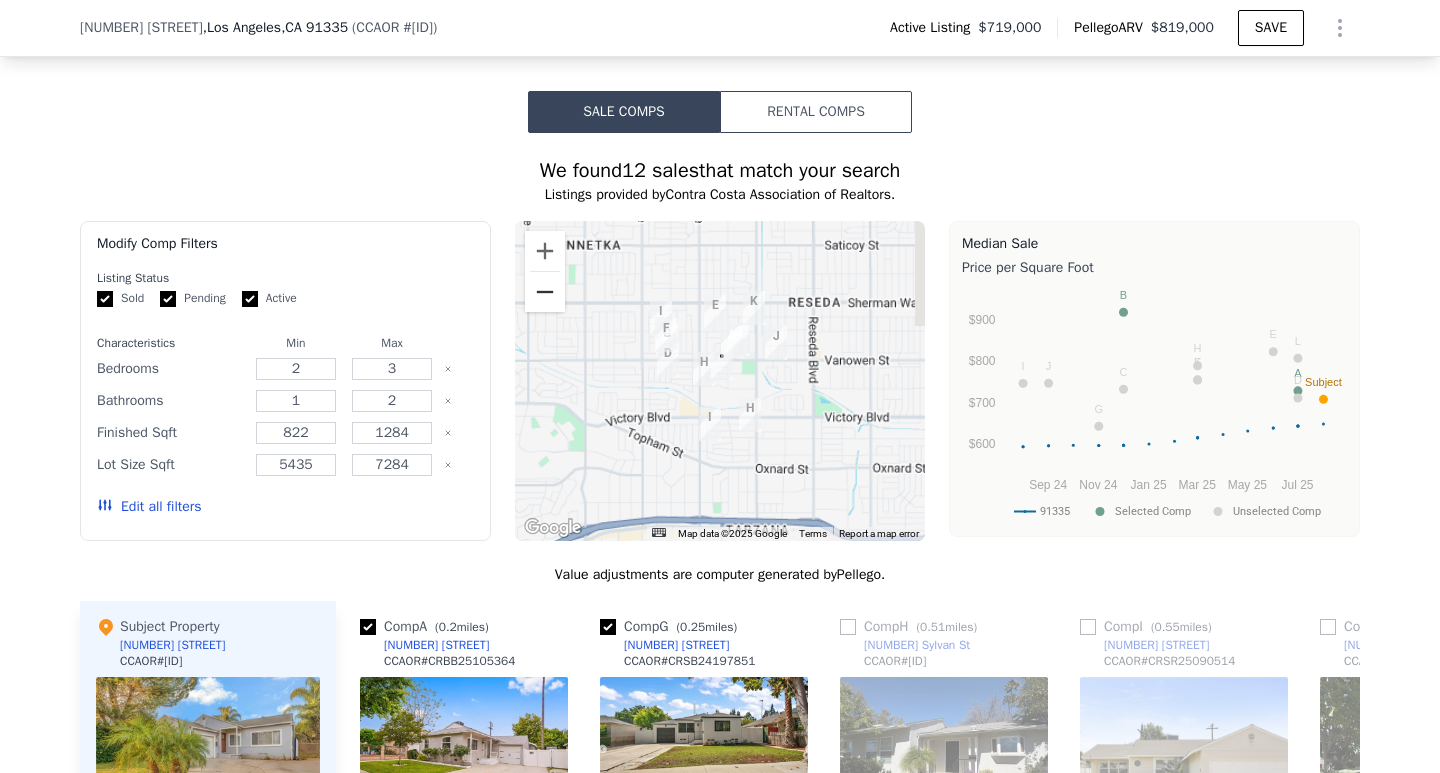click at bounding box center (545, 292) 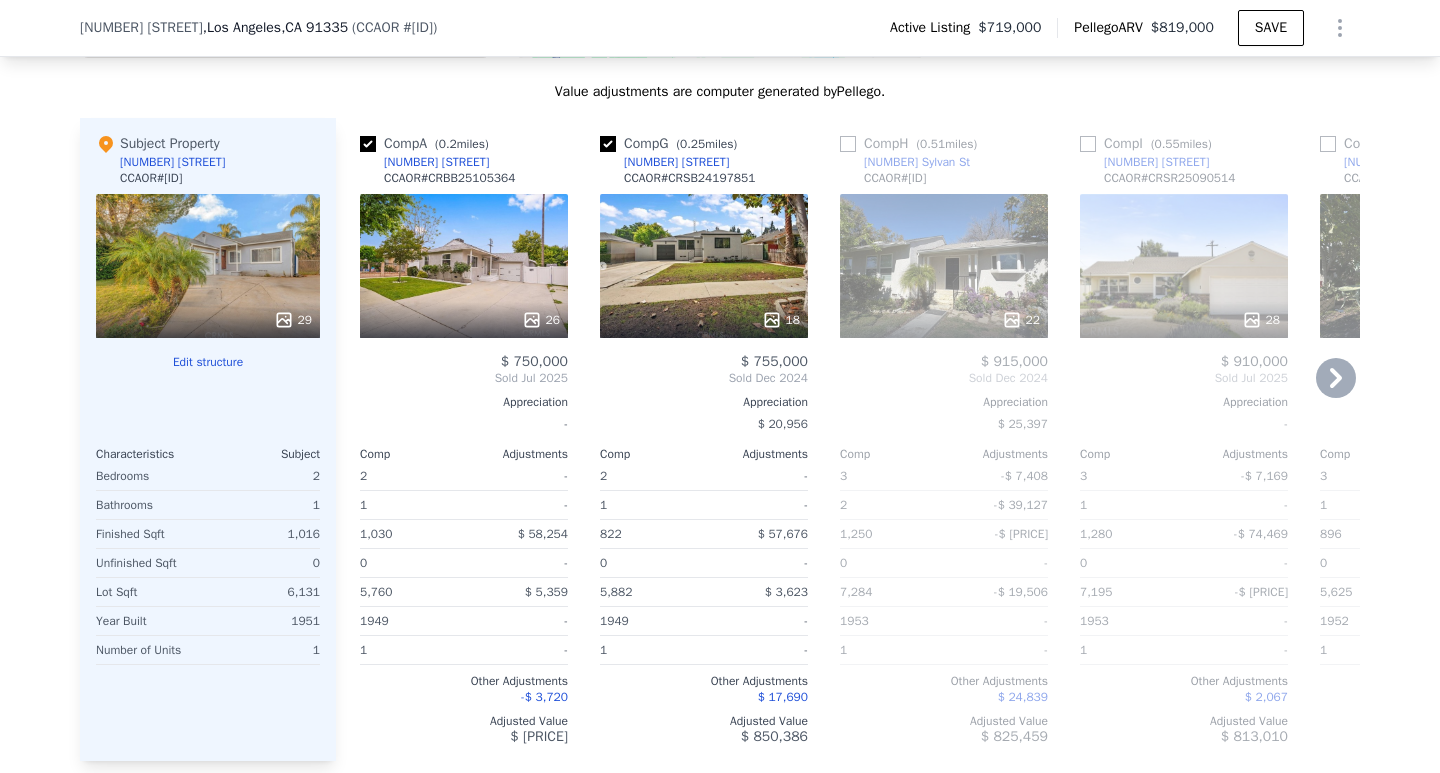 scroll, scrollTop: 2500, scrollLeft: 0, axis: vertical 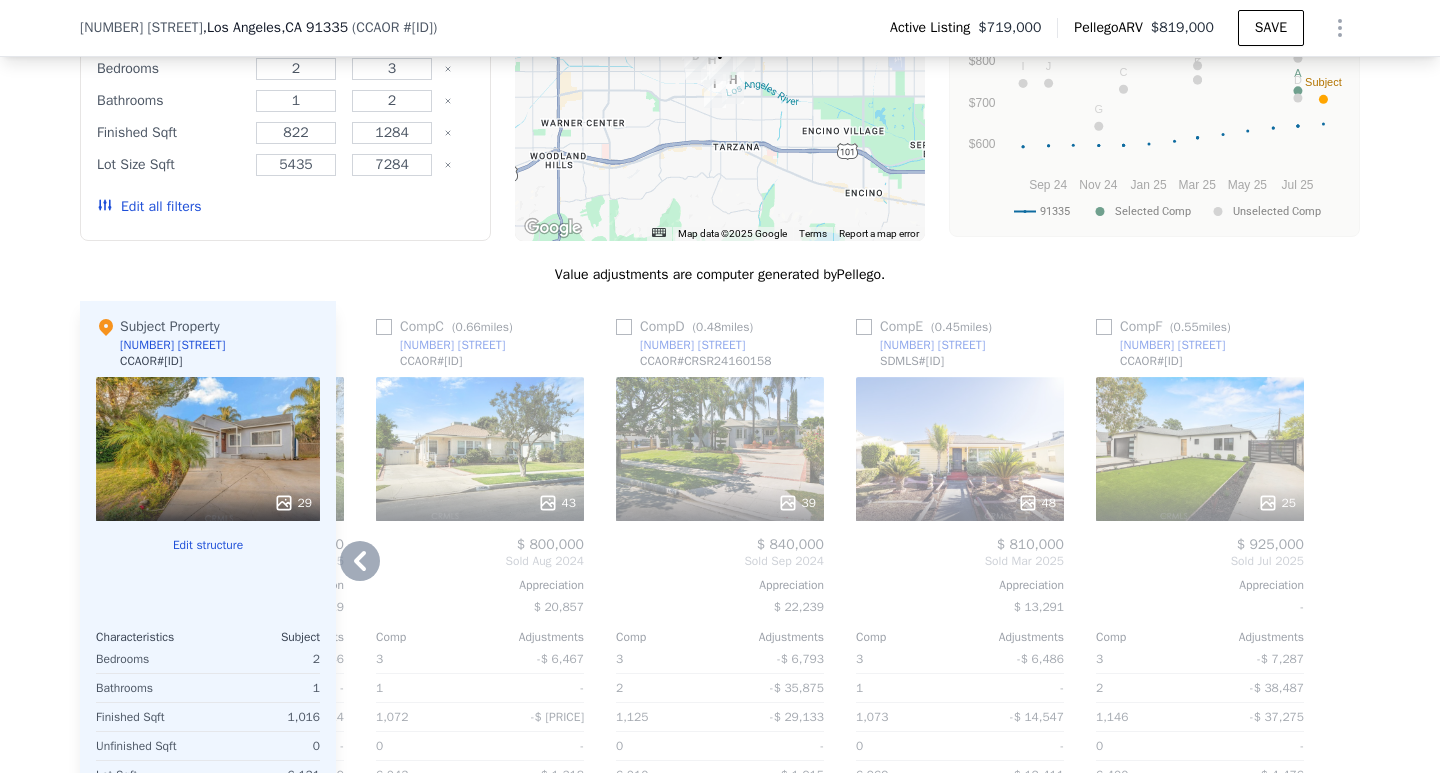 click at bounding box center (864, 327) 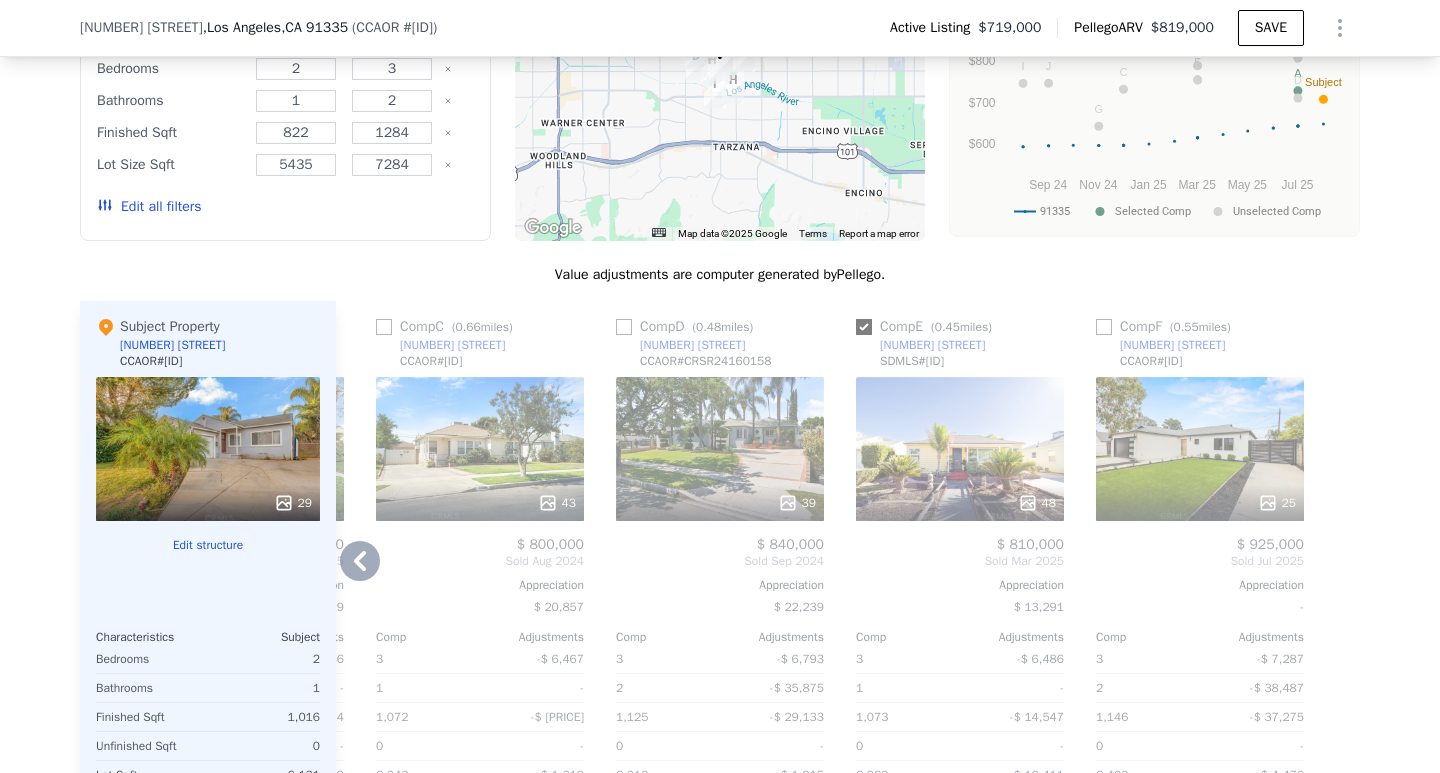 checkbox on "true" 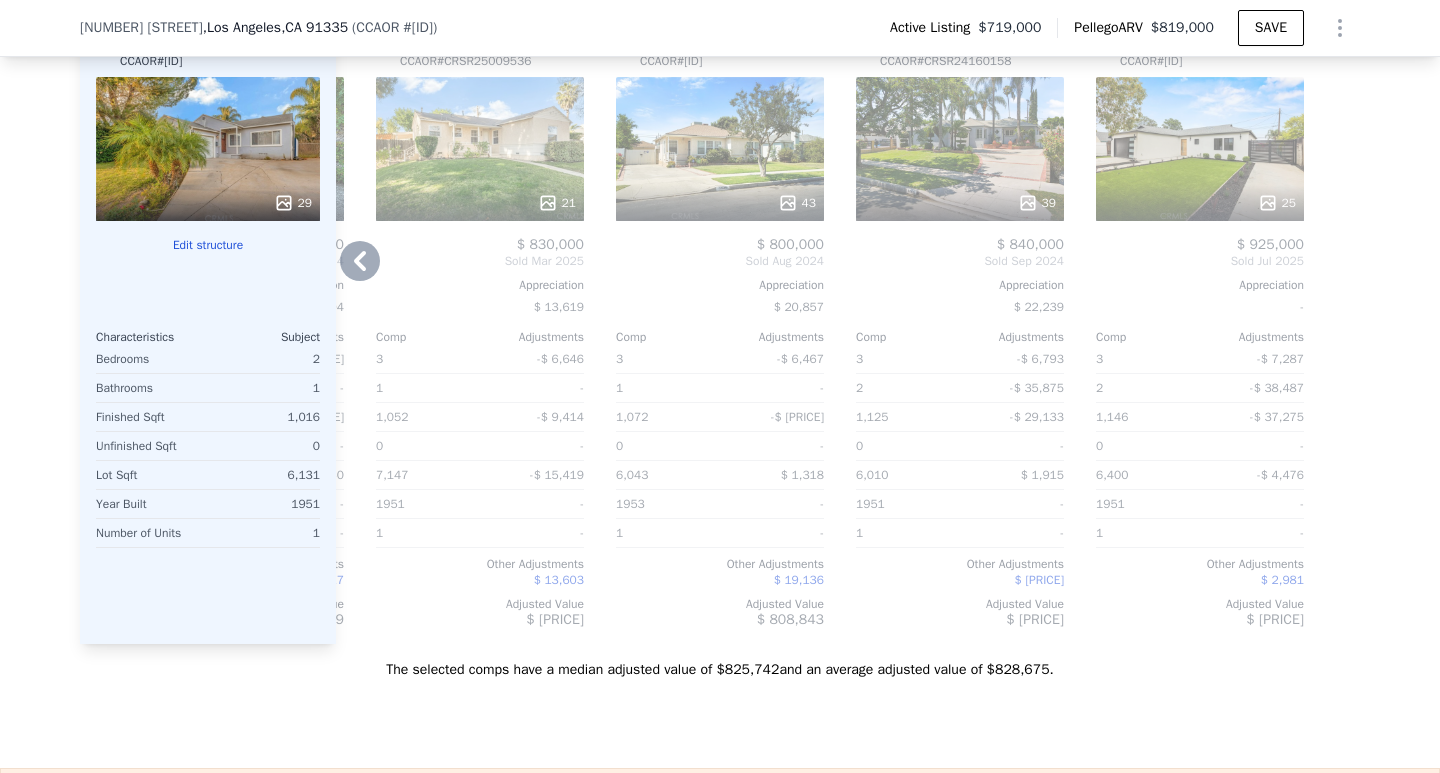 scroll, scrollTop: 2200, scrollLeft: 0, axis: vertical 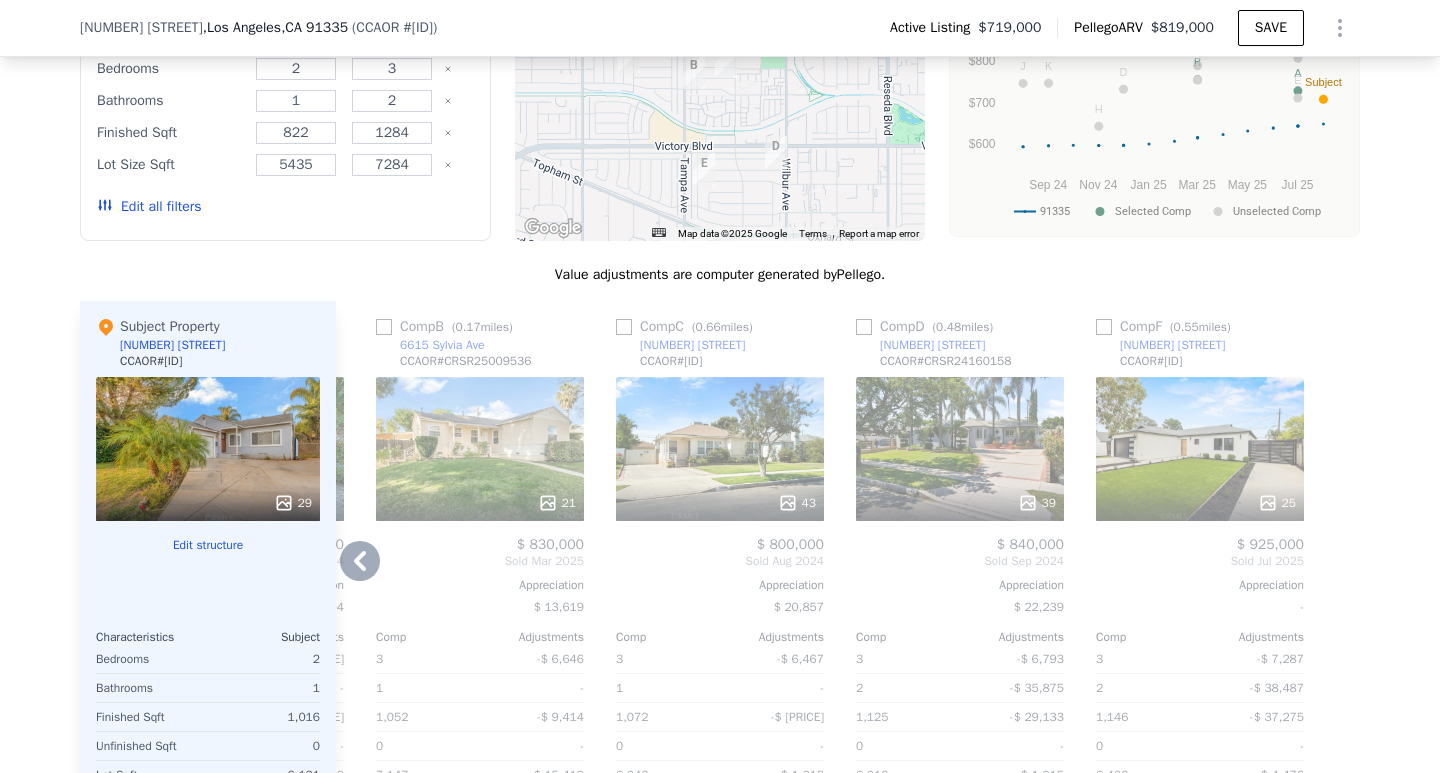 click at bounding box center (384, 327) 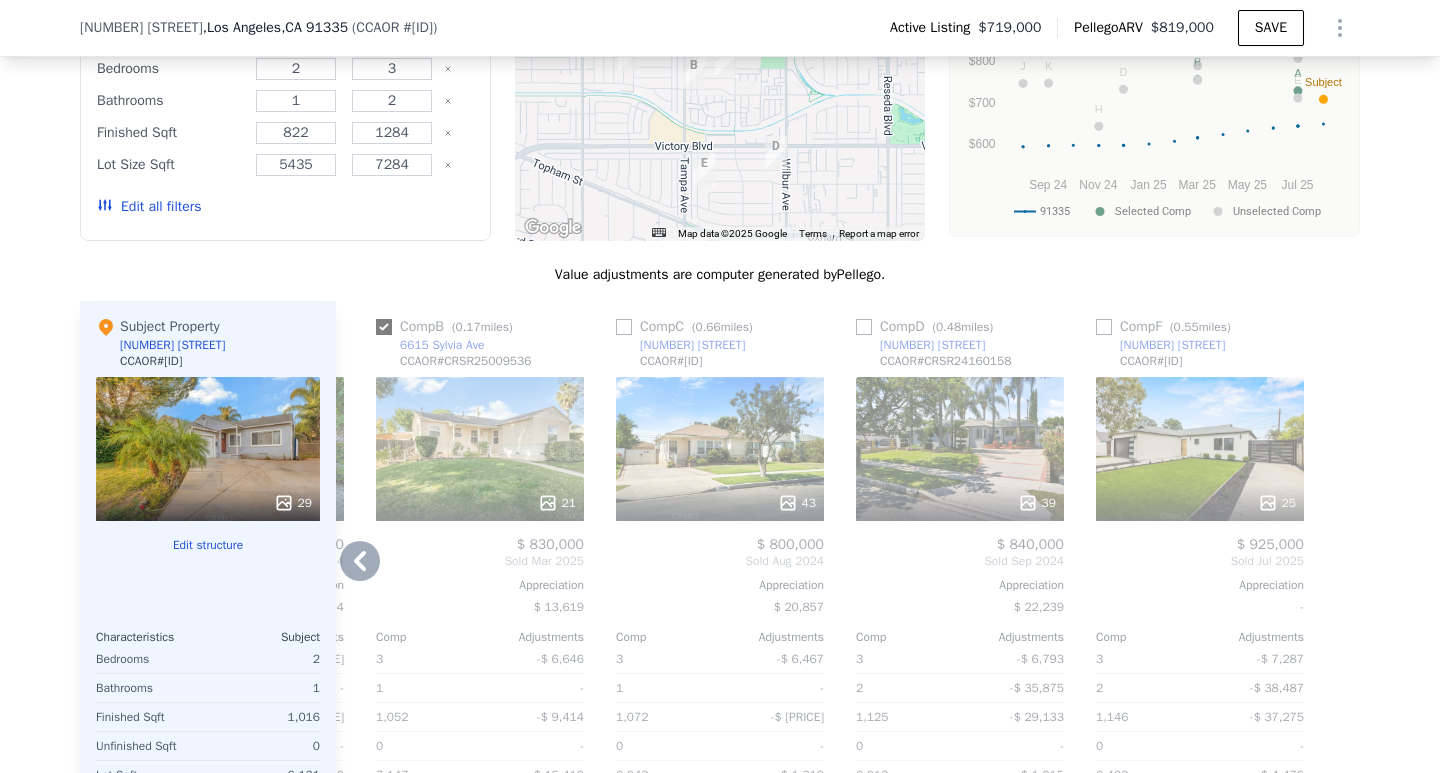 checkbox on "true" 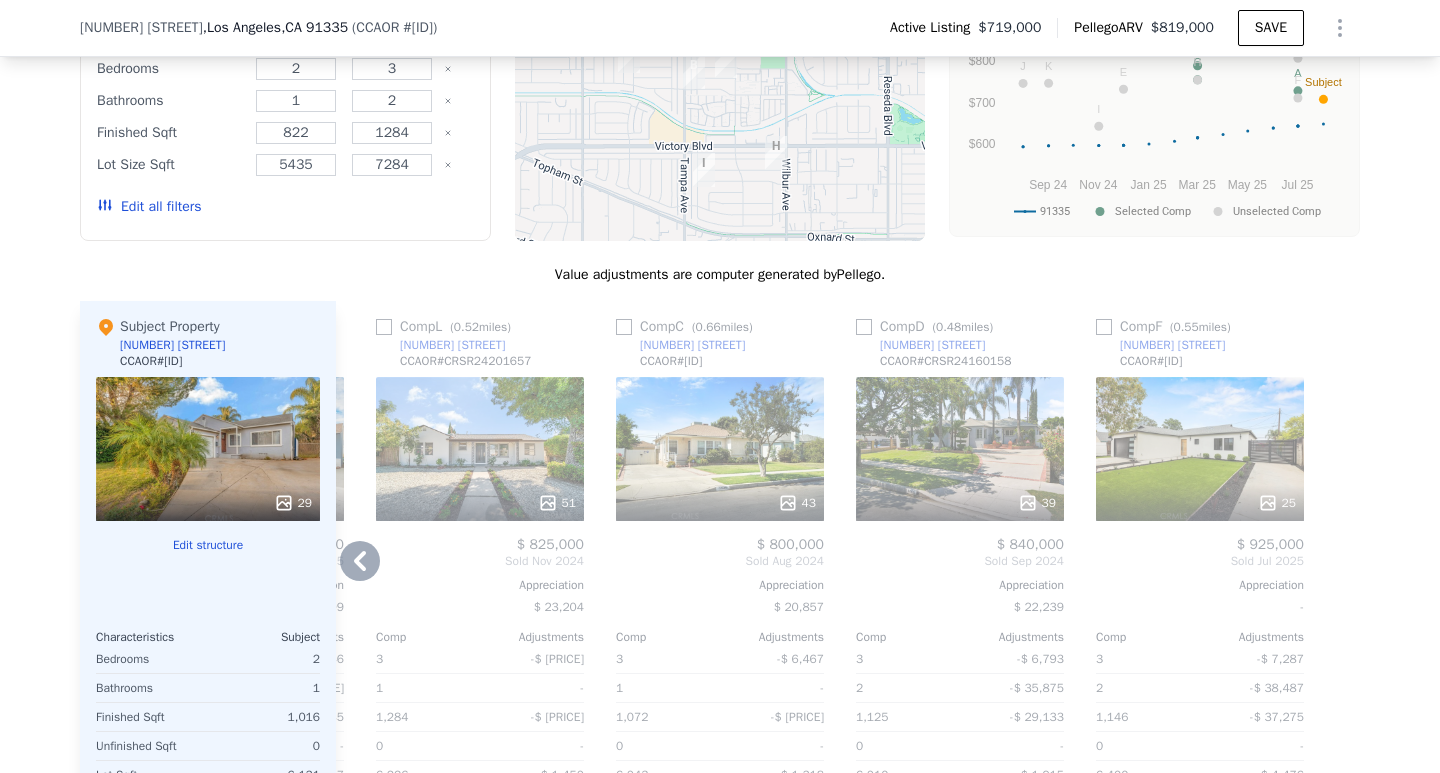 scroll, scrollTop: 2600, scrollLeft: 0, axis: vertical 